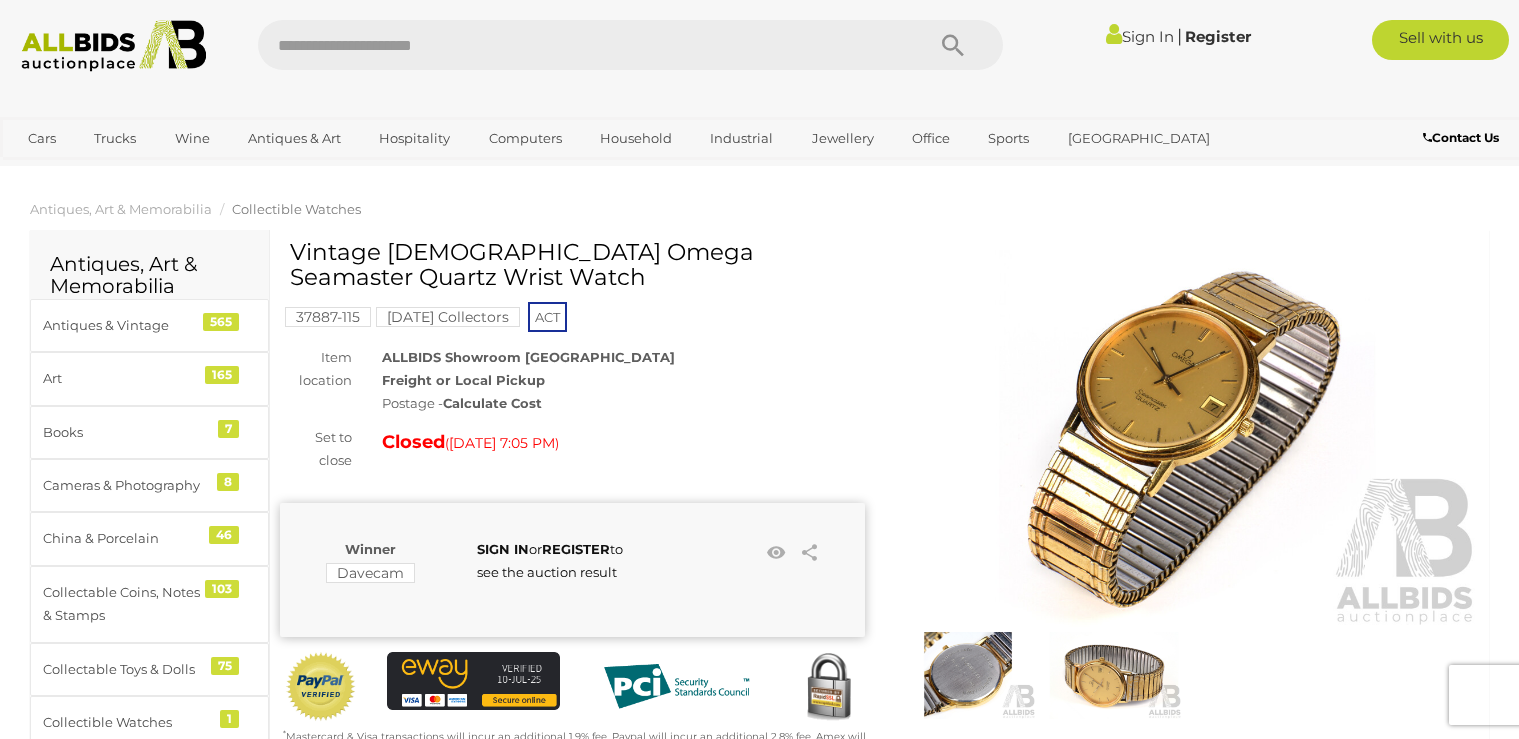 scroll, scrollTop: 0, scrollLeft: 0, axis: both 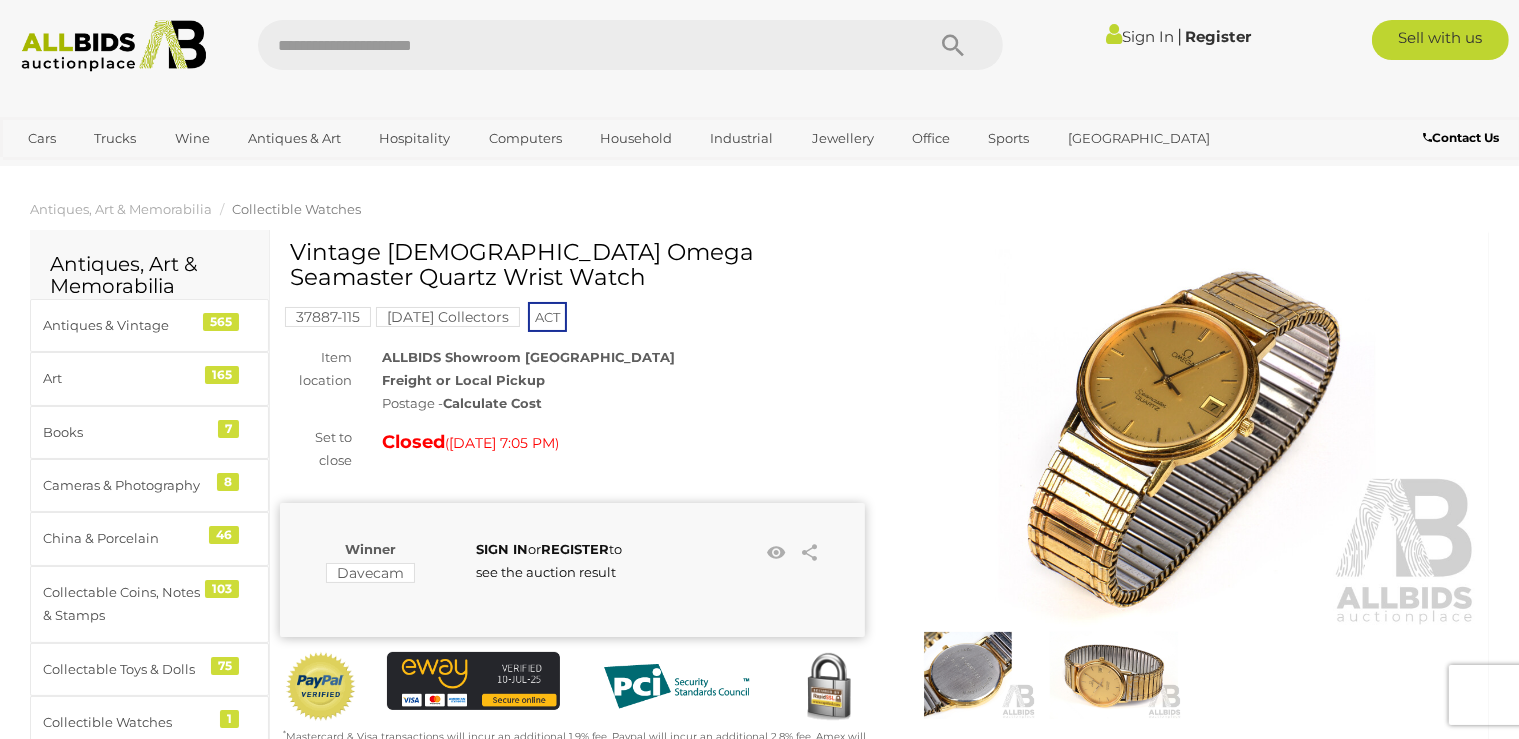 click at bounding box center [581, 45] 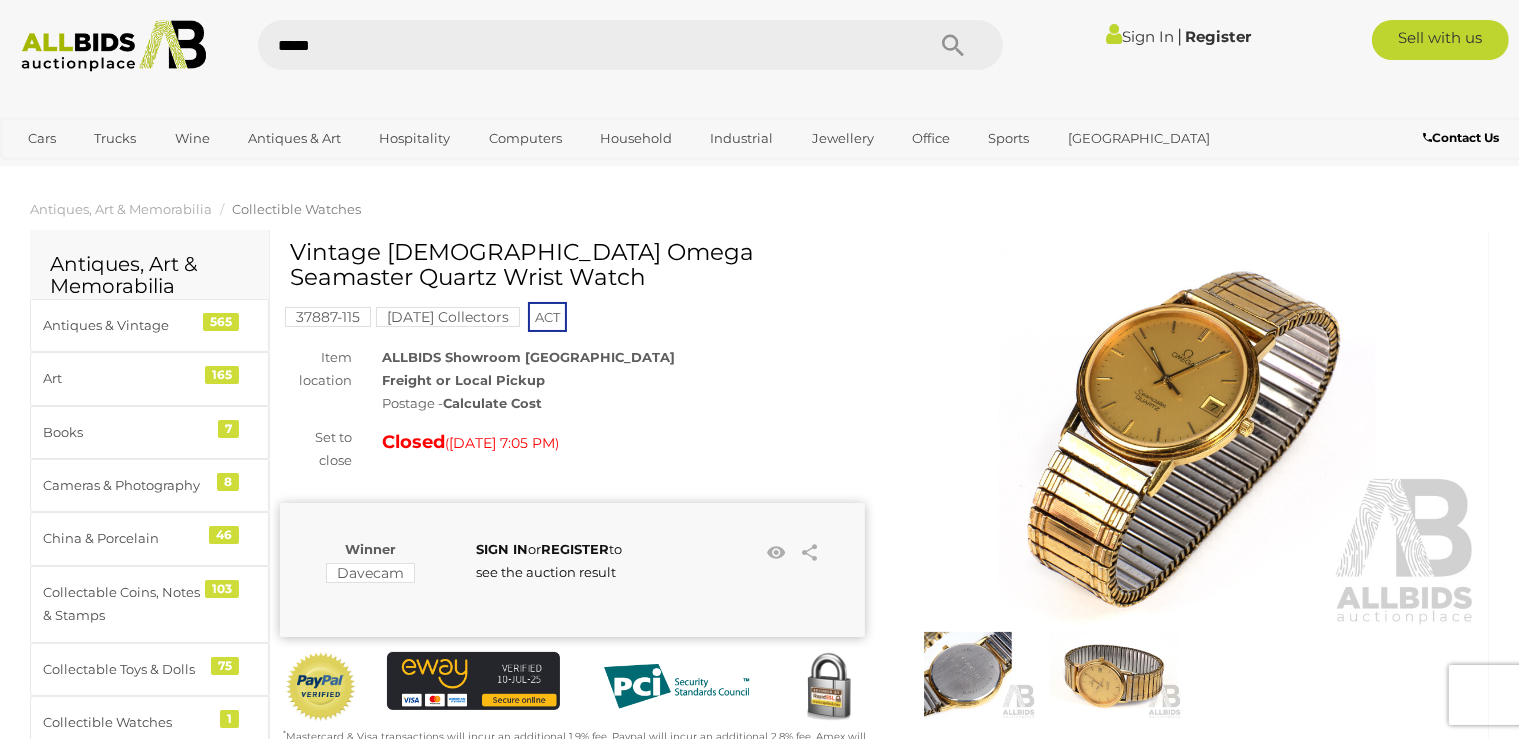 type on "******" 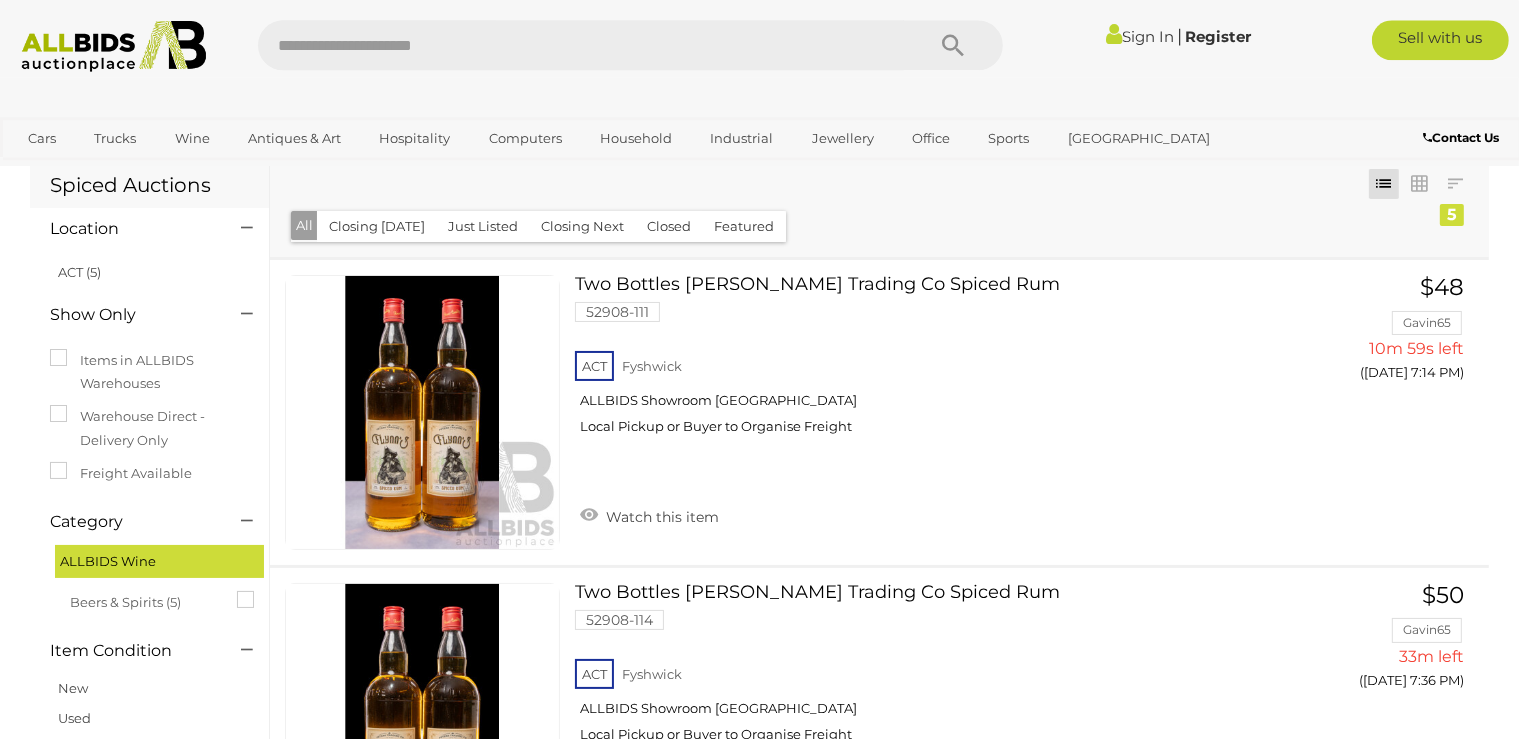 scroll, scrollTop: 0, scrollLeft: 0, axis: both 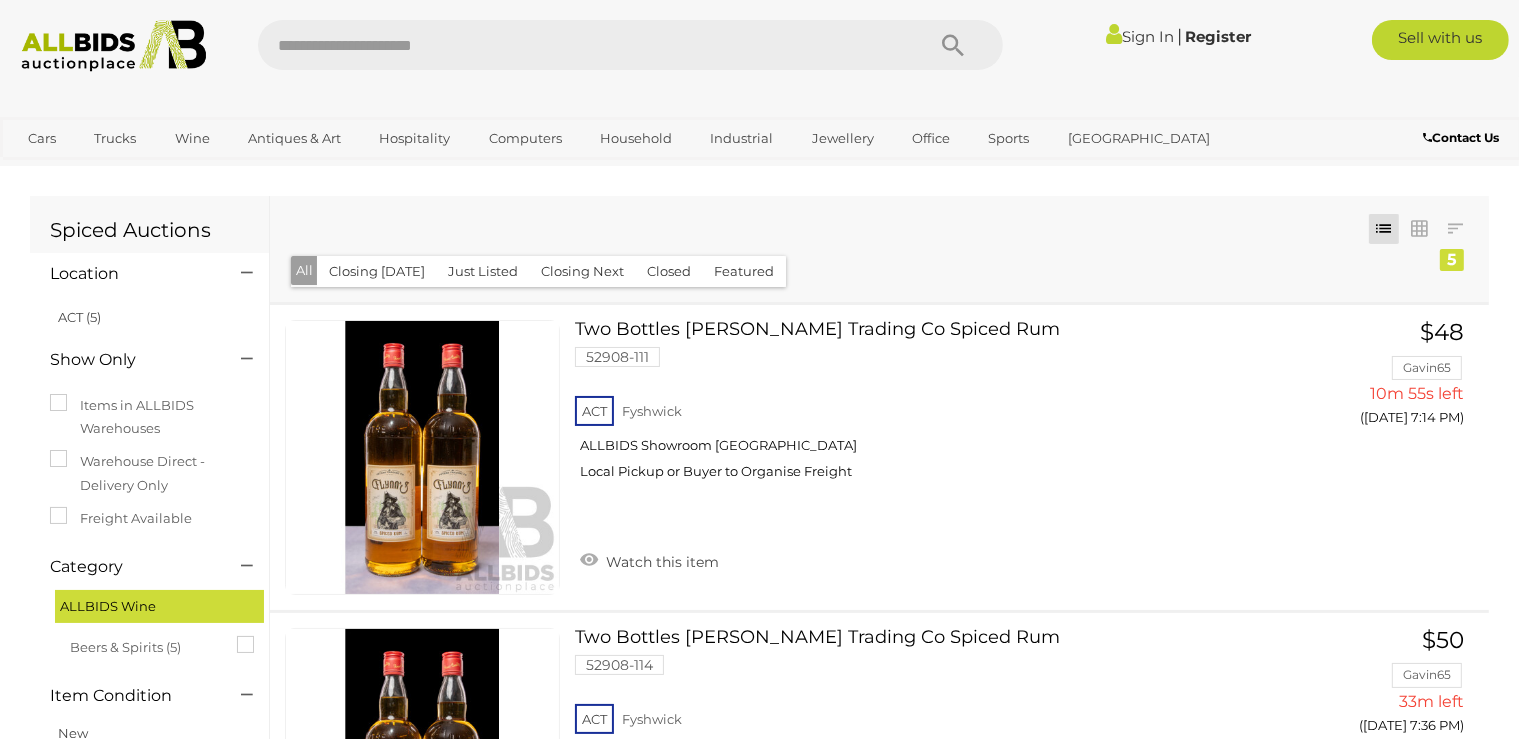click on "Sign In" at bounding box center [1140, 36] 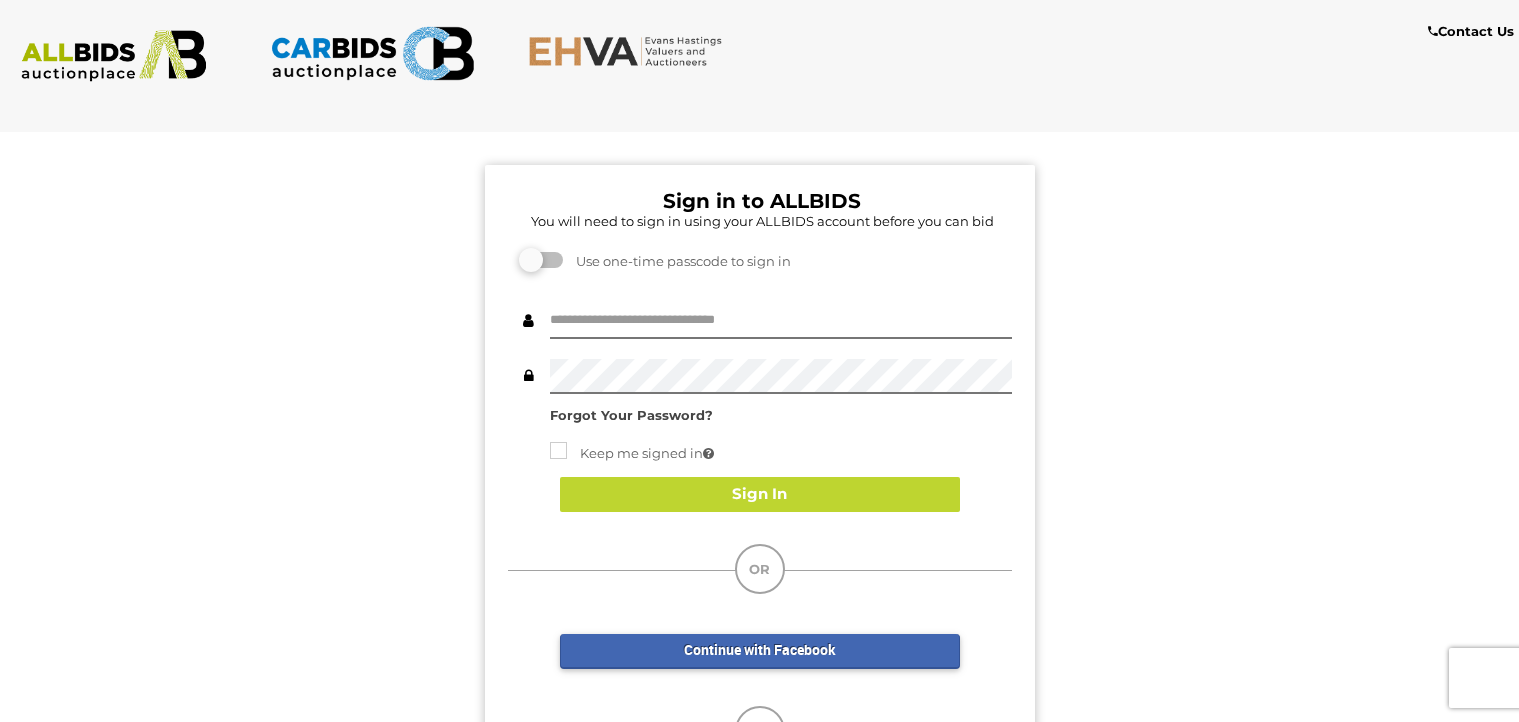 scroll, scrollTop: 0, scrollLeft: 0, axis: both 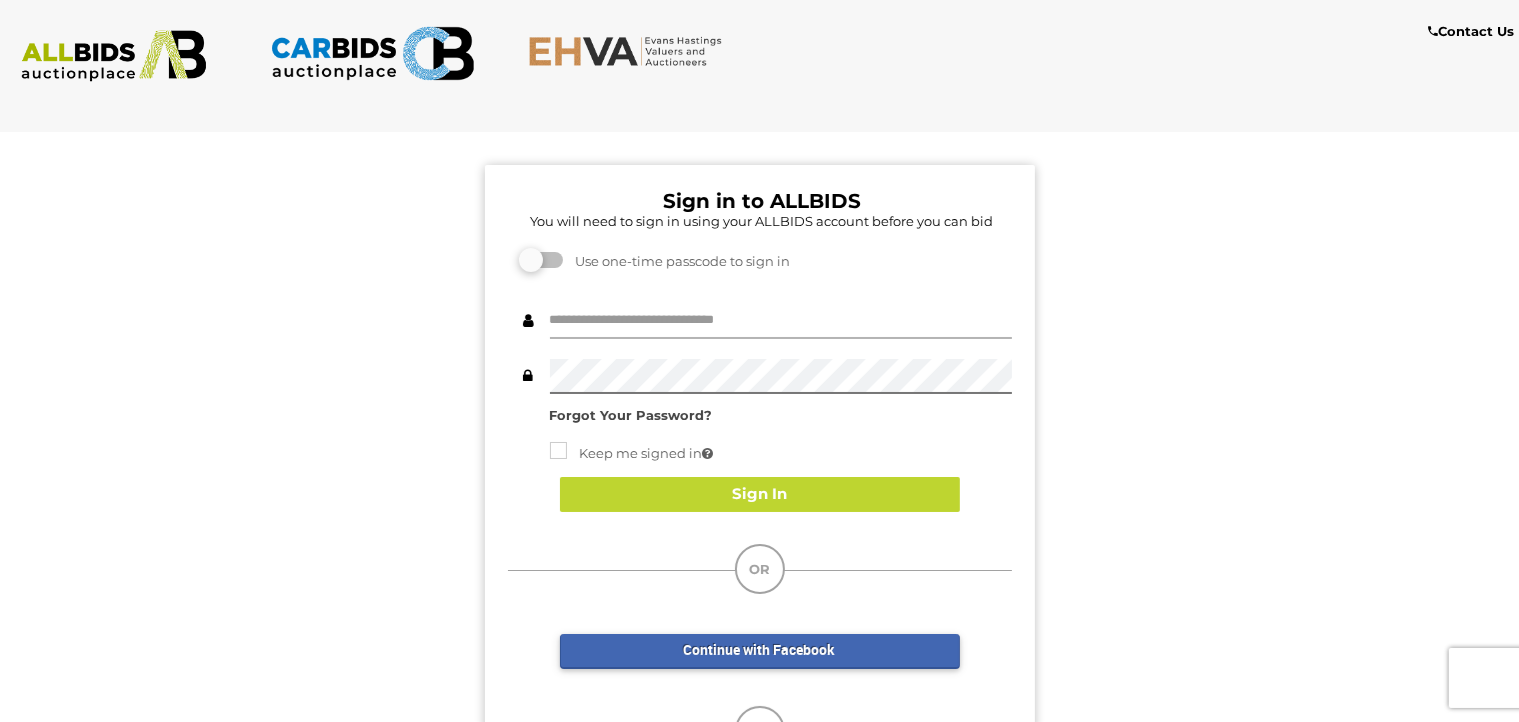 click at bounding box center (781, 321) 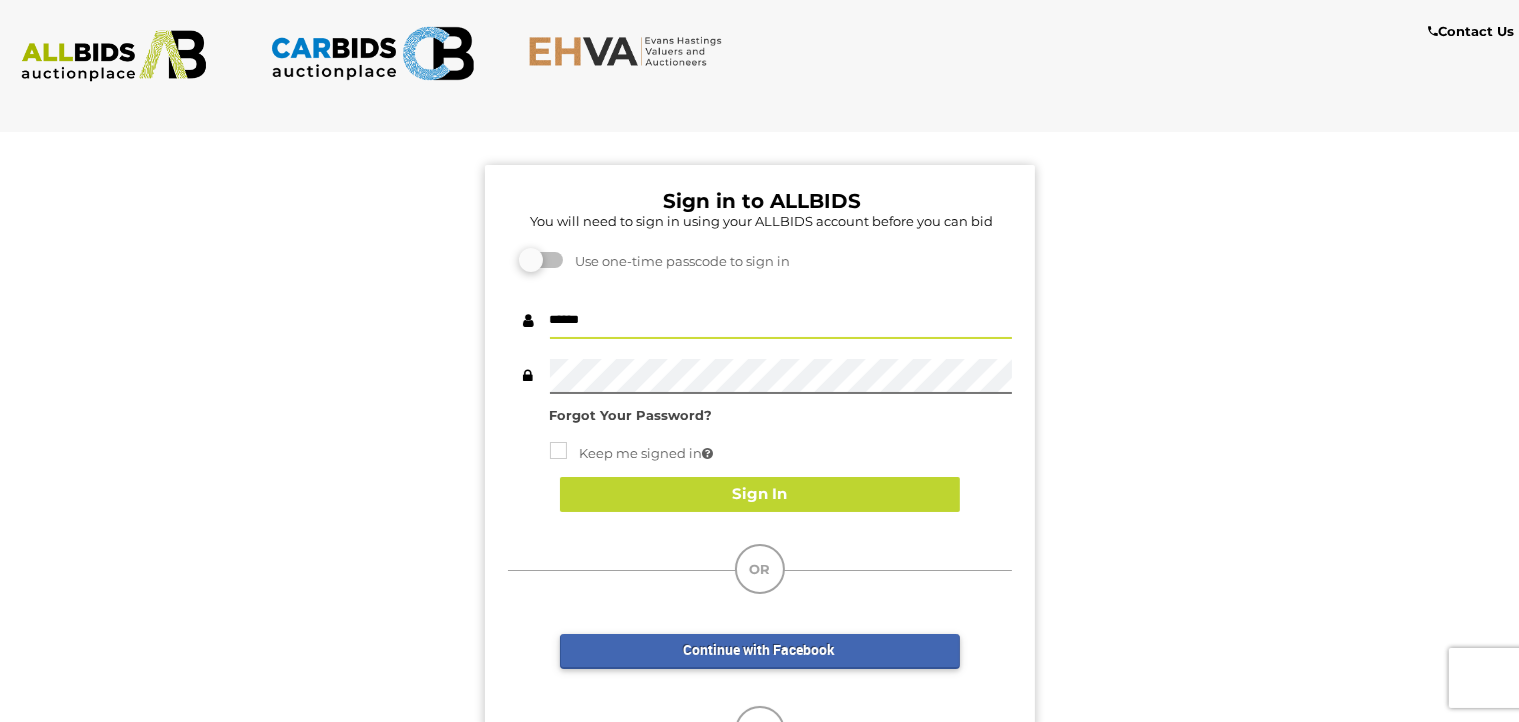 type on "******" 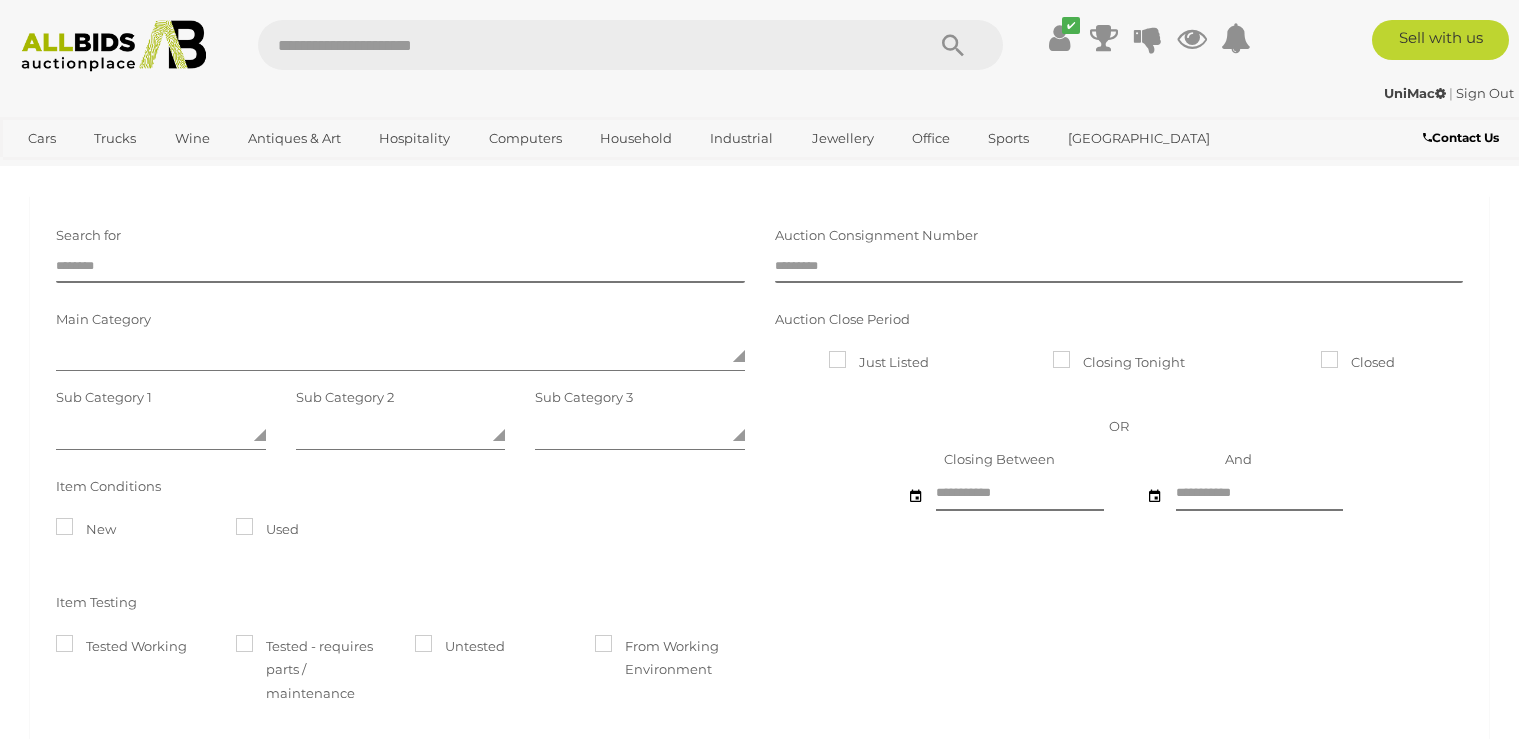 scroll, scrollTop: 0, scrollLeft: 0, axis: both 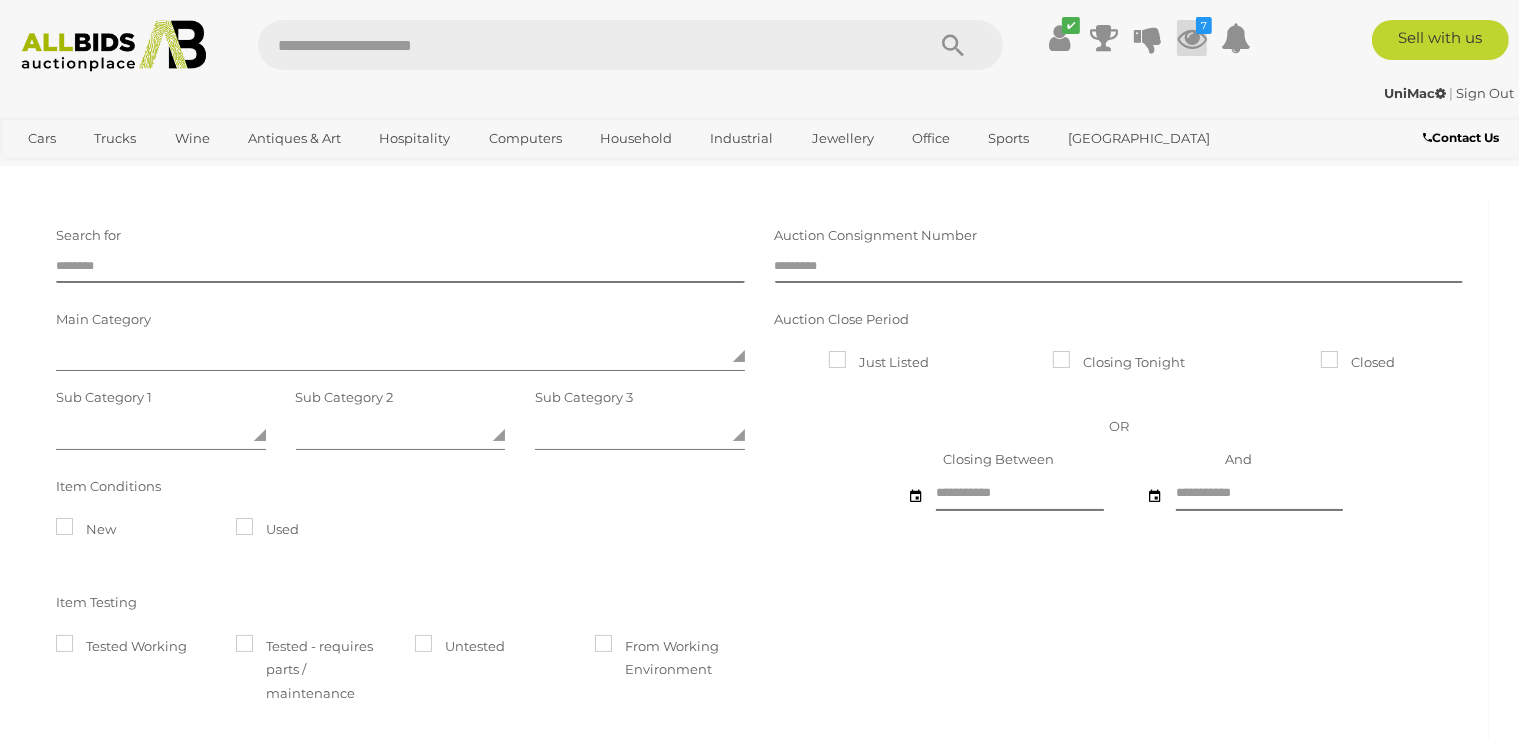 click at bounding box center [1192, 38] 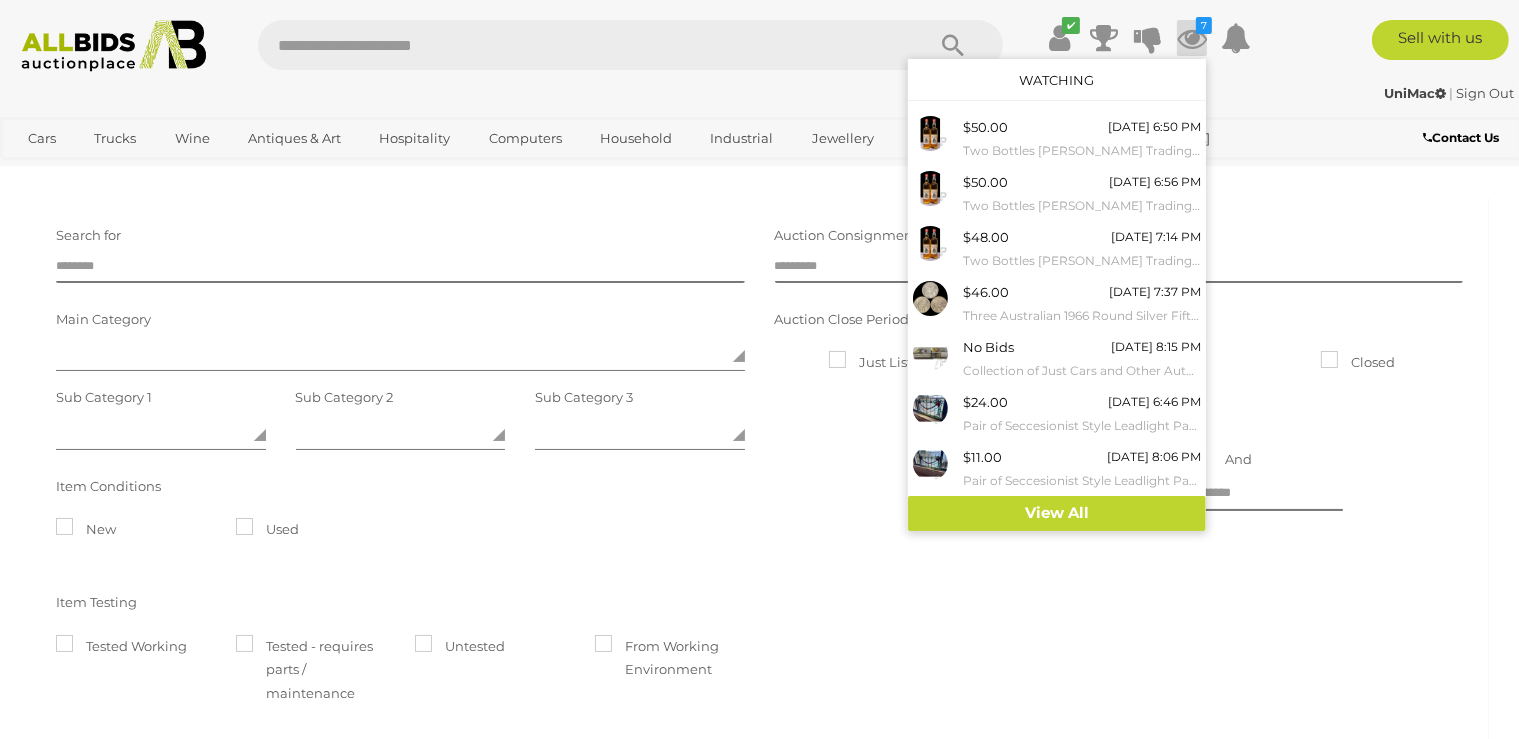 click at bounding box center (581, 45) 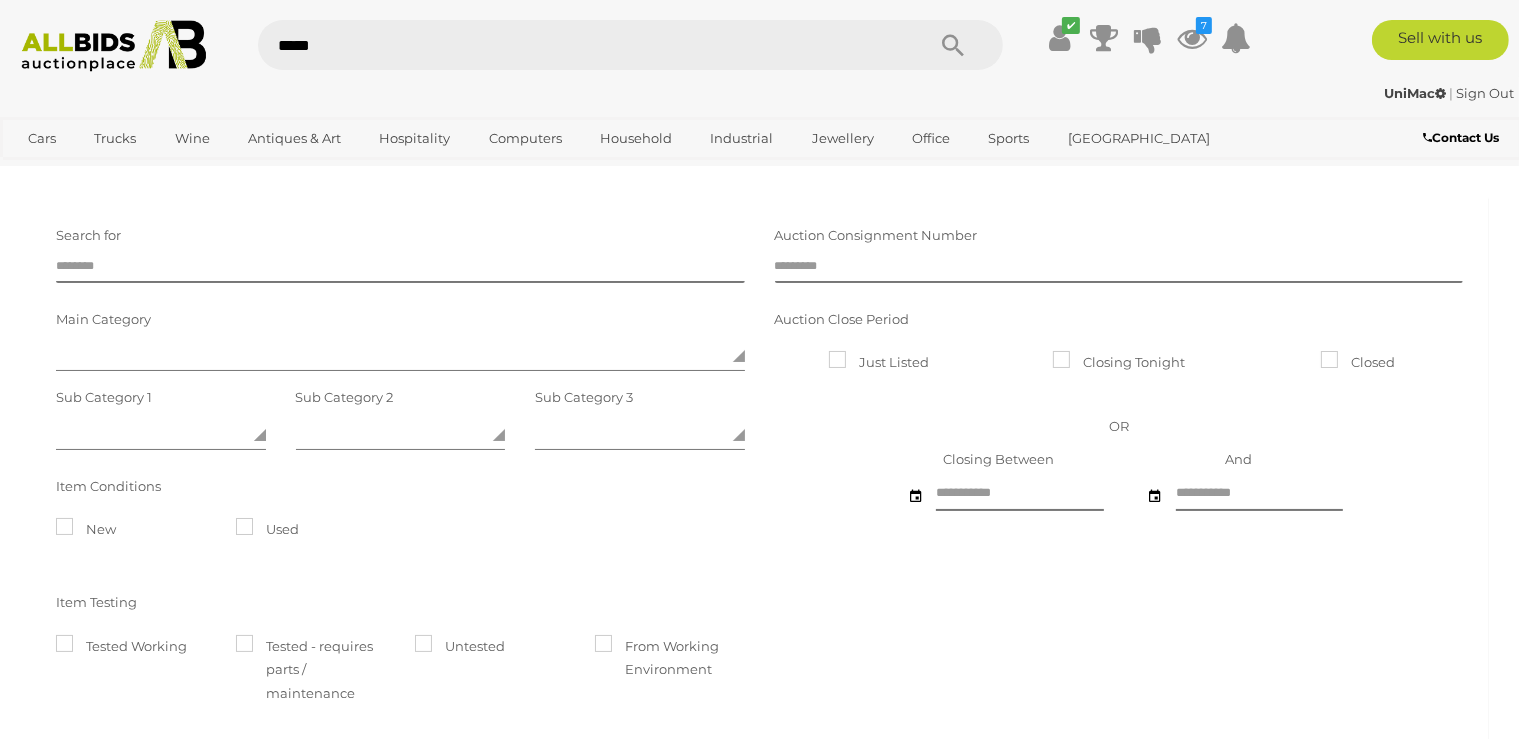 type on "******" 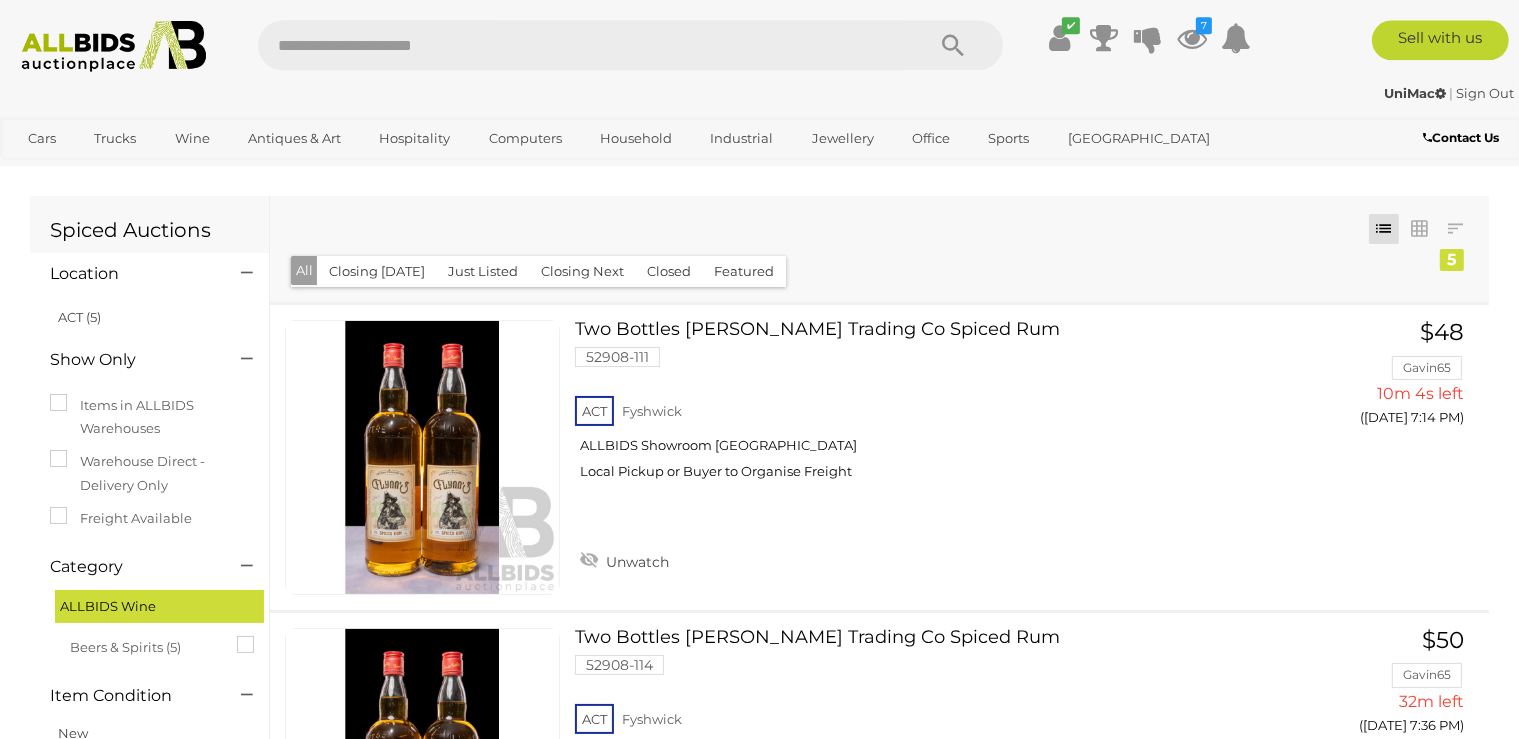 scroll, scrollTop: 0, scrollLeft: 0, axis: both 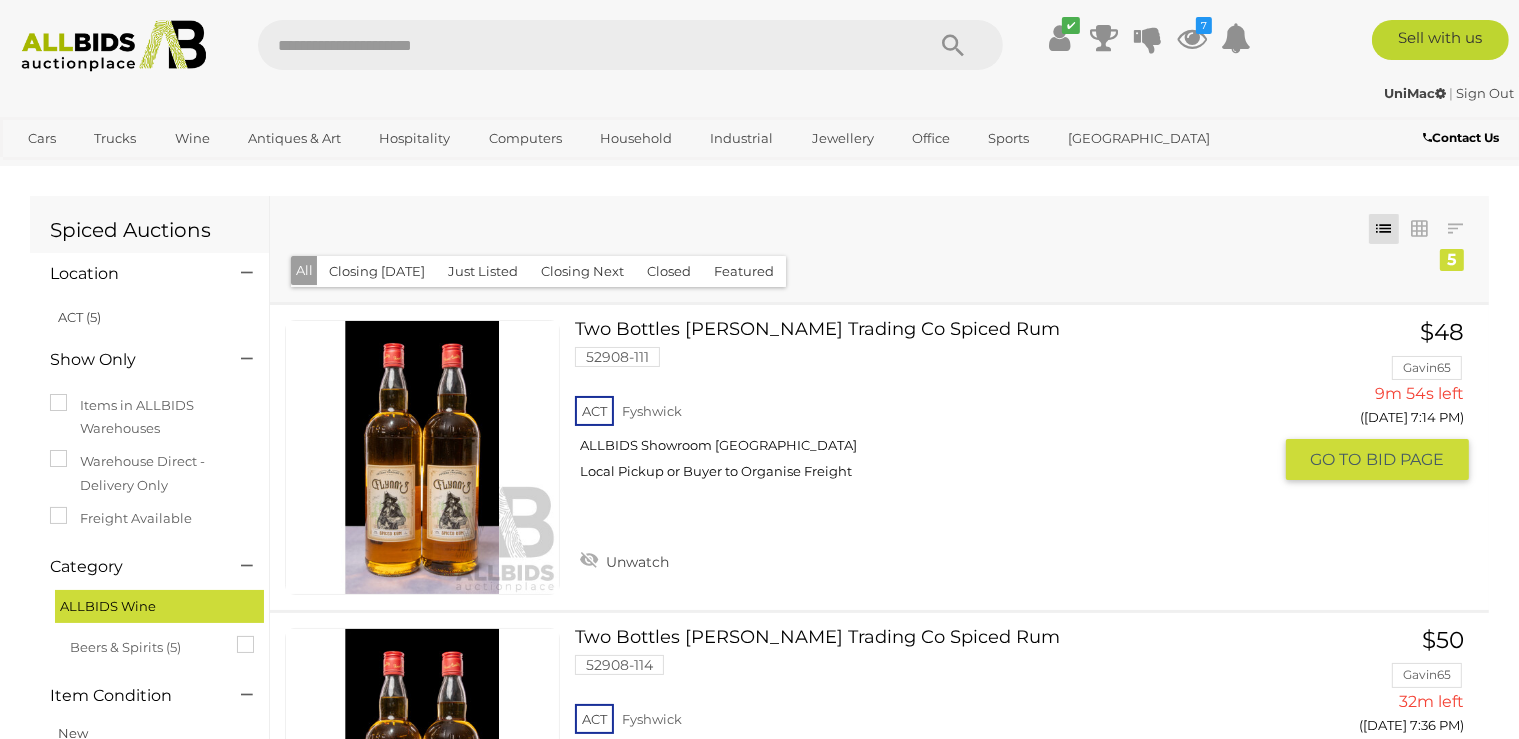click at bounding box center (422, 457) 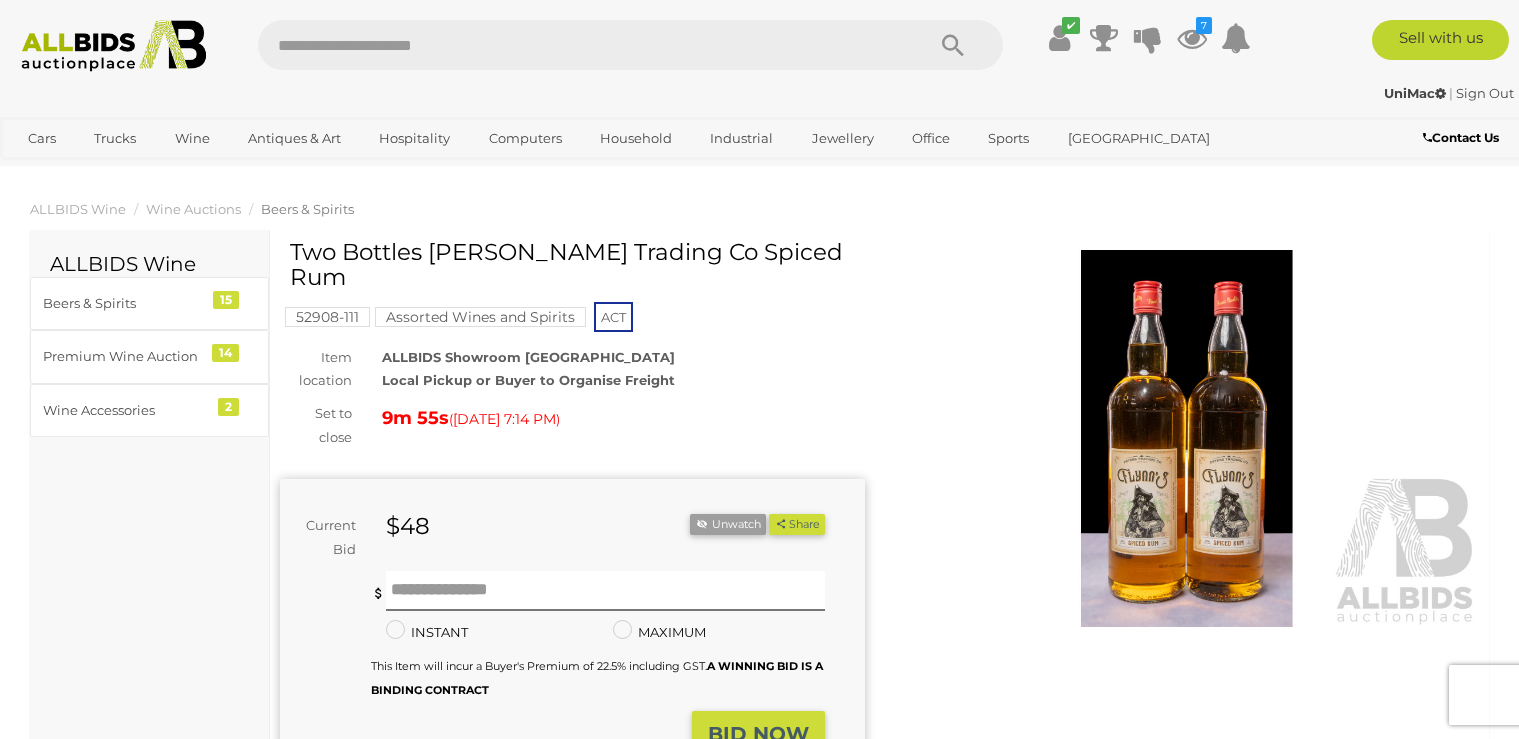scroll, scrollTop: 0, scrollLeft: 0, axis: both 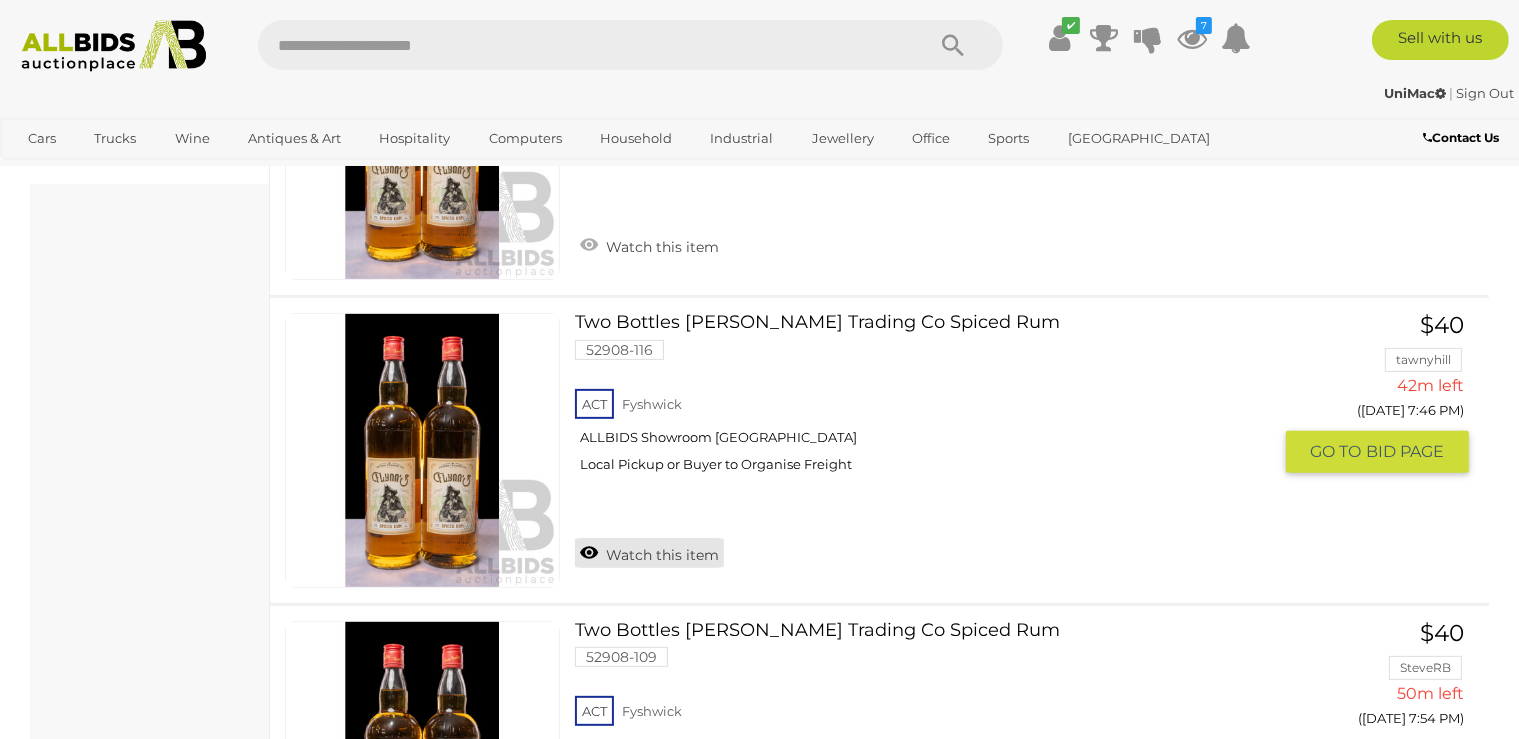 click on "Watch this item" at bounding box center (649, 553) 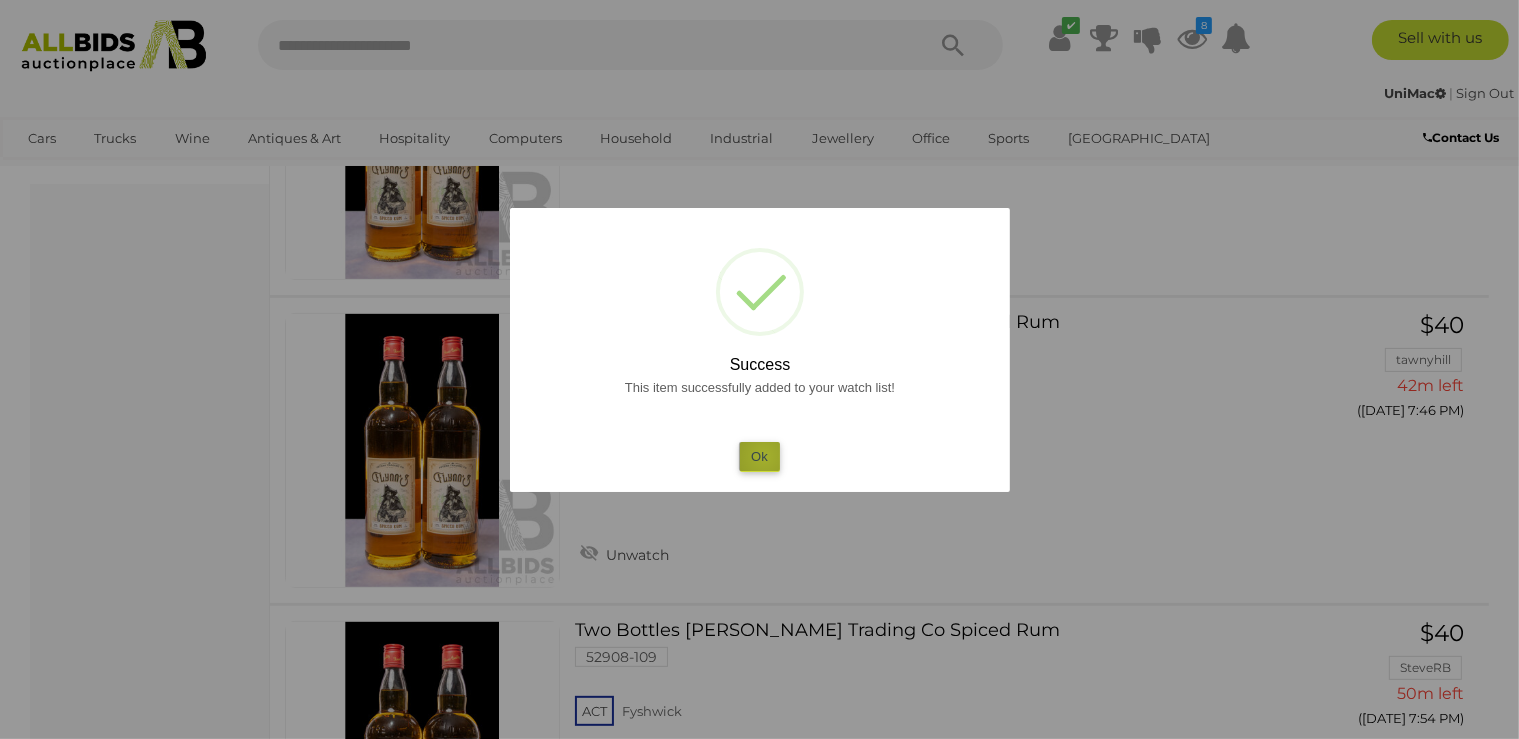 click on "Ok" at bounding box center (759, 456) 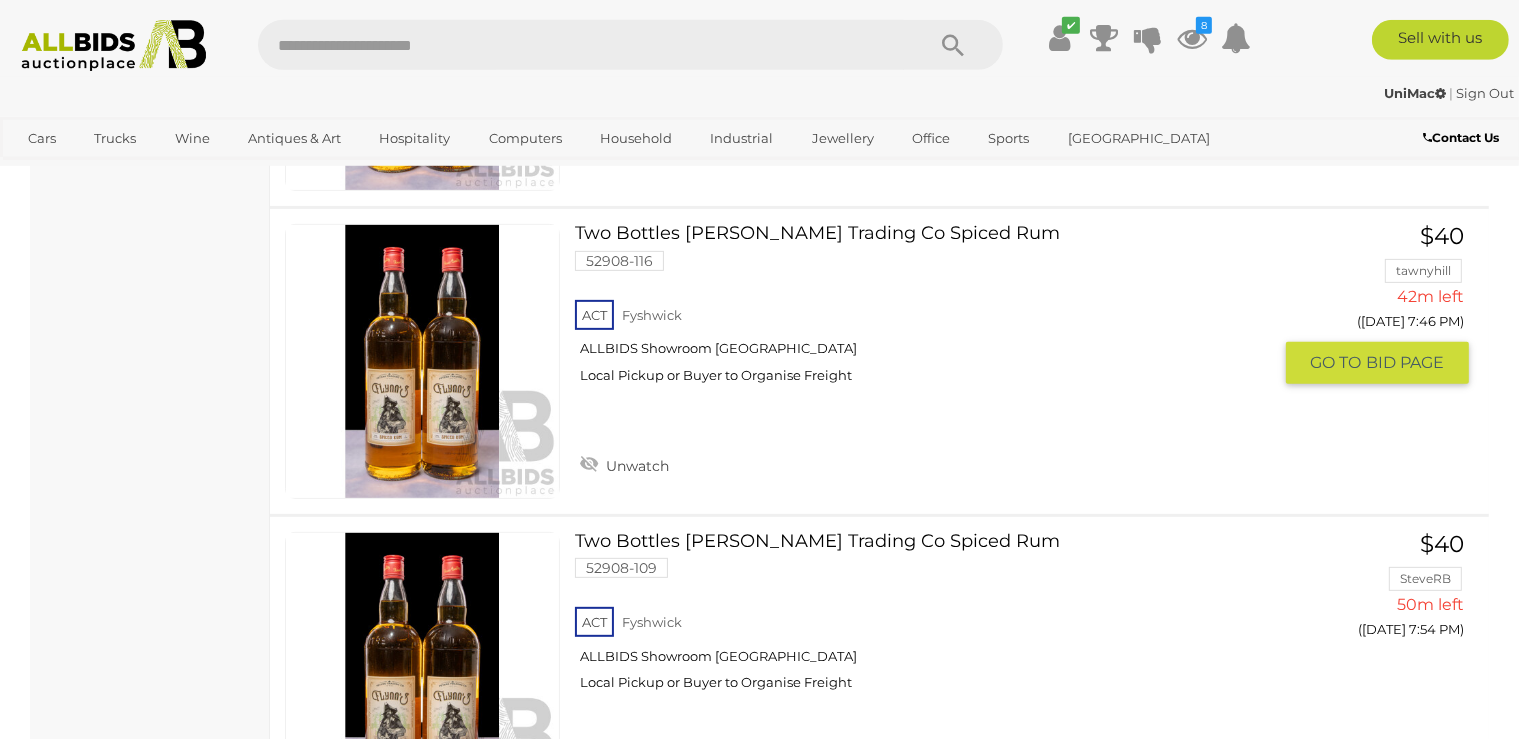 scroll, scrollTop: 940, scrollLeft: 0, axis: vertical 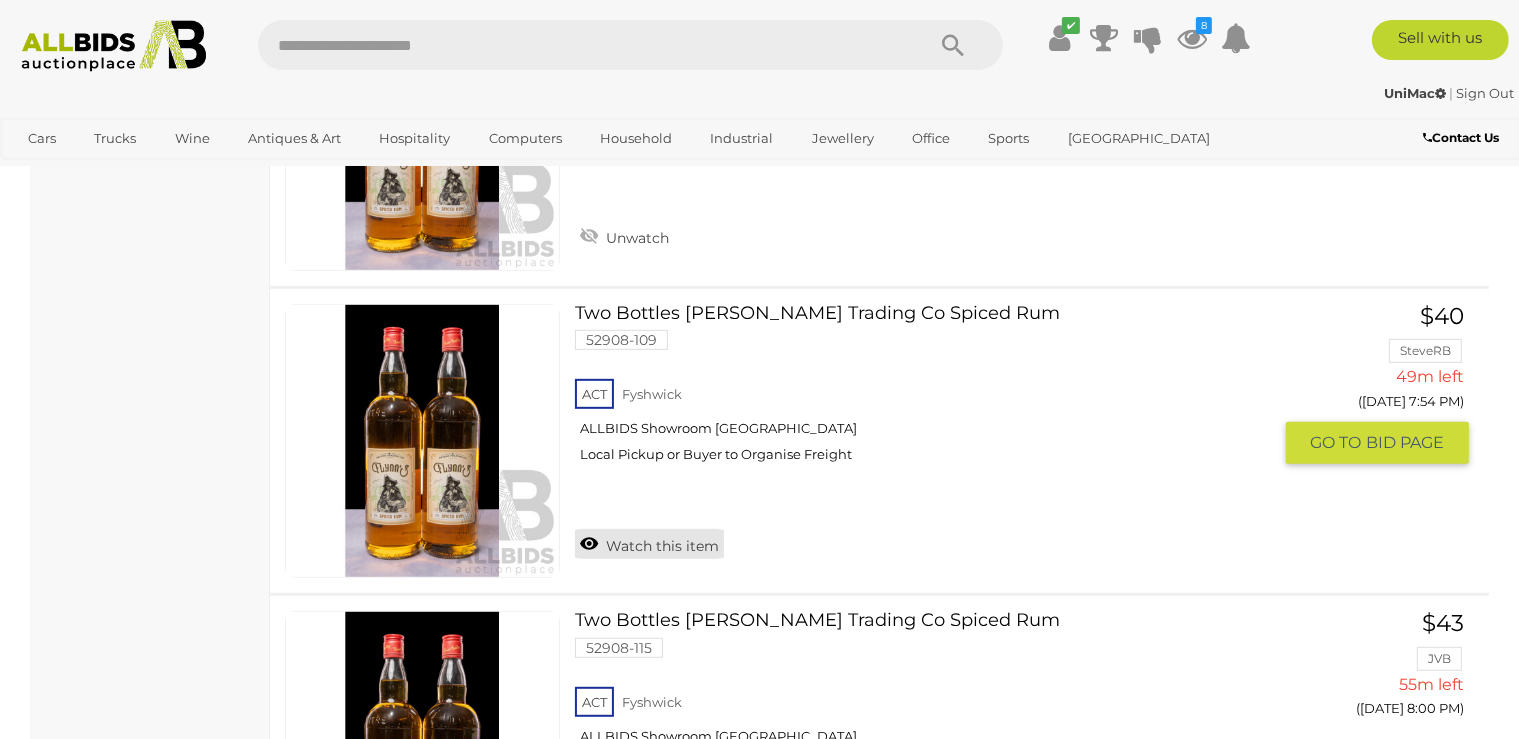 click on "Watch this item" at bounding box center (649, 544) 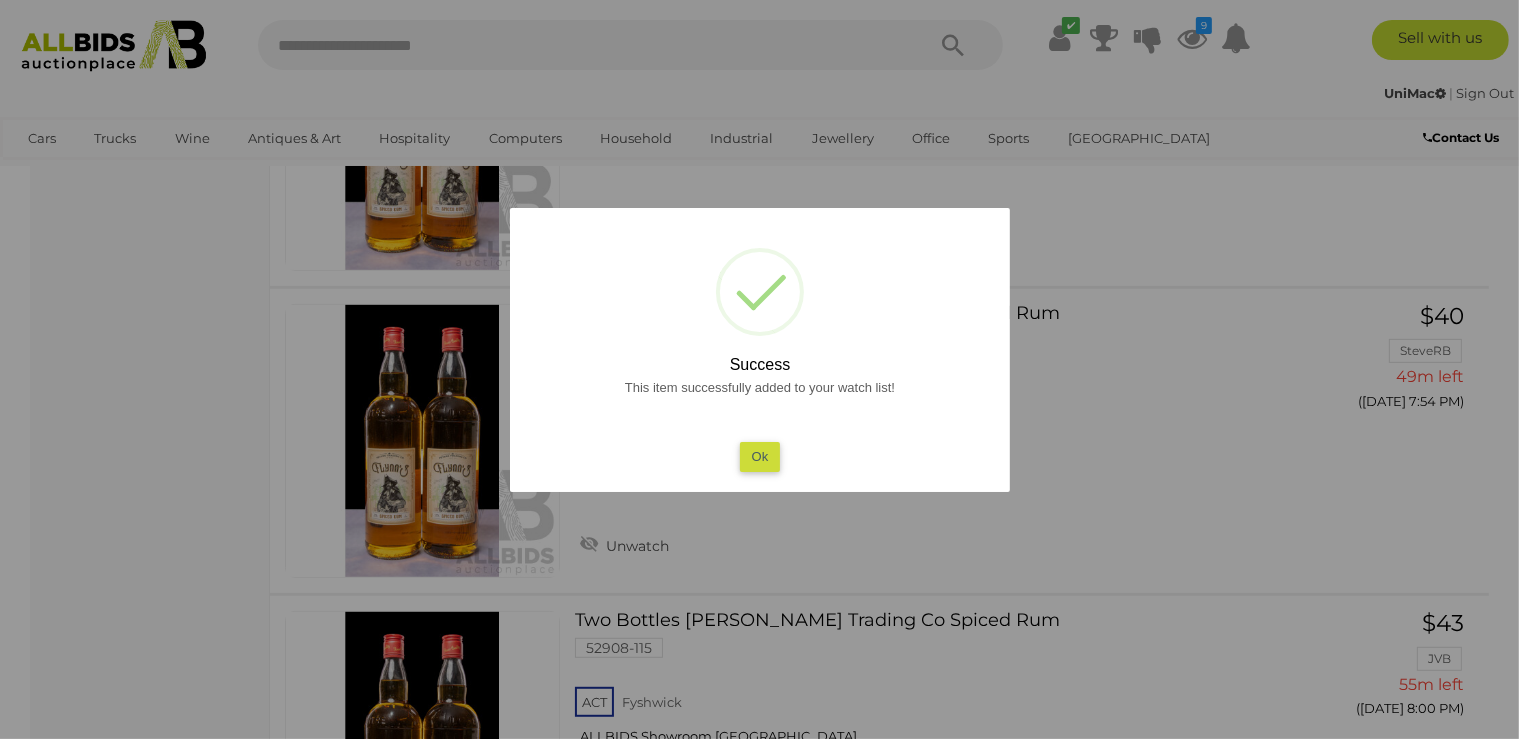 click on "Ok" at bounding box center [759, 456] 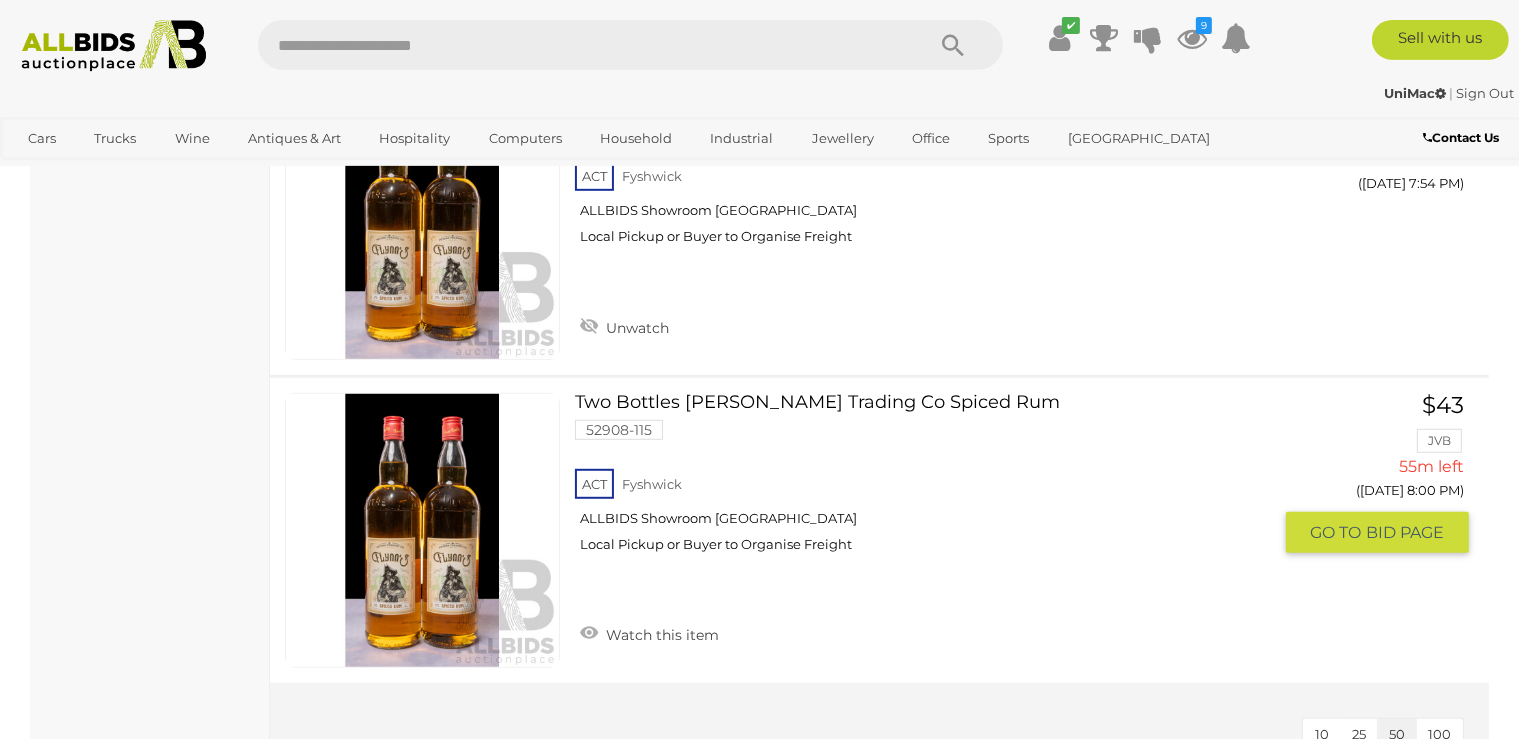 scroll, scrollTop: 1256, scrollLeft: 0, axis: vertical 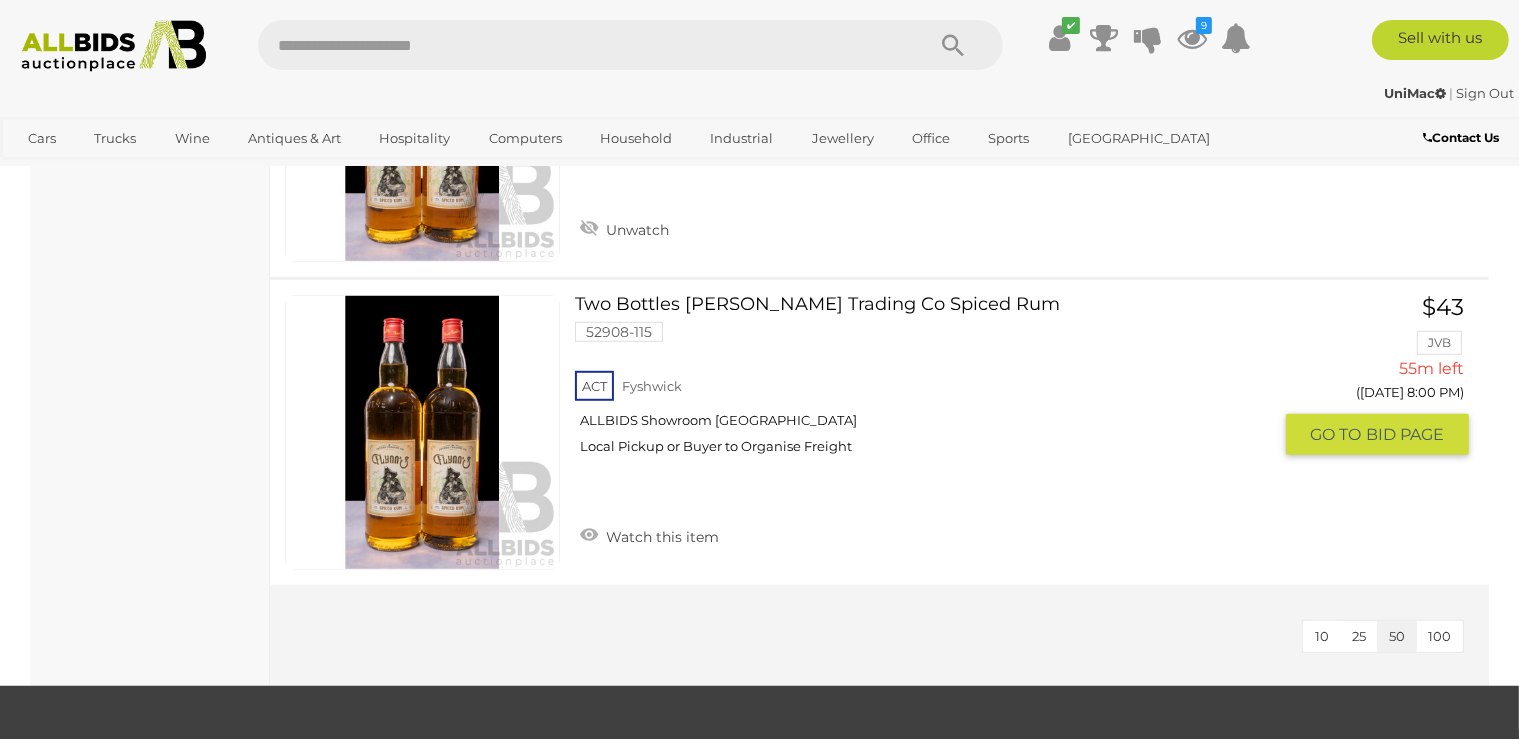 click on "Watch this item" at bounding box center (649, 535) 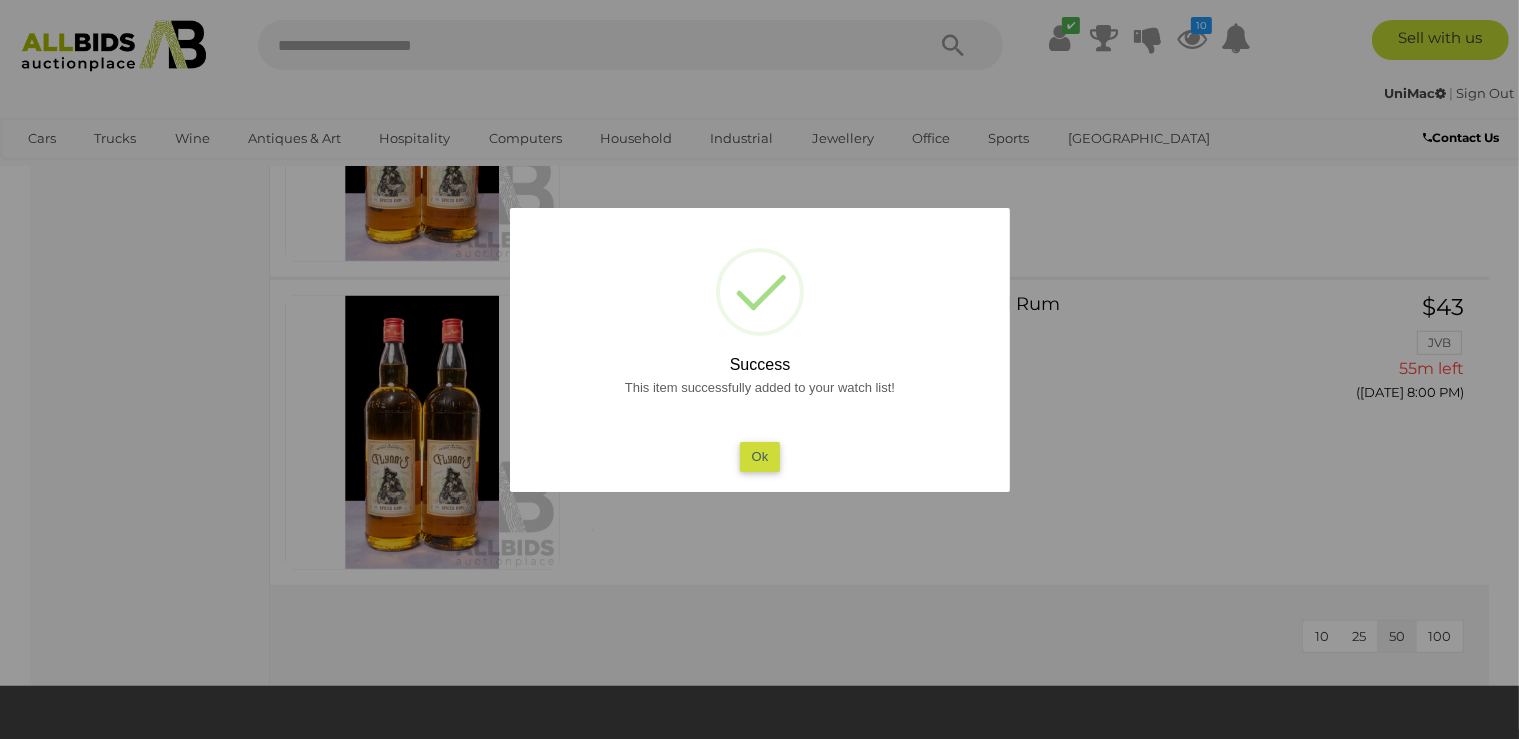 click on "Ok" at bounding box center (759, 456) 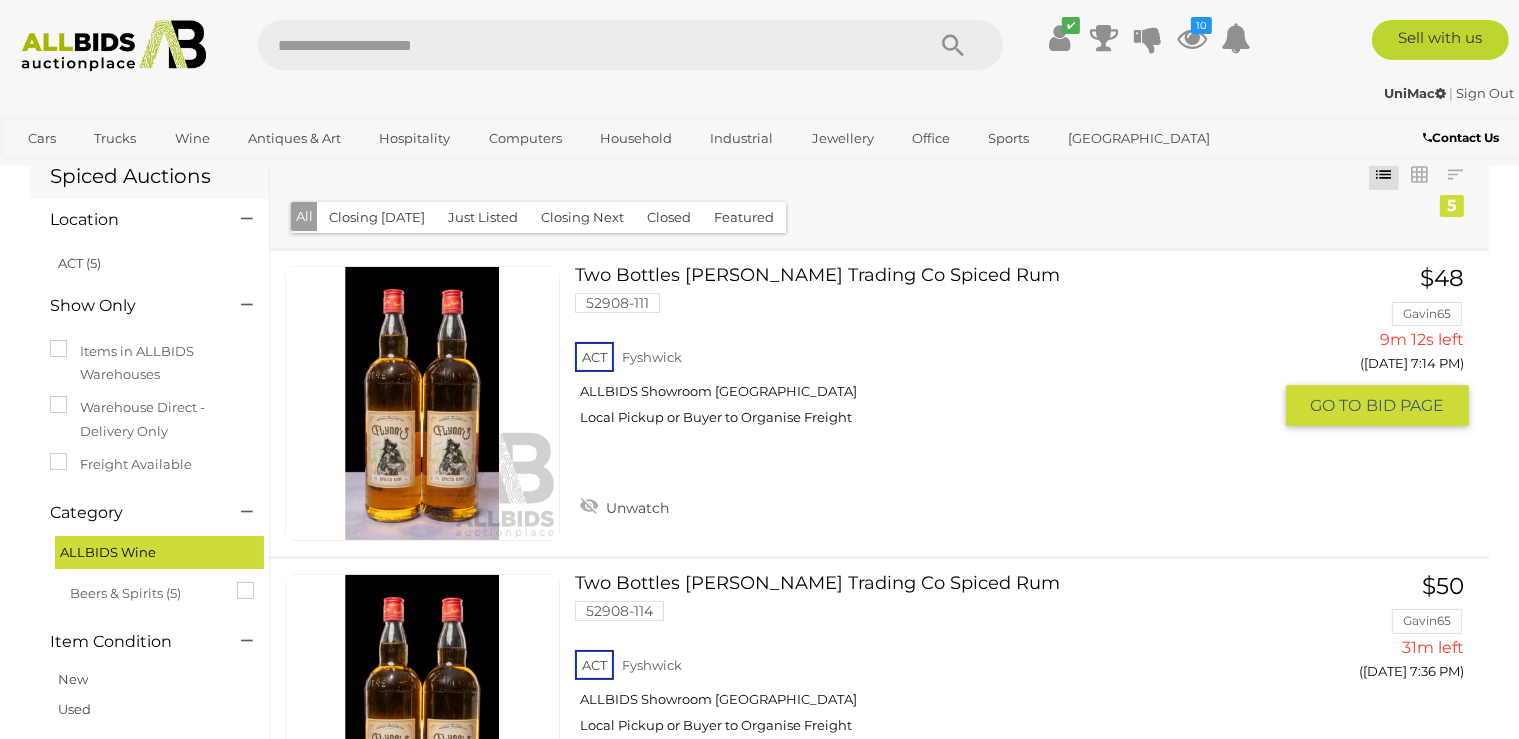 scroll, scrollTop: 105, scrollLeft: 0, axis: vertical 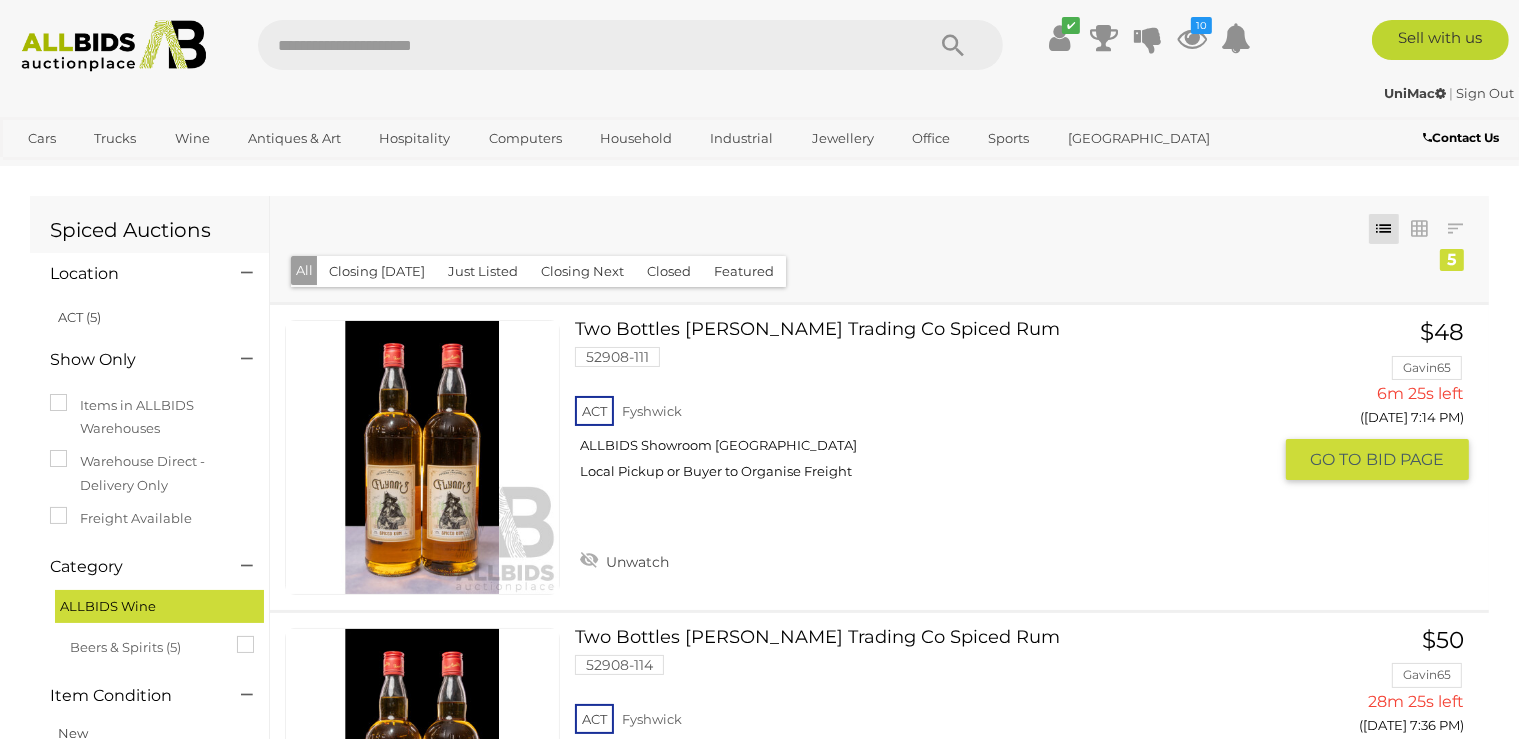 click on "BID PAGE" at bounding box center (1405, 459) 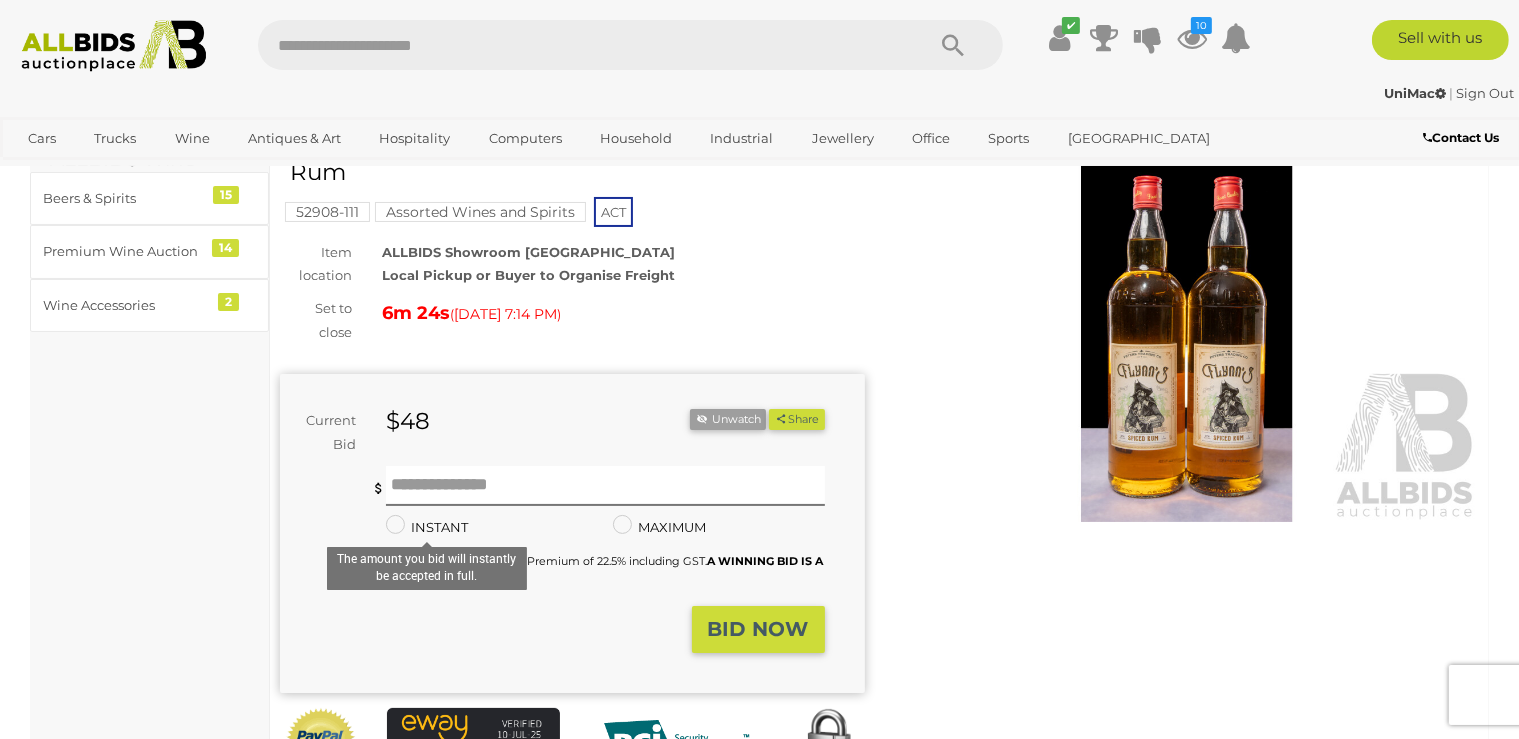 scroll, scrollTop: 106, scrollLeft: 0, axis: vertical 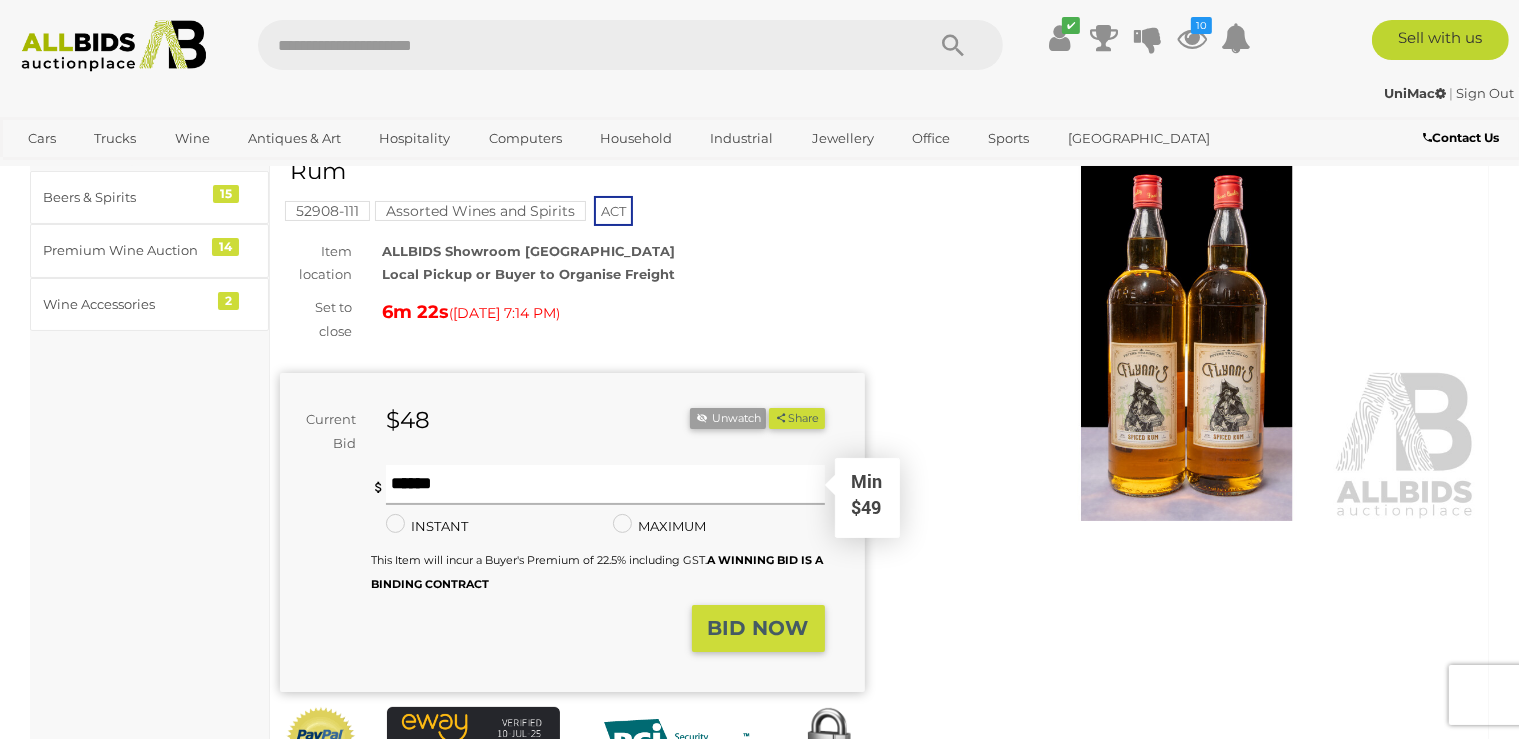click at bounding box center (605, 485) 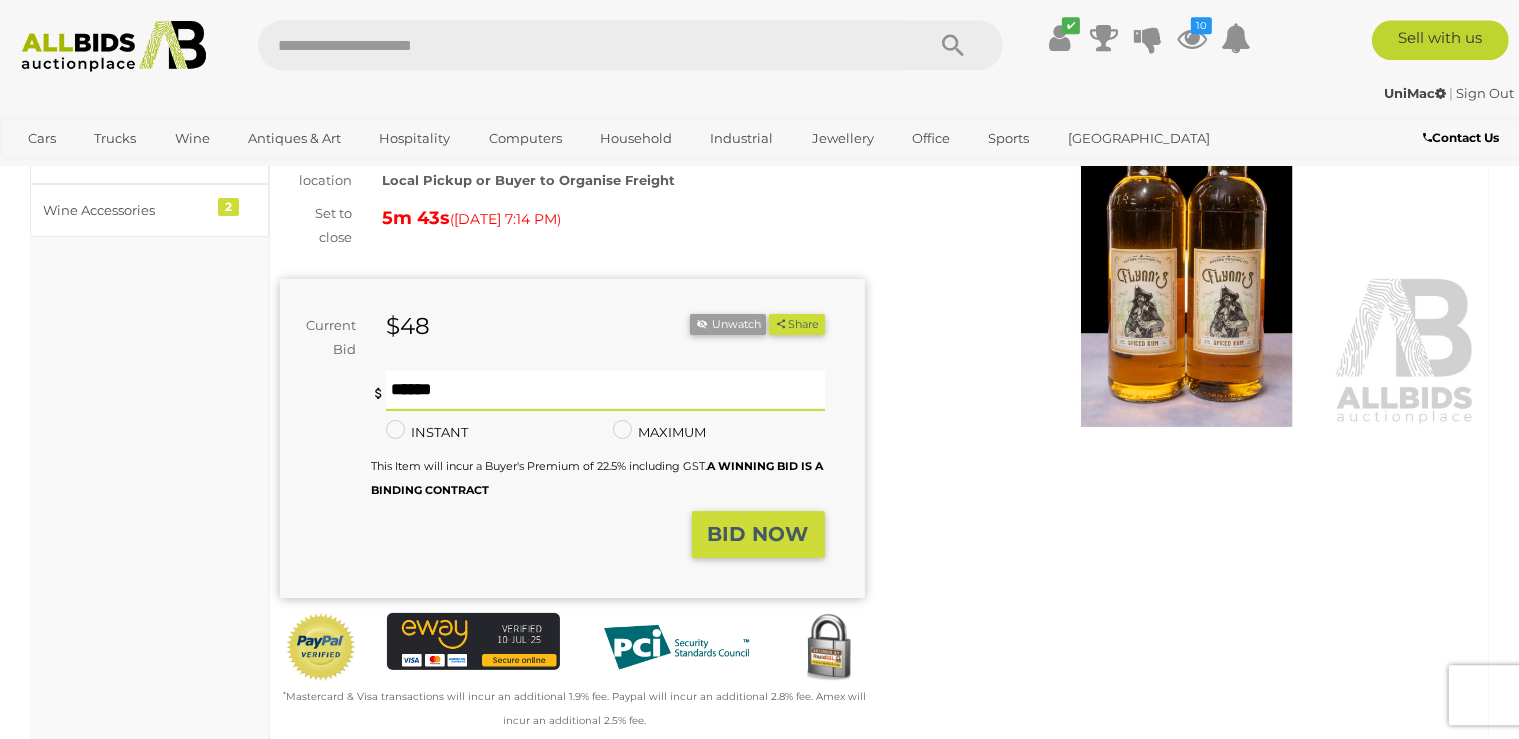 scroll, scrollTop: 211, scrollLeft: 0, axis: vertical 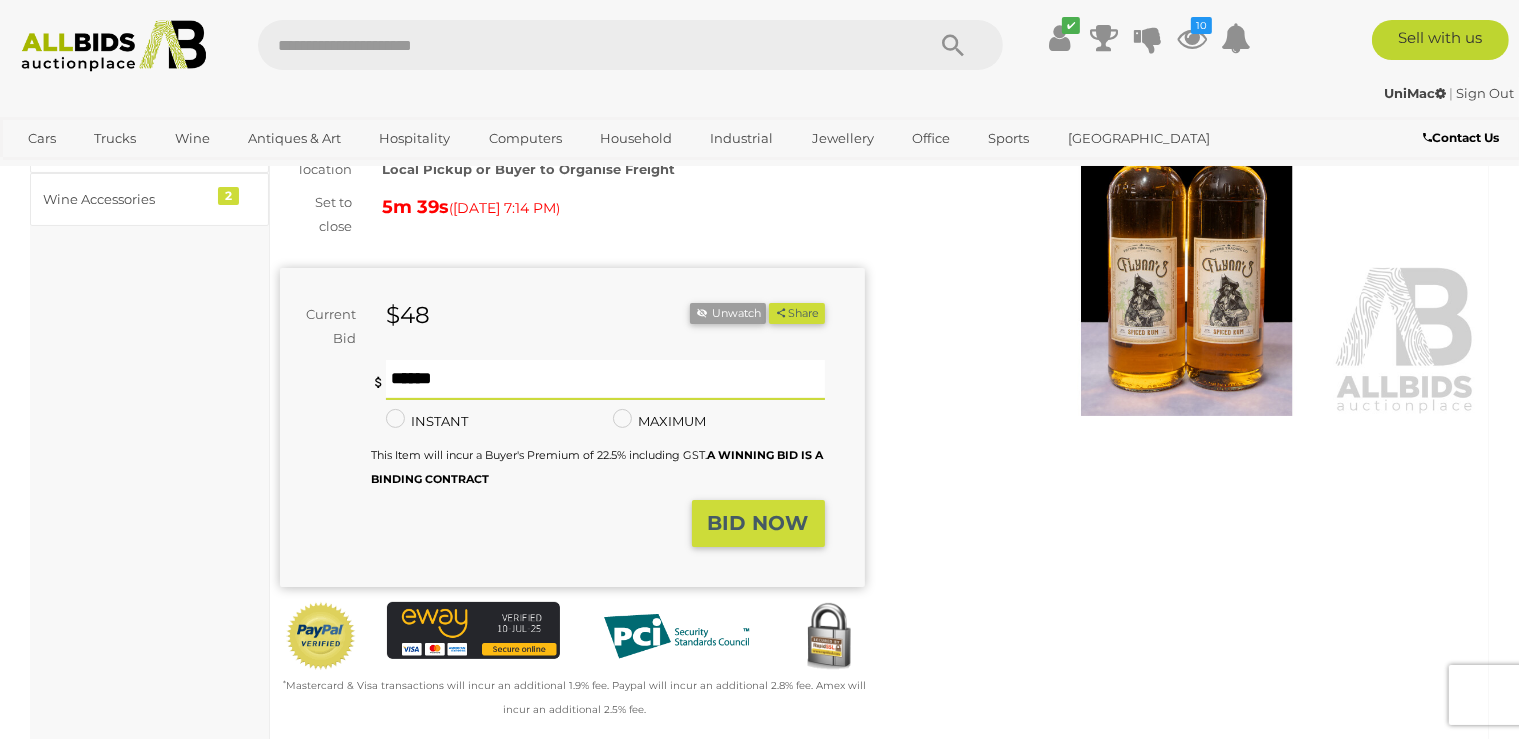 type on "**" 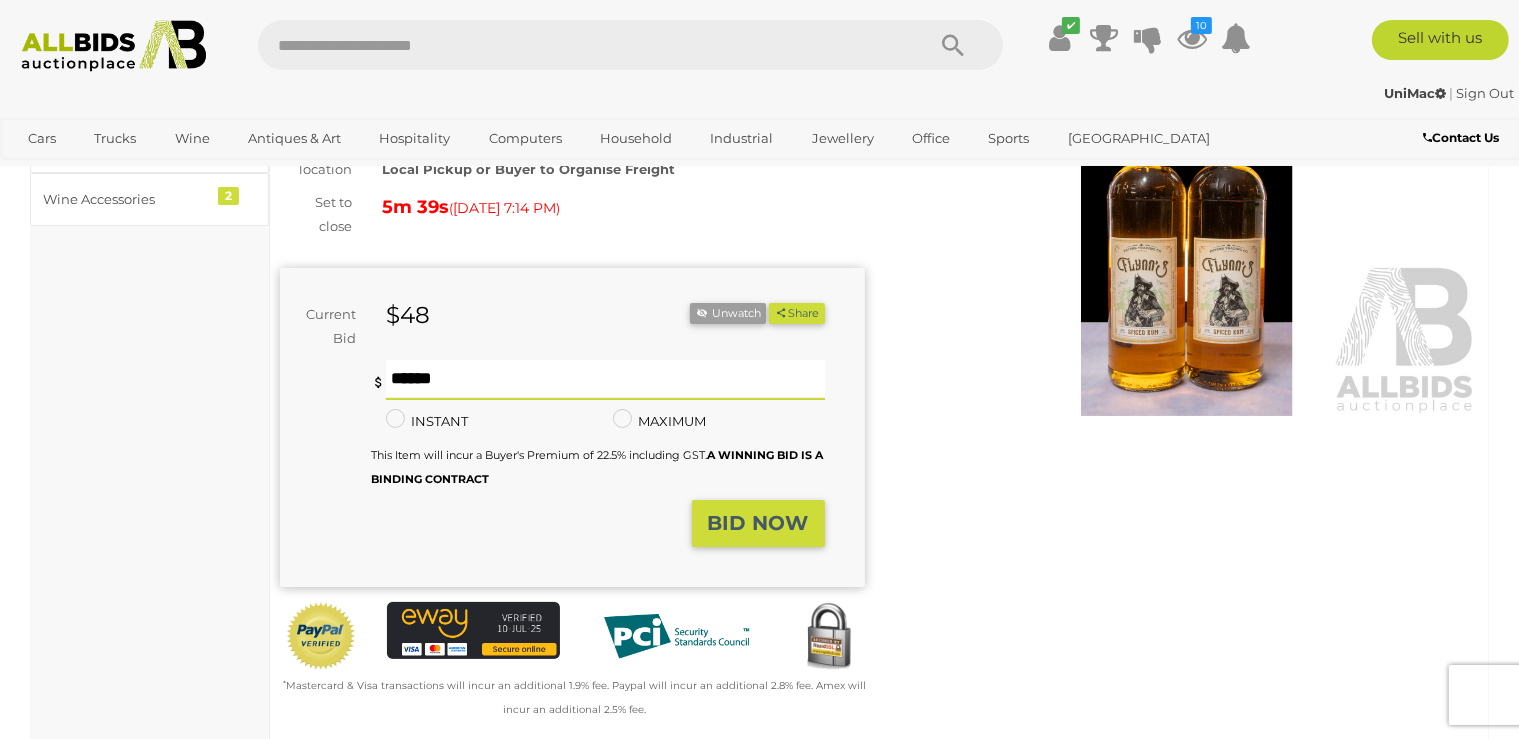 click on "BID NOW" at bounding box center [758, 523] 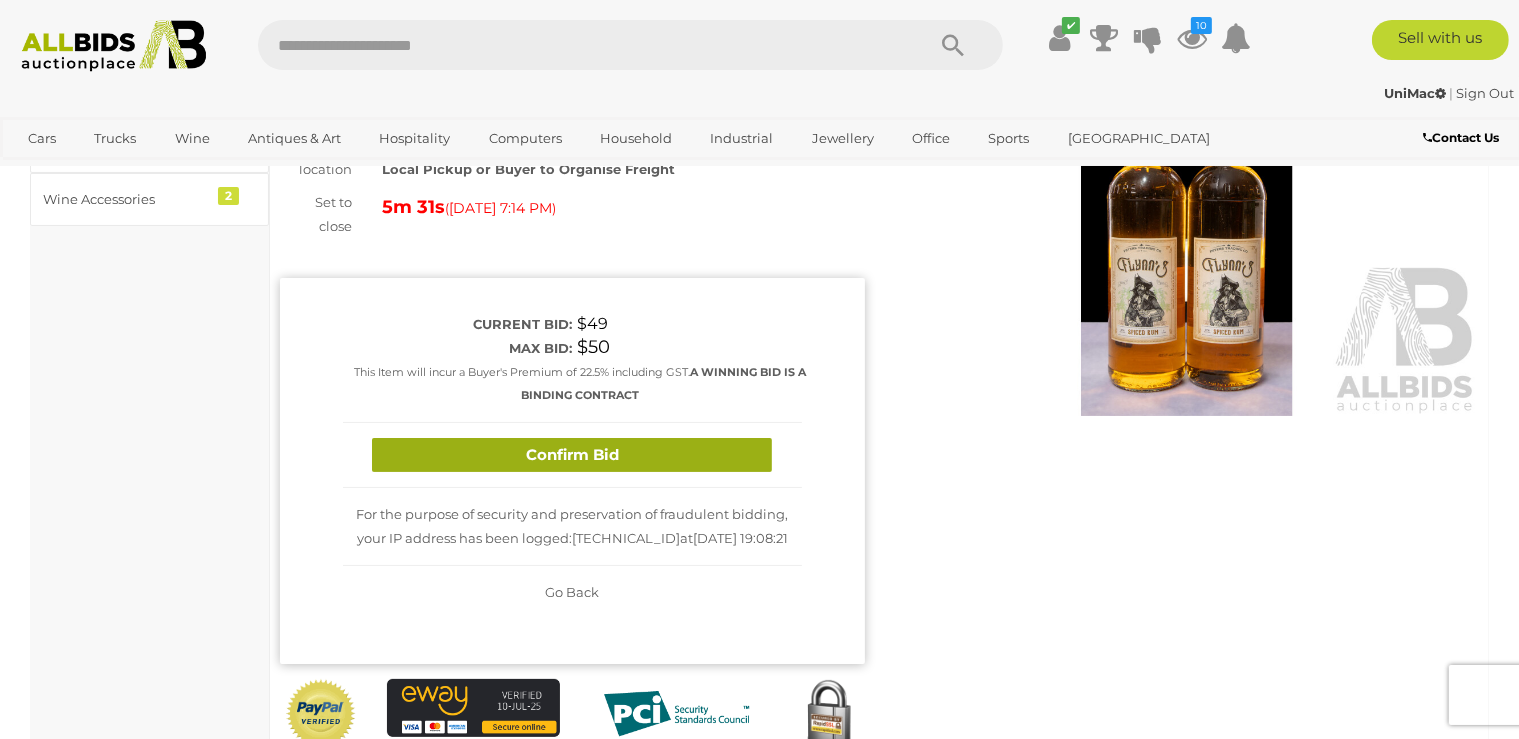 click on "Confirm Bid" at bounding box center (572, 455) 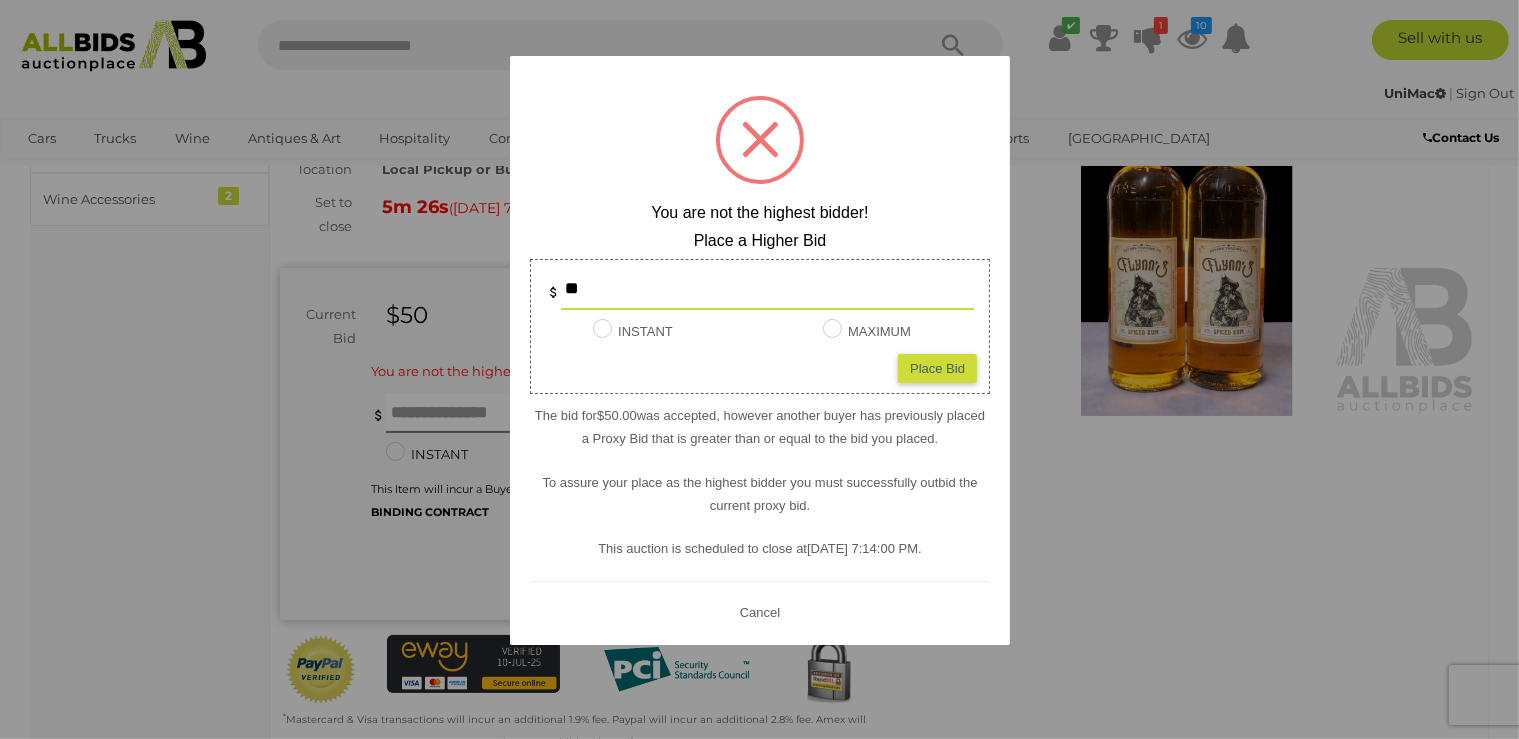 click on "Place Bid" at bounding box center (937, 367) 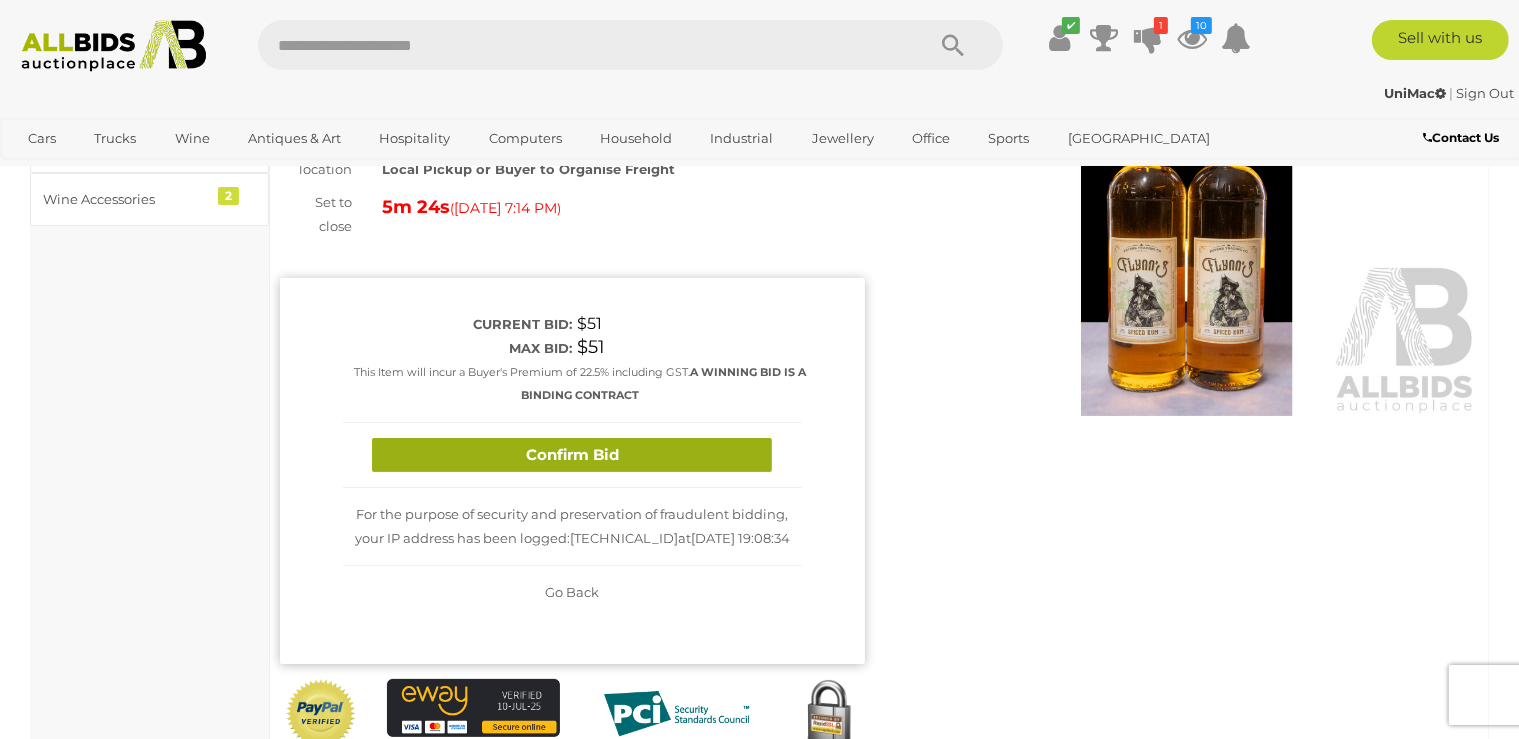 click on "Confirm Bid" at bounding box center (572, 455) 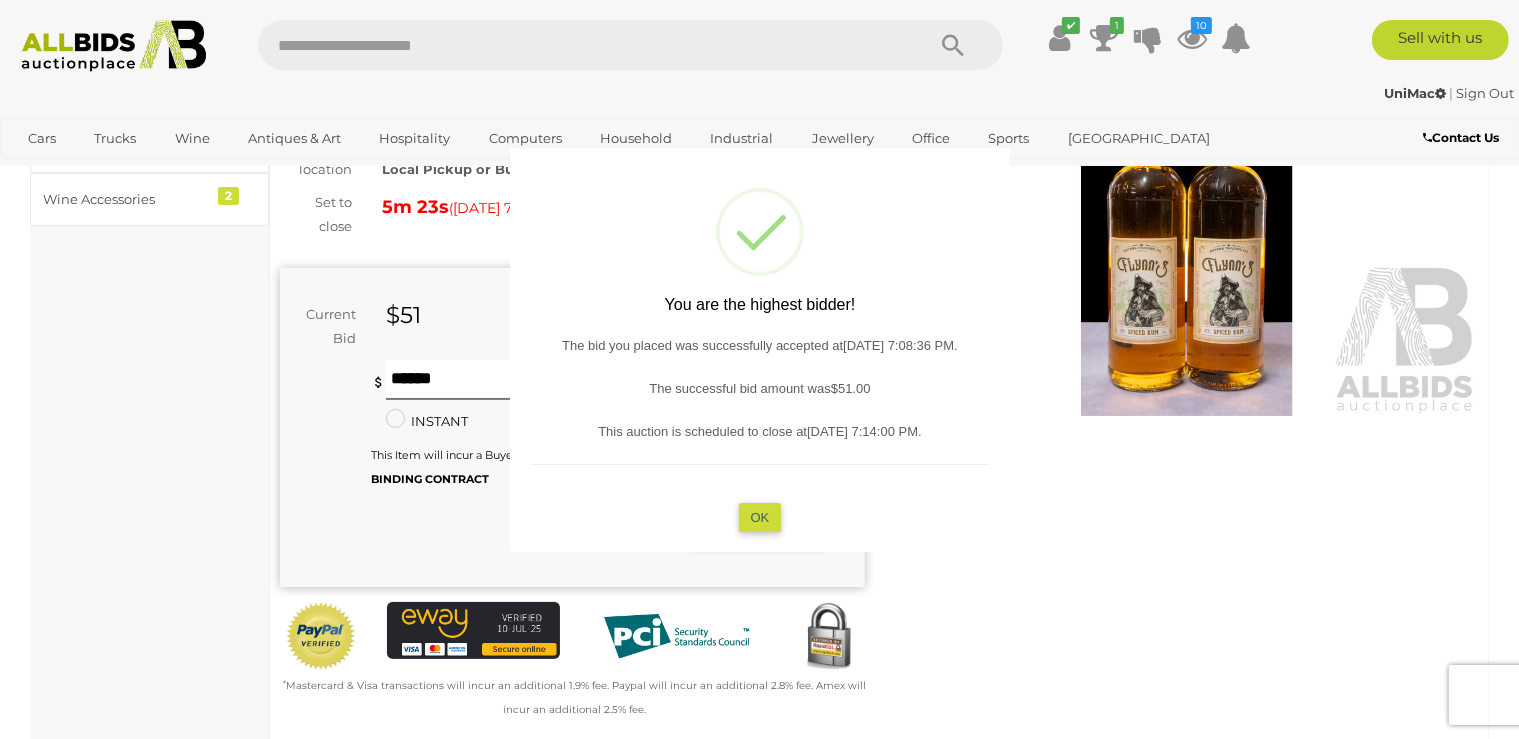 type 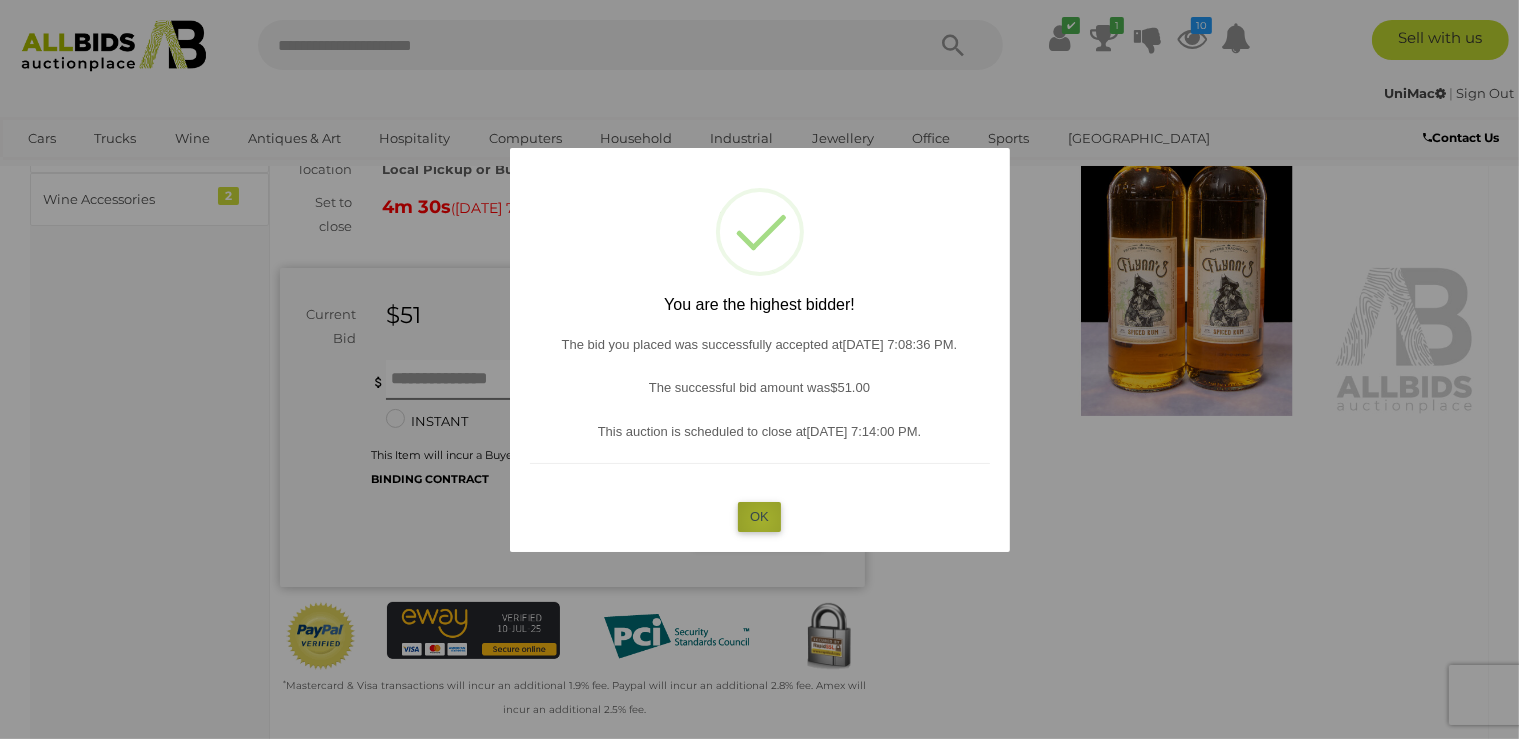drag, startPoint x: 761, startPoint y: 520, endPoint x: 750, endPoint y: 523, distance: 11.401754 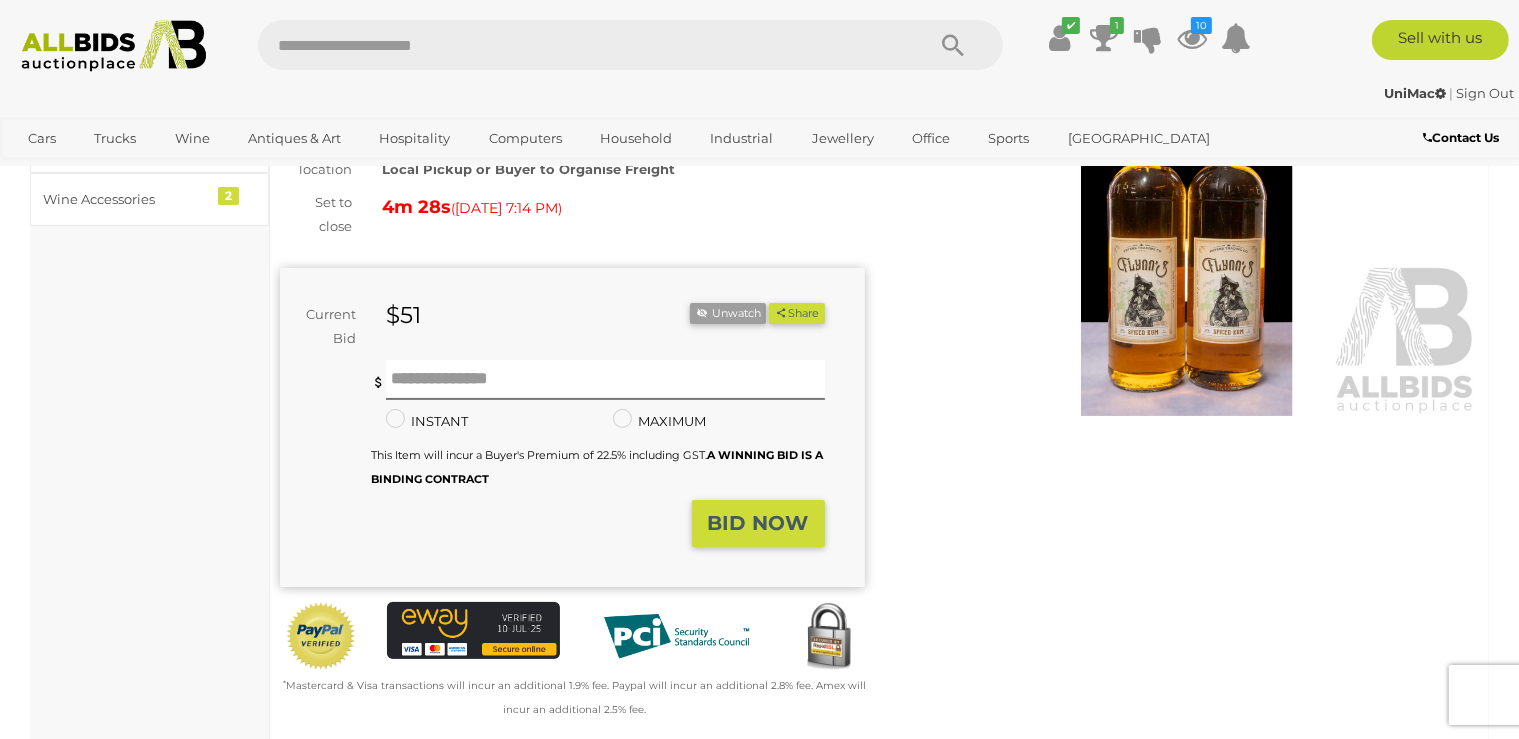 click at bounding box center [1187, 227] 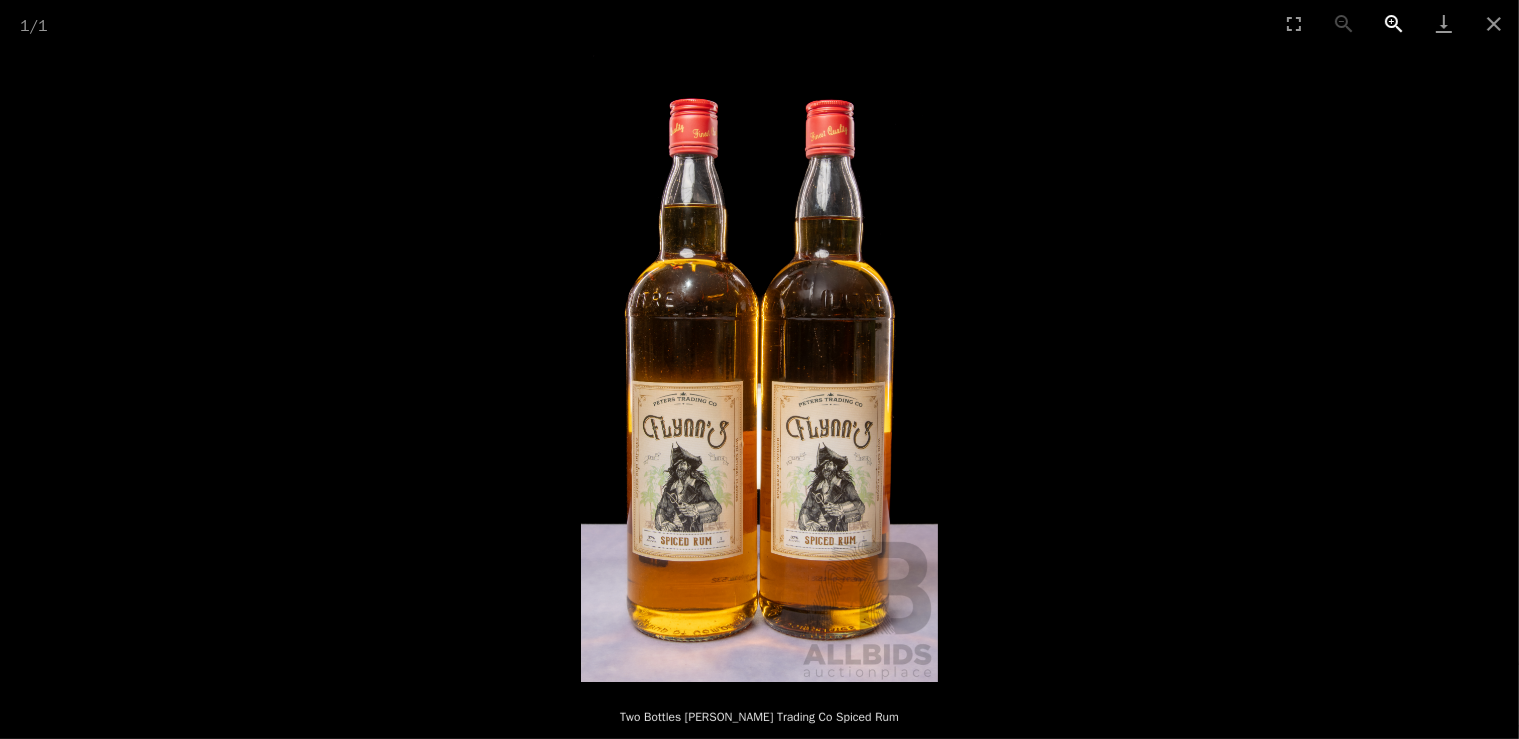 click at bounding box center [1394, 23] 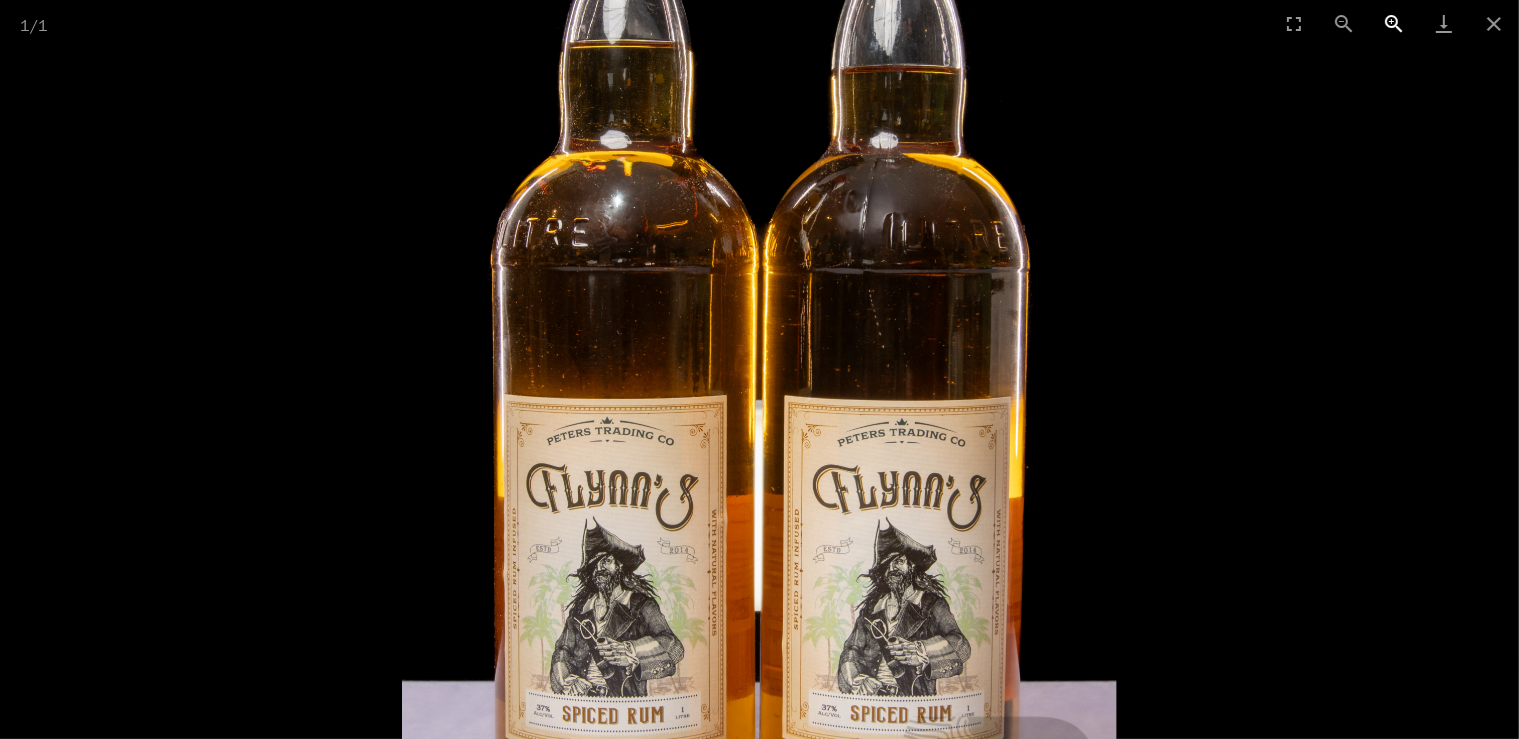 click at bounding box center (1394, 23) 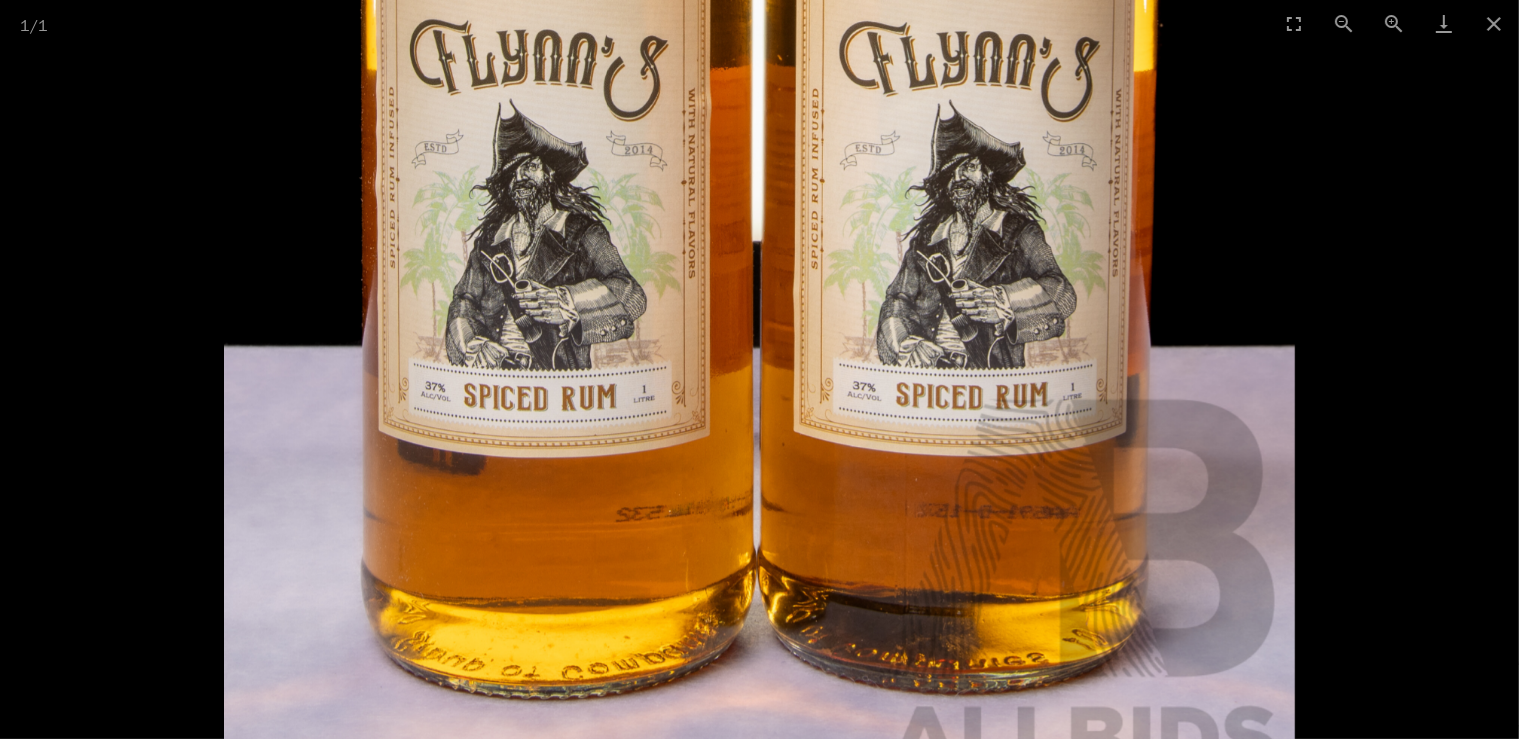 drag, startPoint x: 838, startPoint y: 559, endPoint x: 902, endPoint y: 67, distance: 496.14514 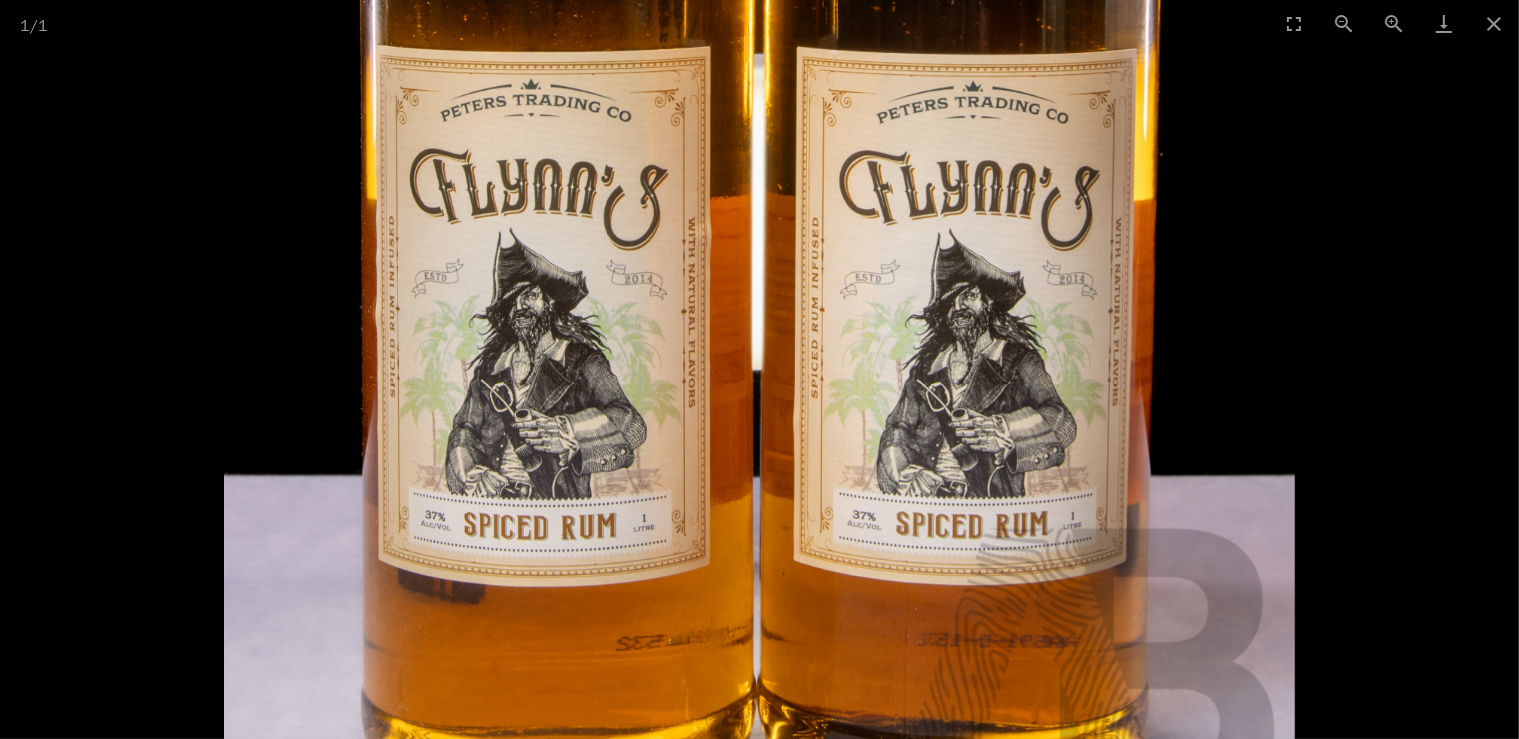 drag, startPoint x: 558, startPoint y: 85, endPoint x: 510, endPoint y: 294, distance: 214.44113 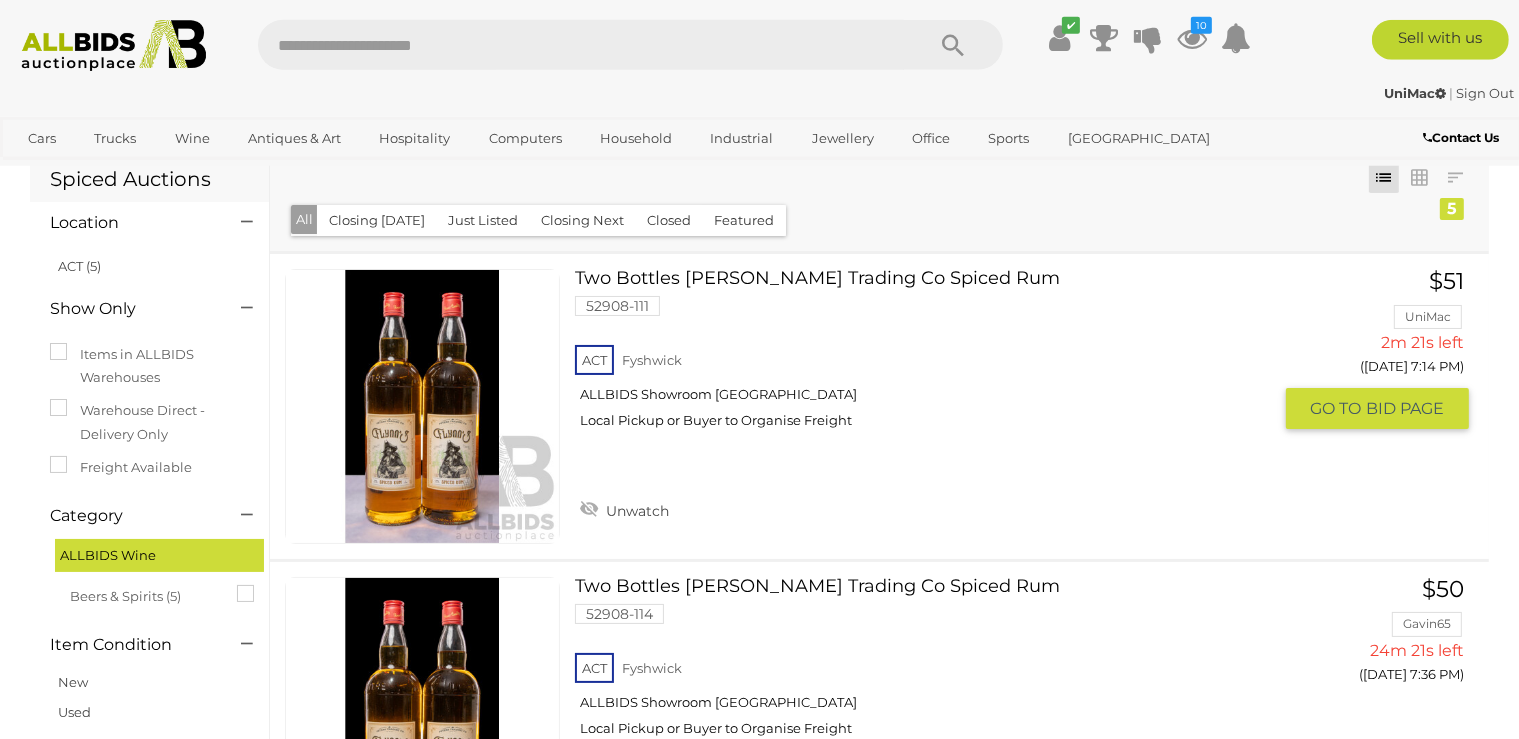 scroll, scrollTop: 105, scrollLeft: 0, axis: vertical 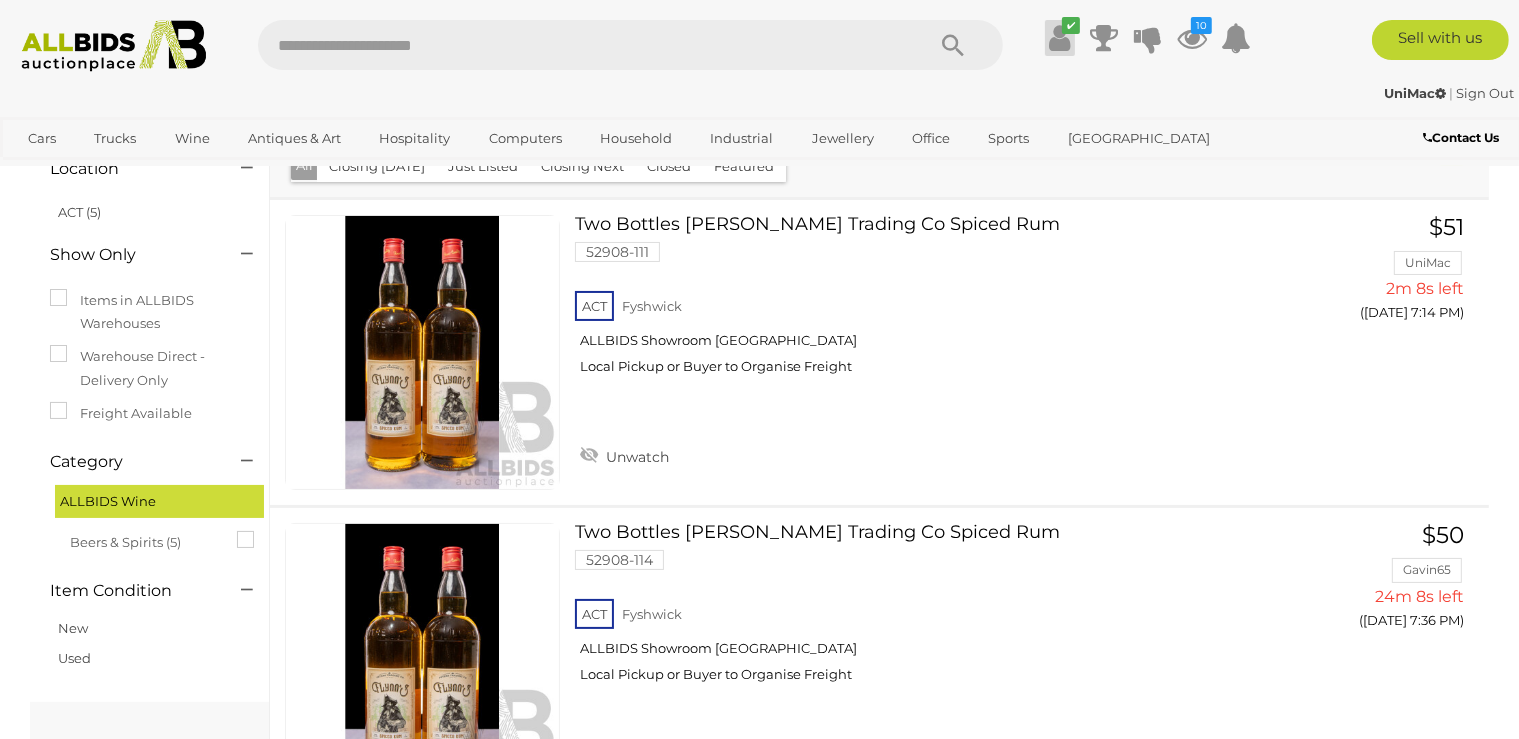 click at bounding box center [1059, 38] 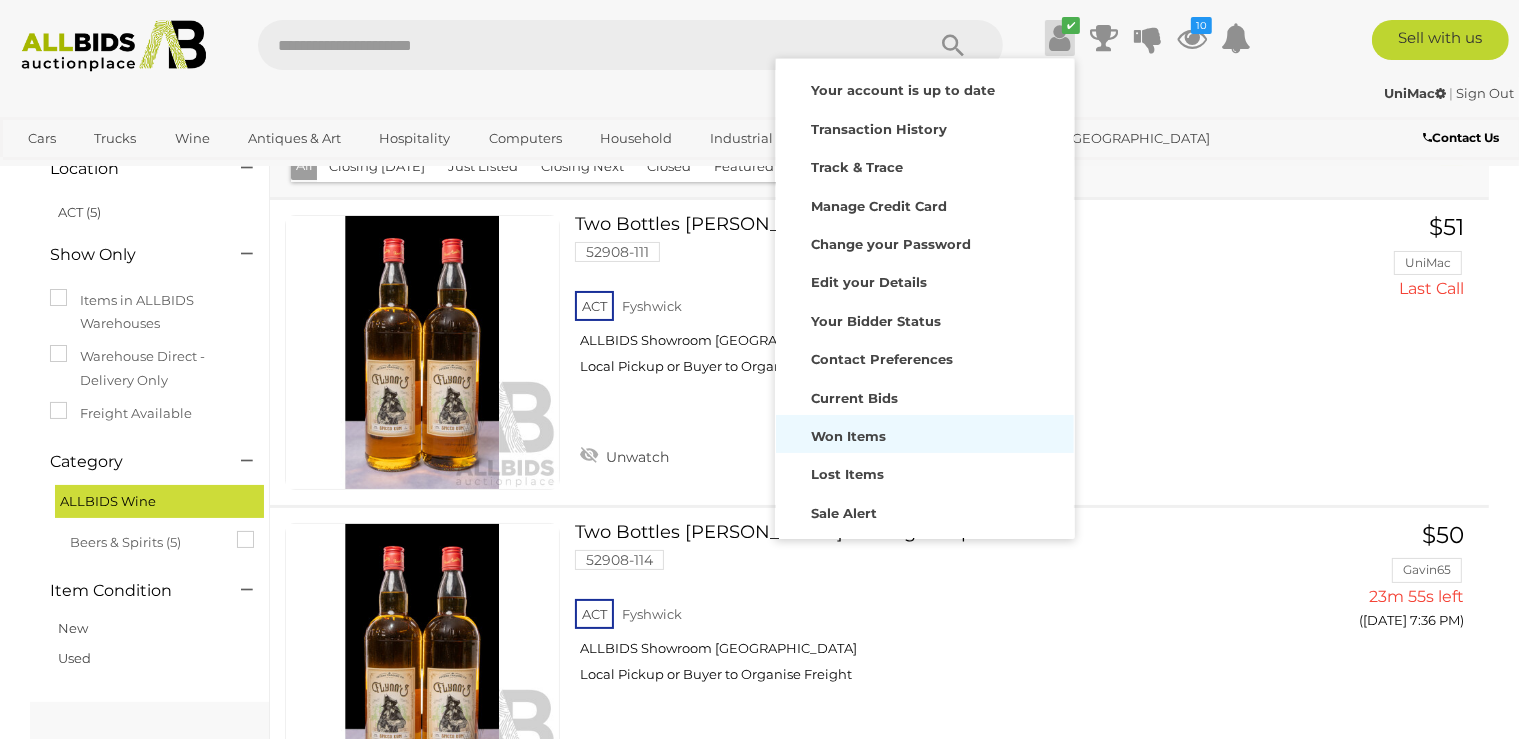 click on "Won Items" at bounding box center [848, 436] 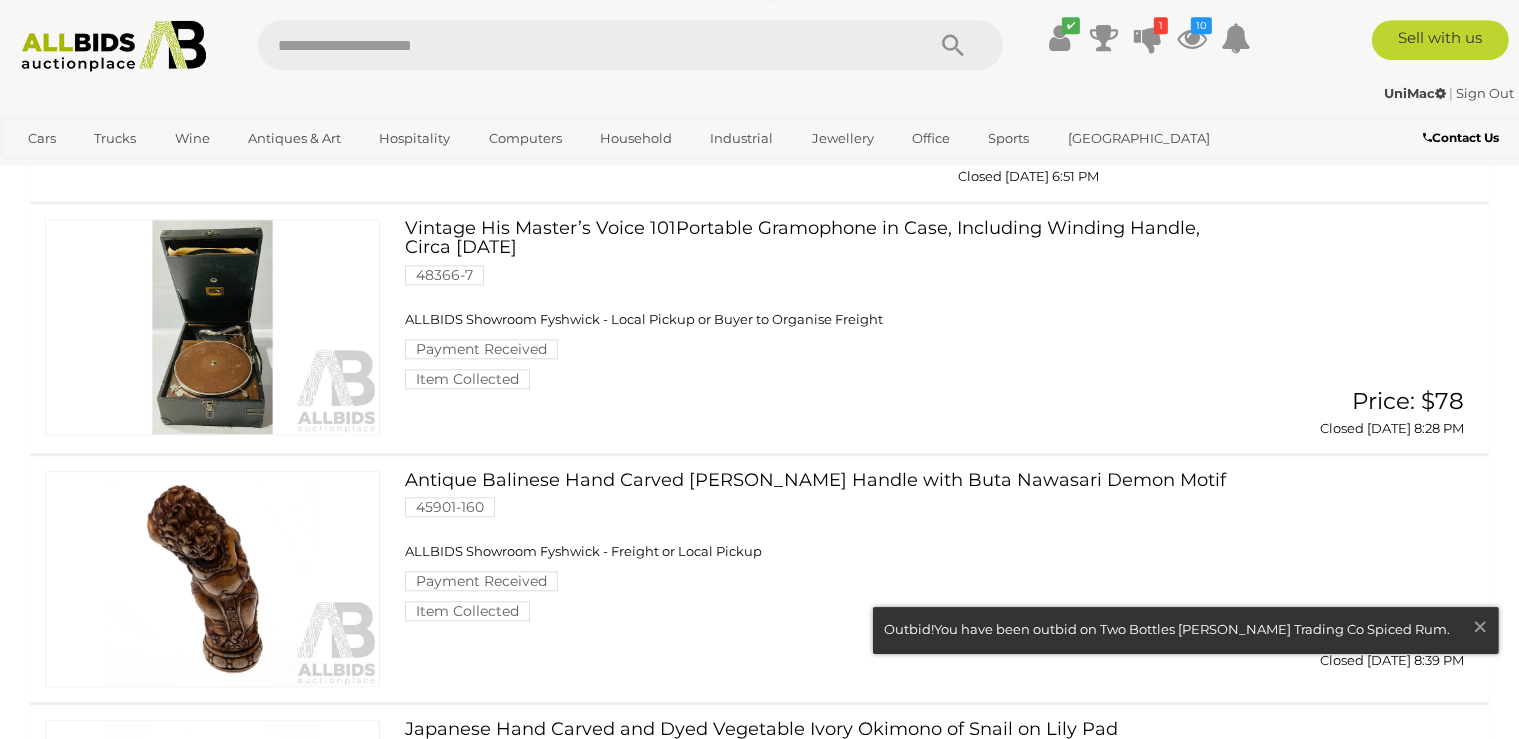 scroll, scrollTop: 4752, scrollLeft: 0, axis: vertical 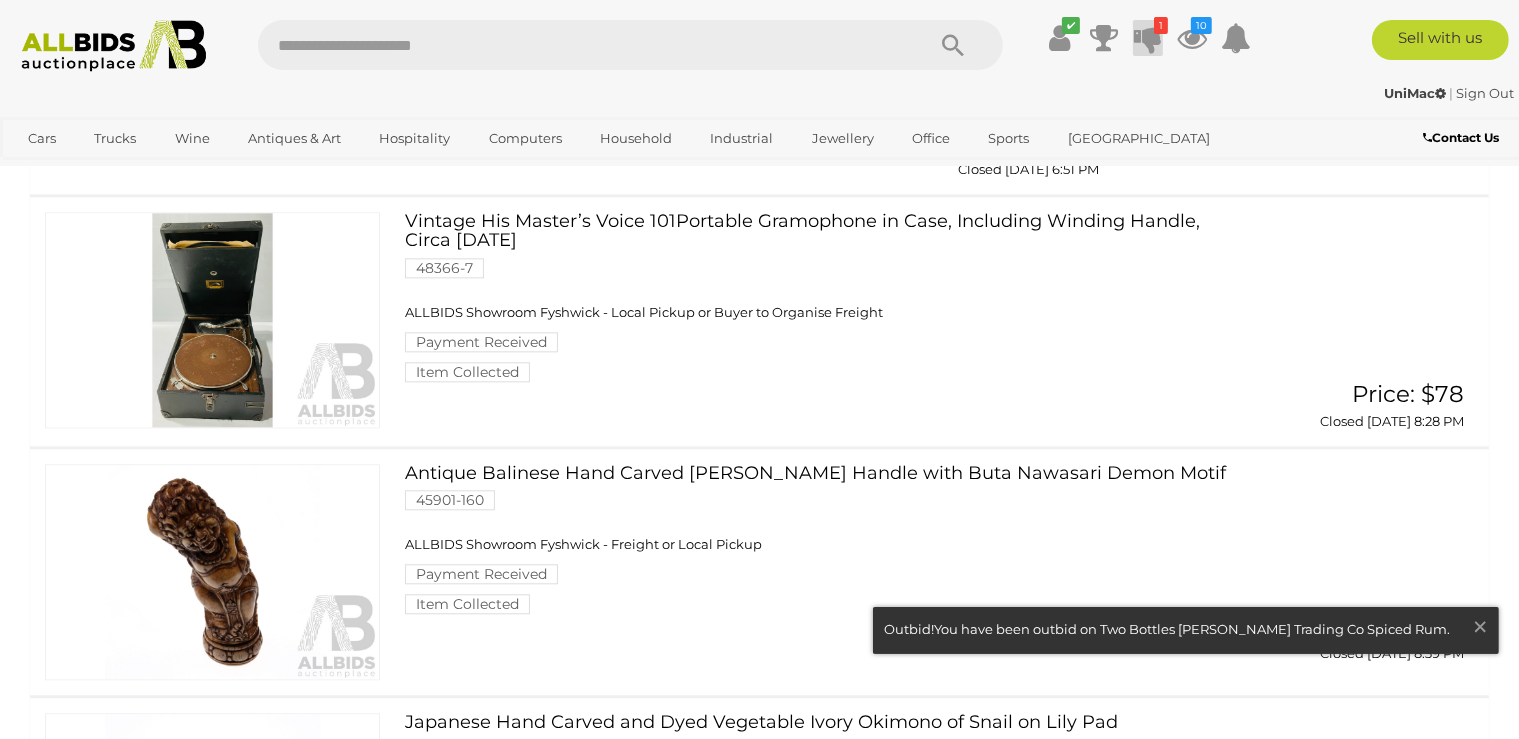 click at bounding box center [1148, 38] 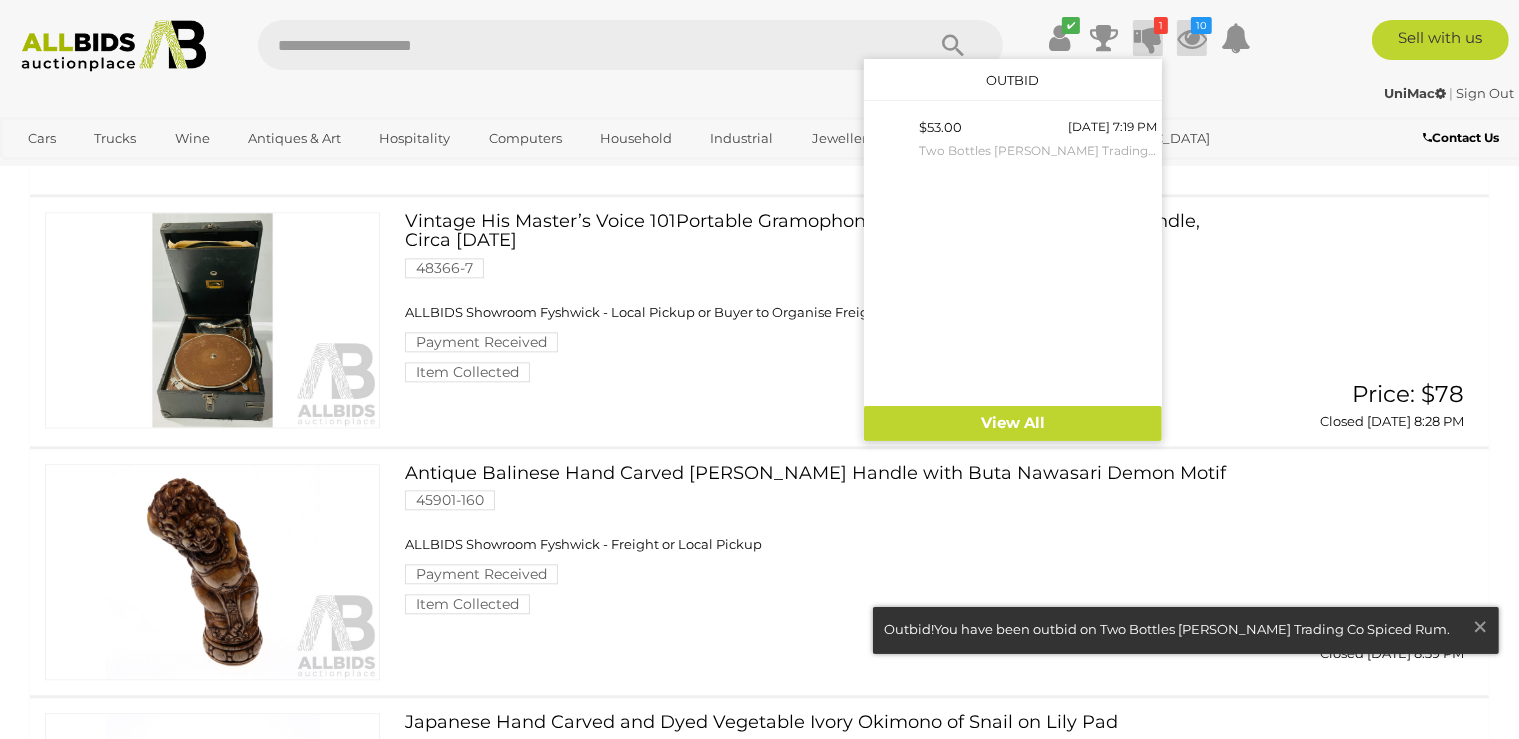click at bounding box center [1192, 38] 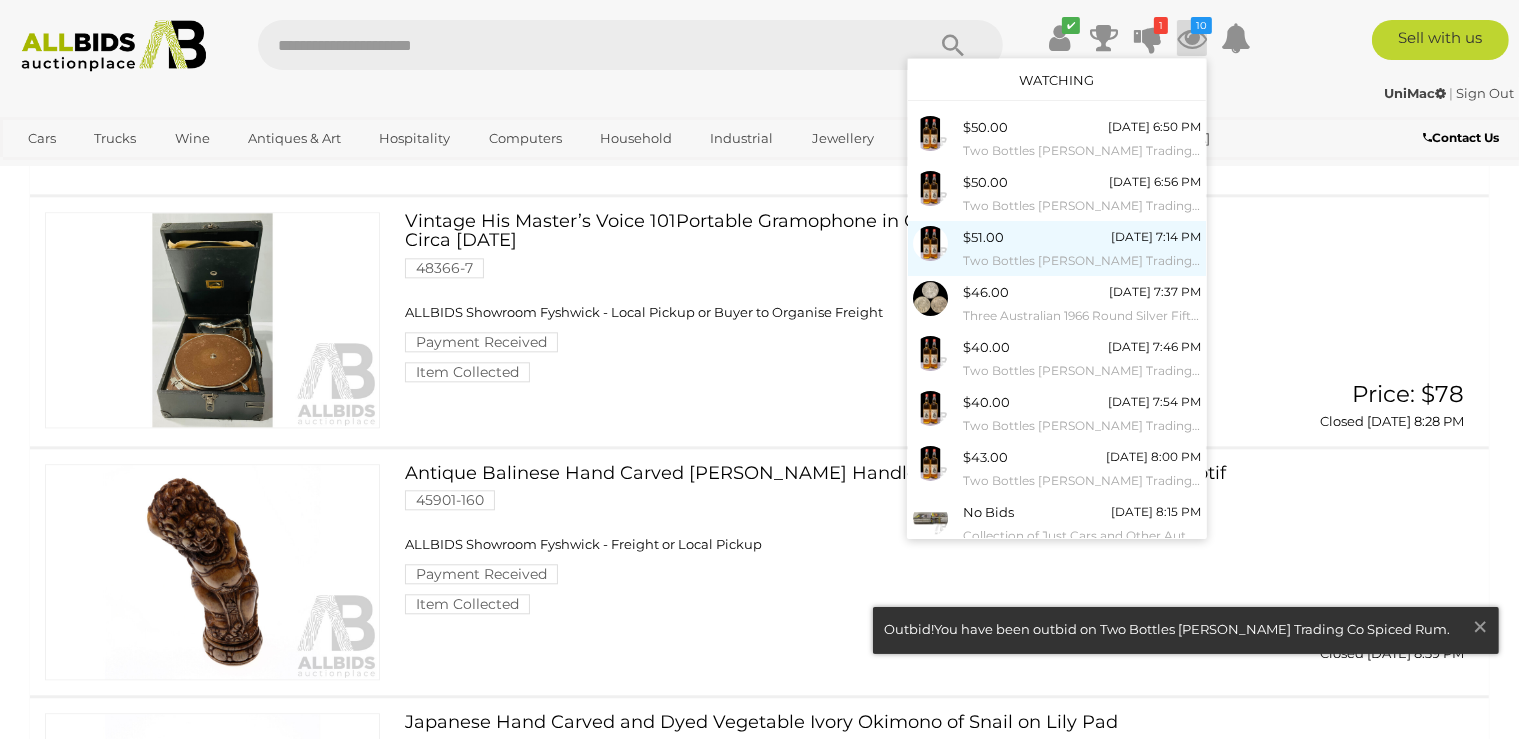 click at bounding box center (930, 243) 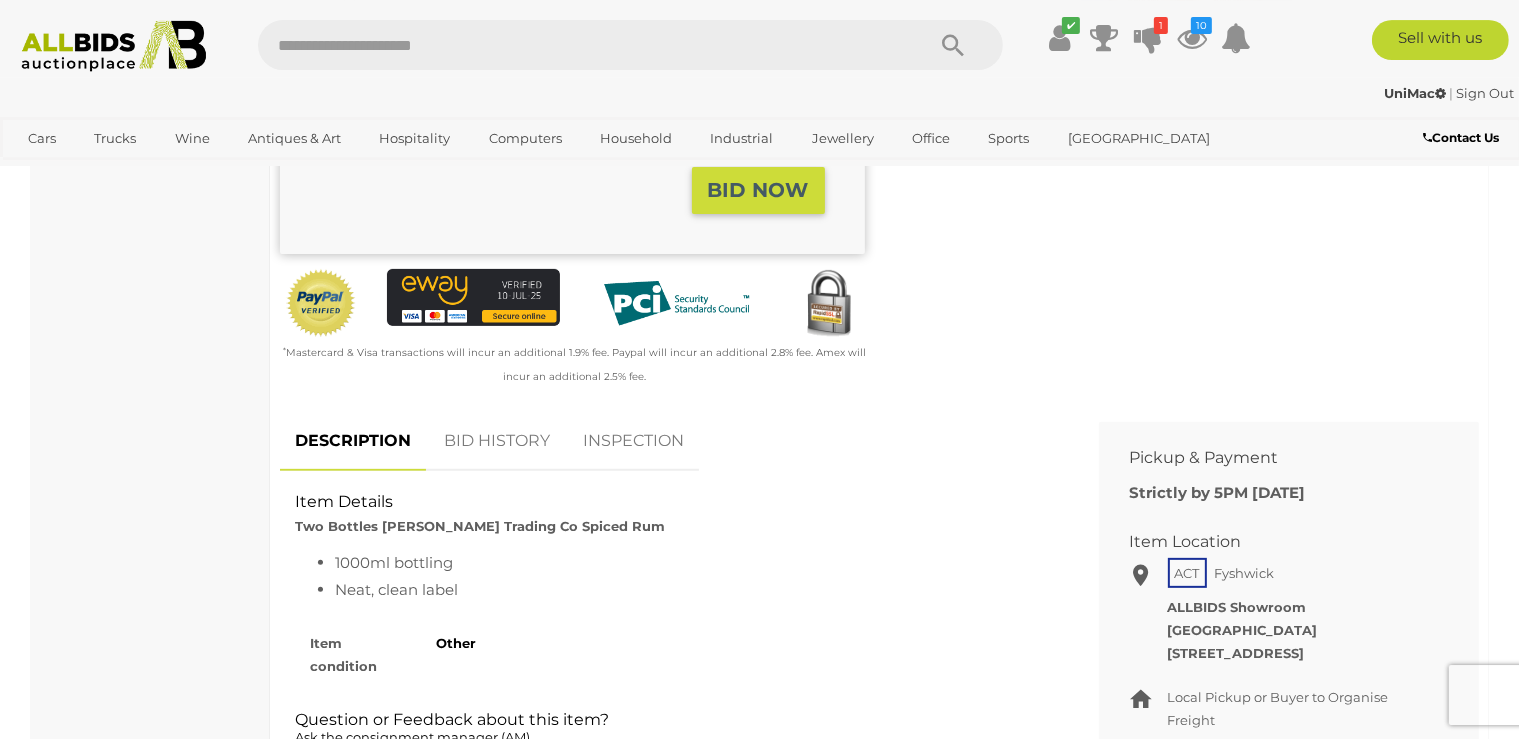 scroll, scrollTop: 739, scrollLeft: 0, axis: vertical 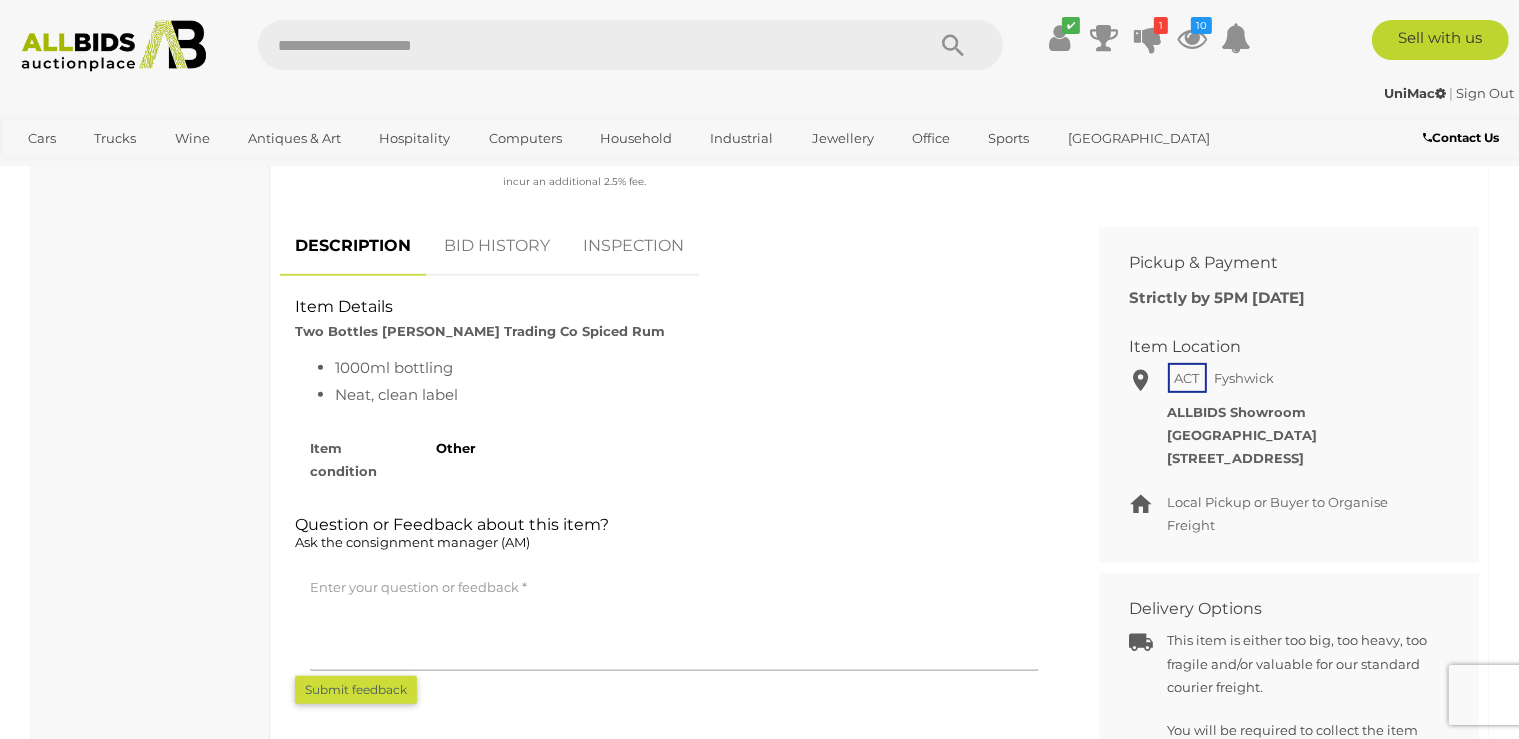 click on "BID HISTORY" at bounding box center (497, 246) 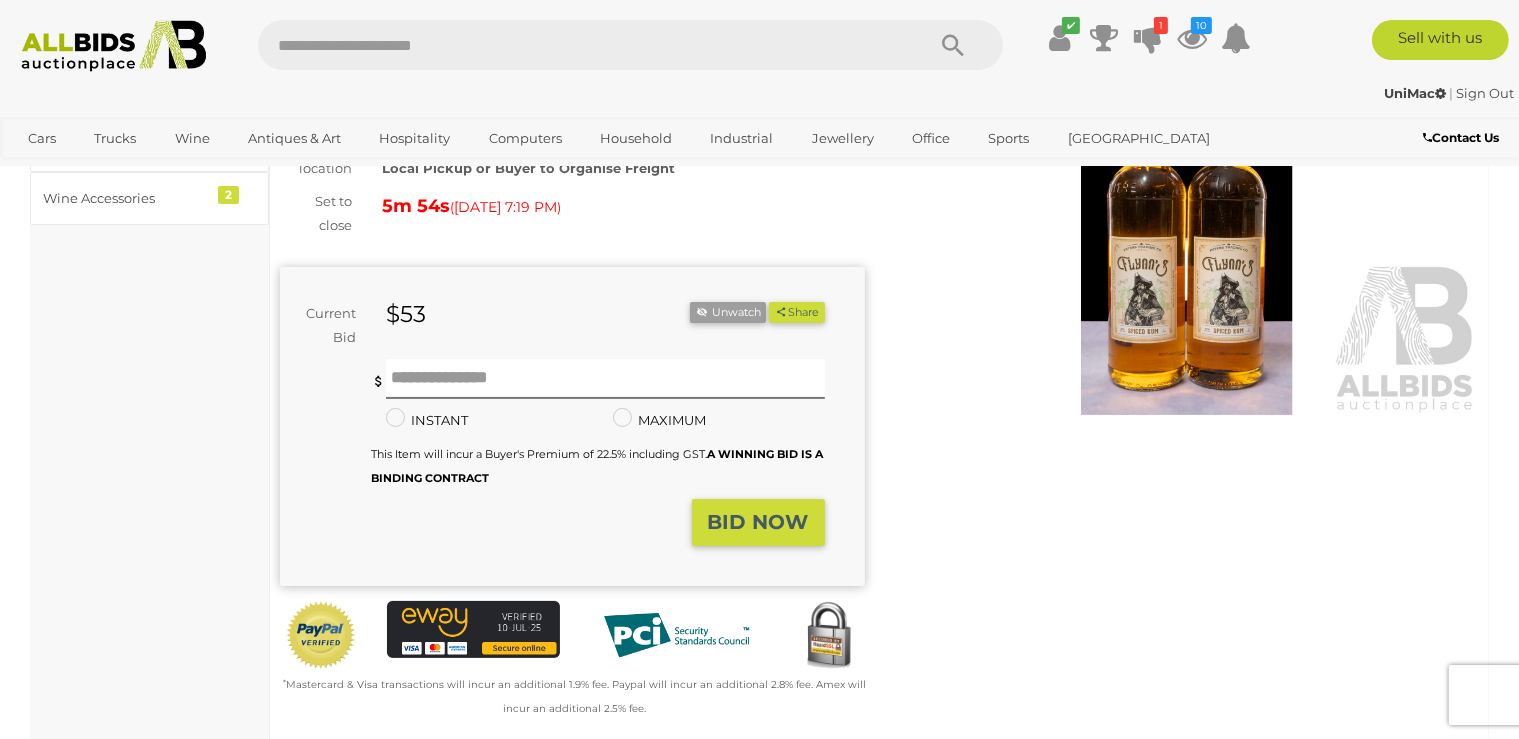 scroll, scrollTop: 211, scrollLeft: 0, axis: vertical 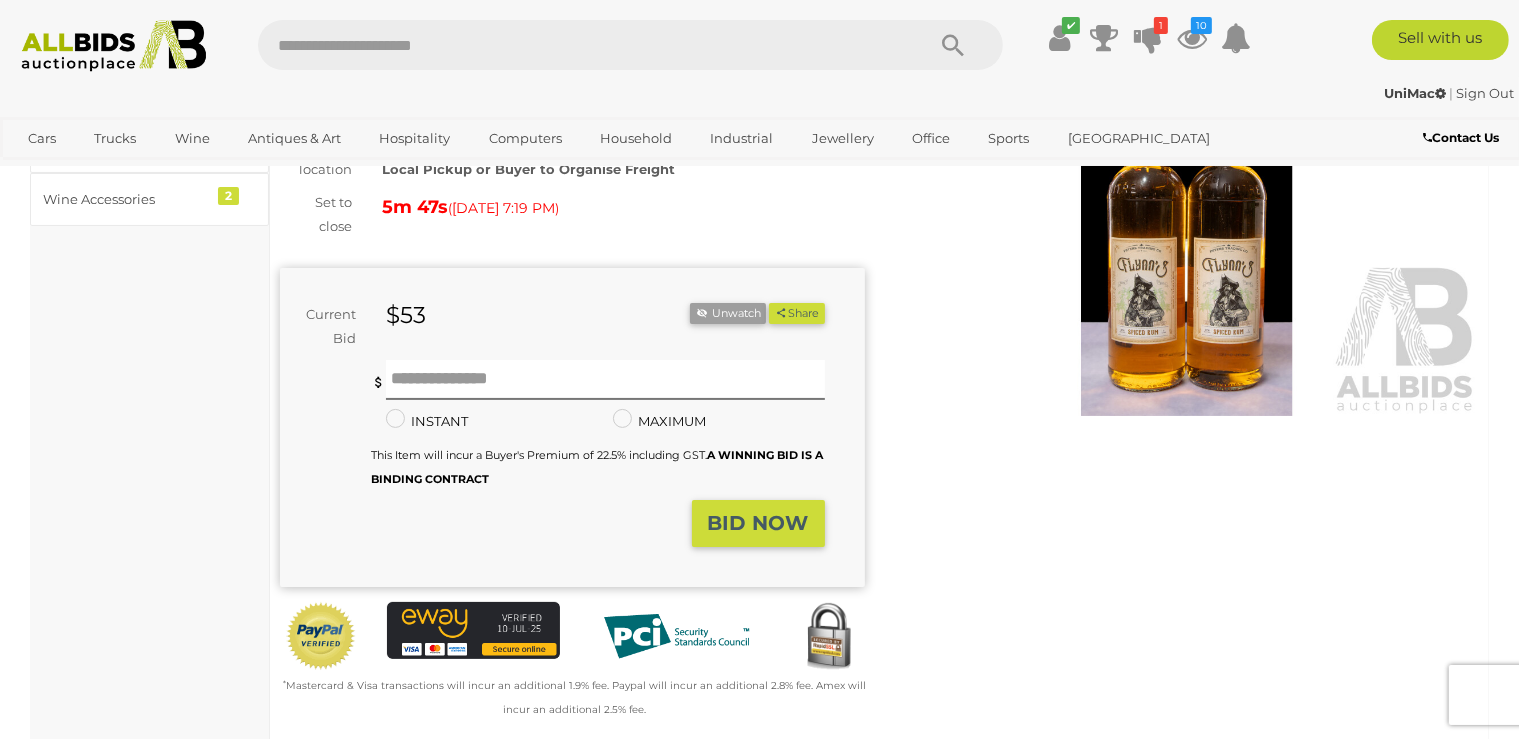 click at bounding box center [581, 45] 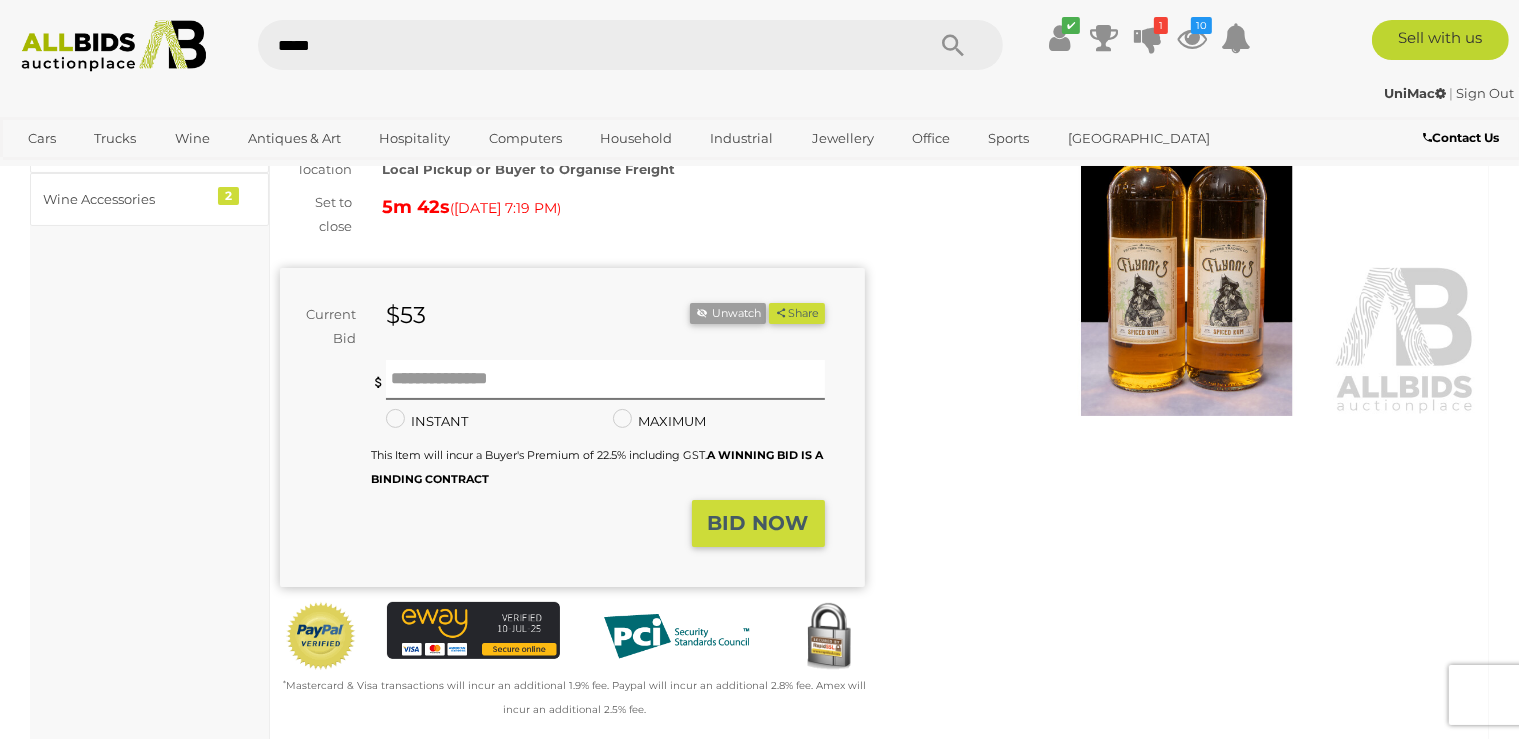 type on "******" 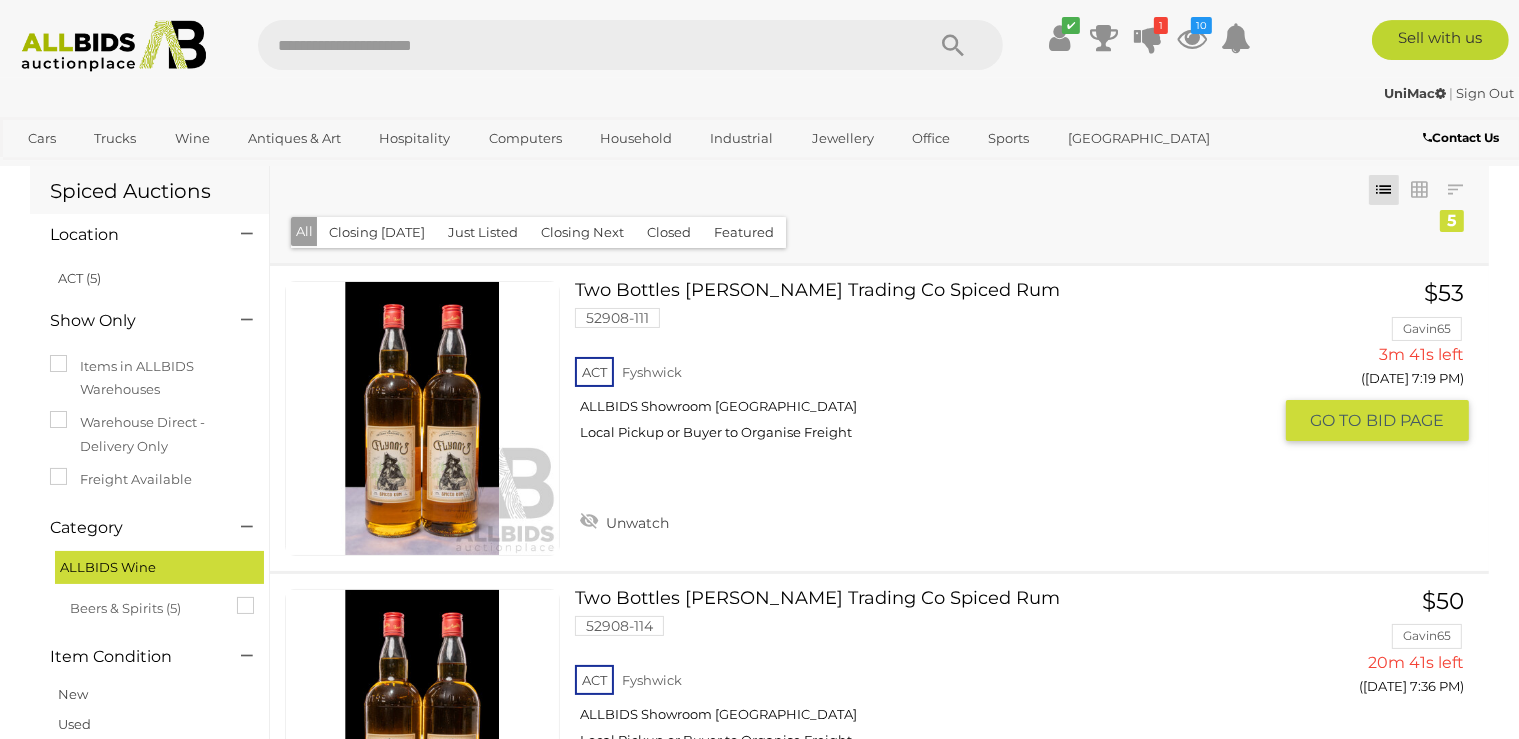 scroll, scrollTop: 0, scrollLeft: 0, axis: both 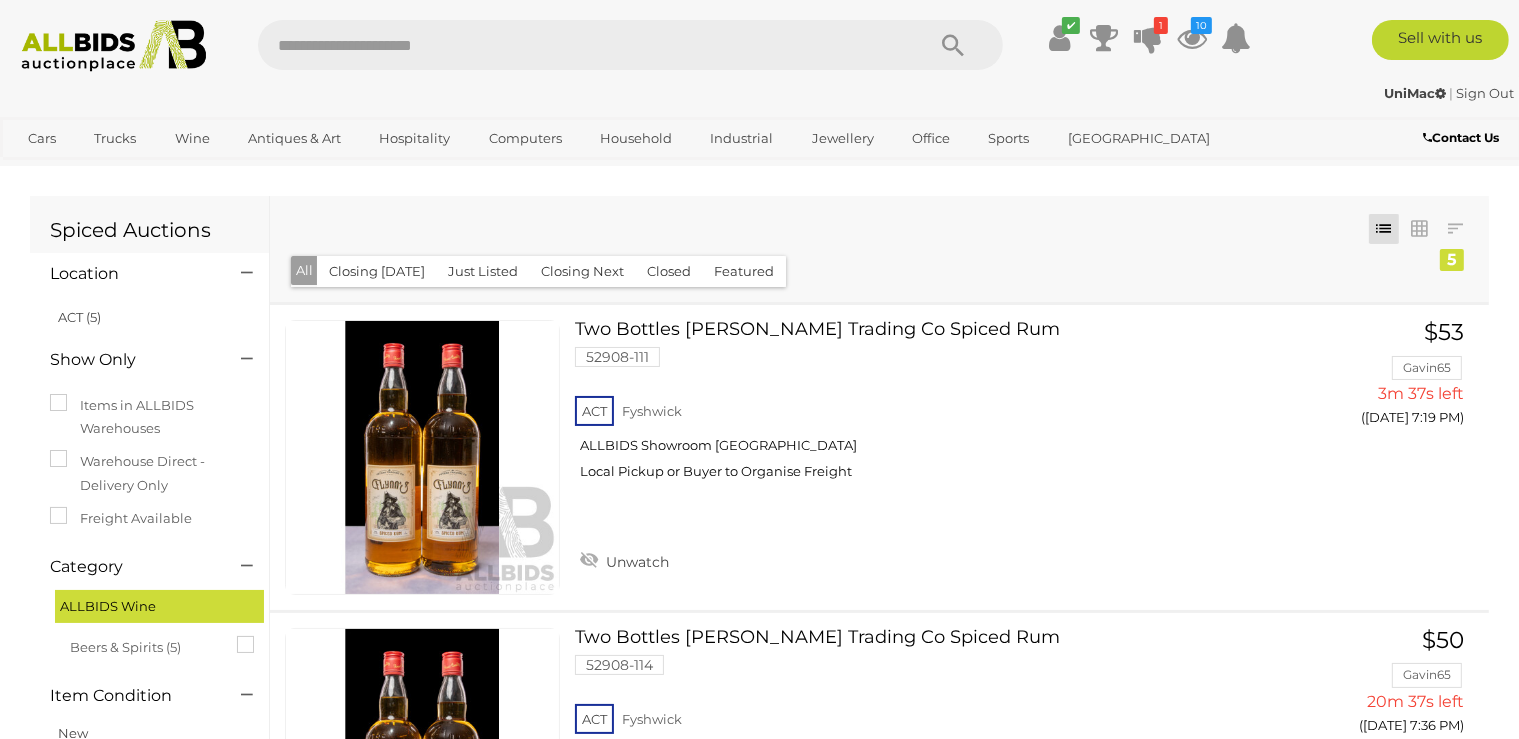 click at bounding box center [113, 46] 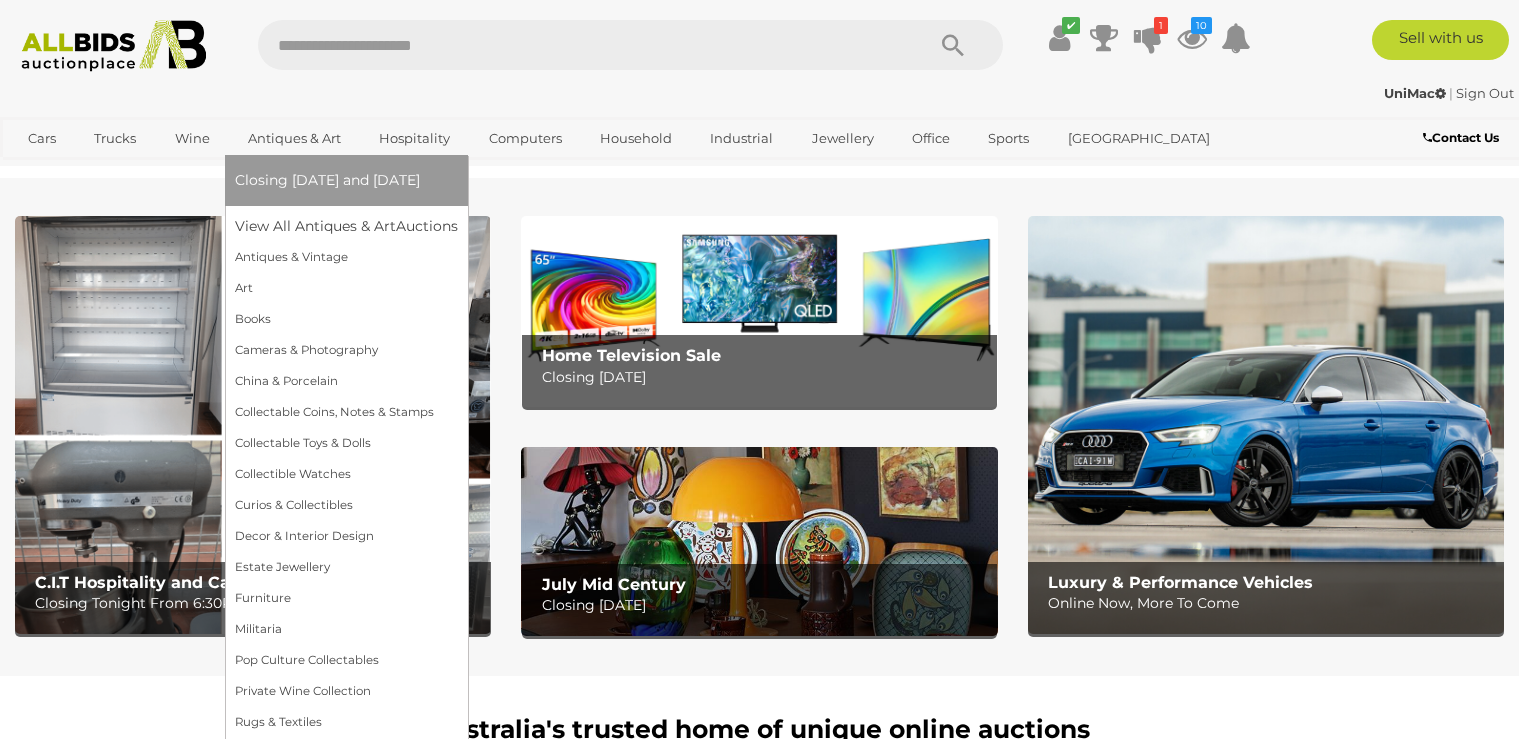 scroll, scrollTop: 0, scrollLeft: 0, axis: both 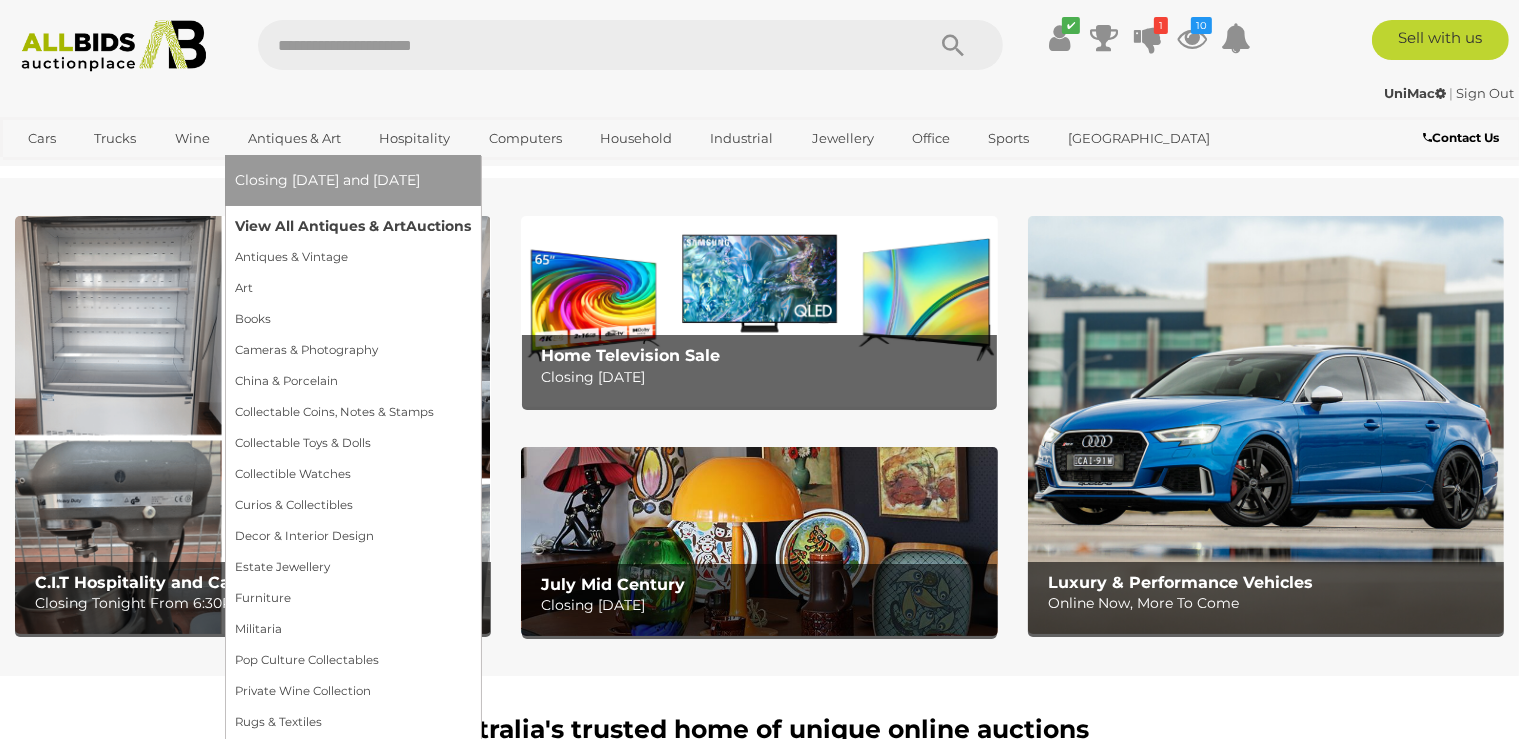 click on "View All Antiques & Art  Auctions" at bounding box center [353, 226] 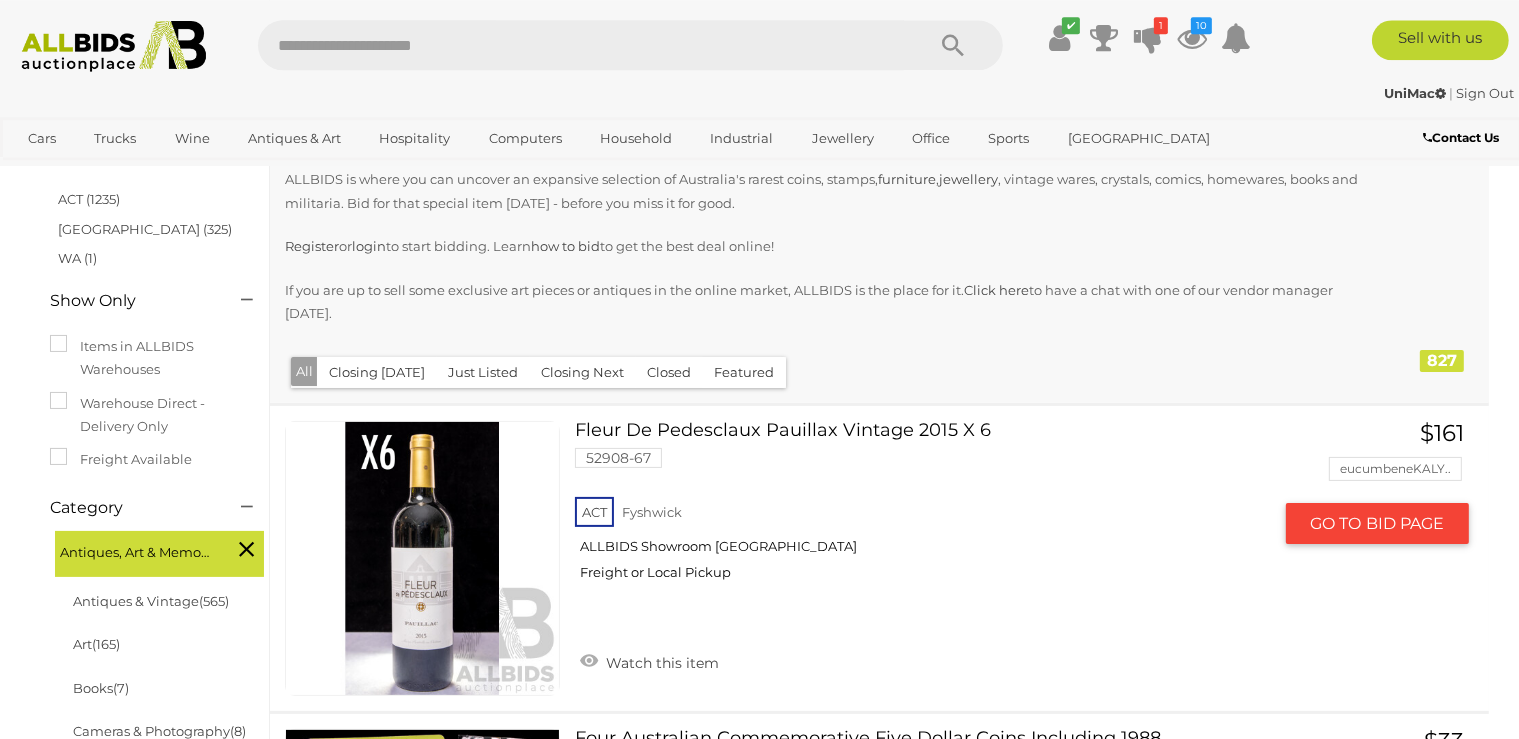 scroll, scrollTop: 161, scrollLeft: 0, axis: vertical 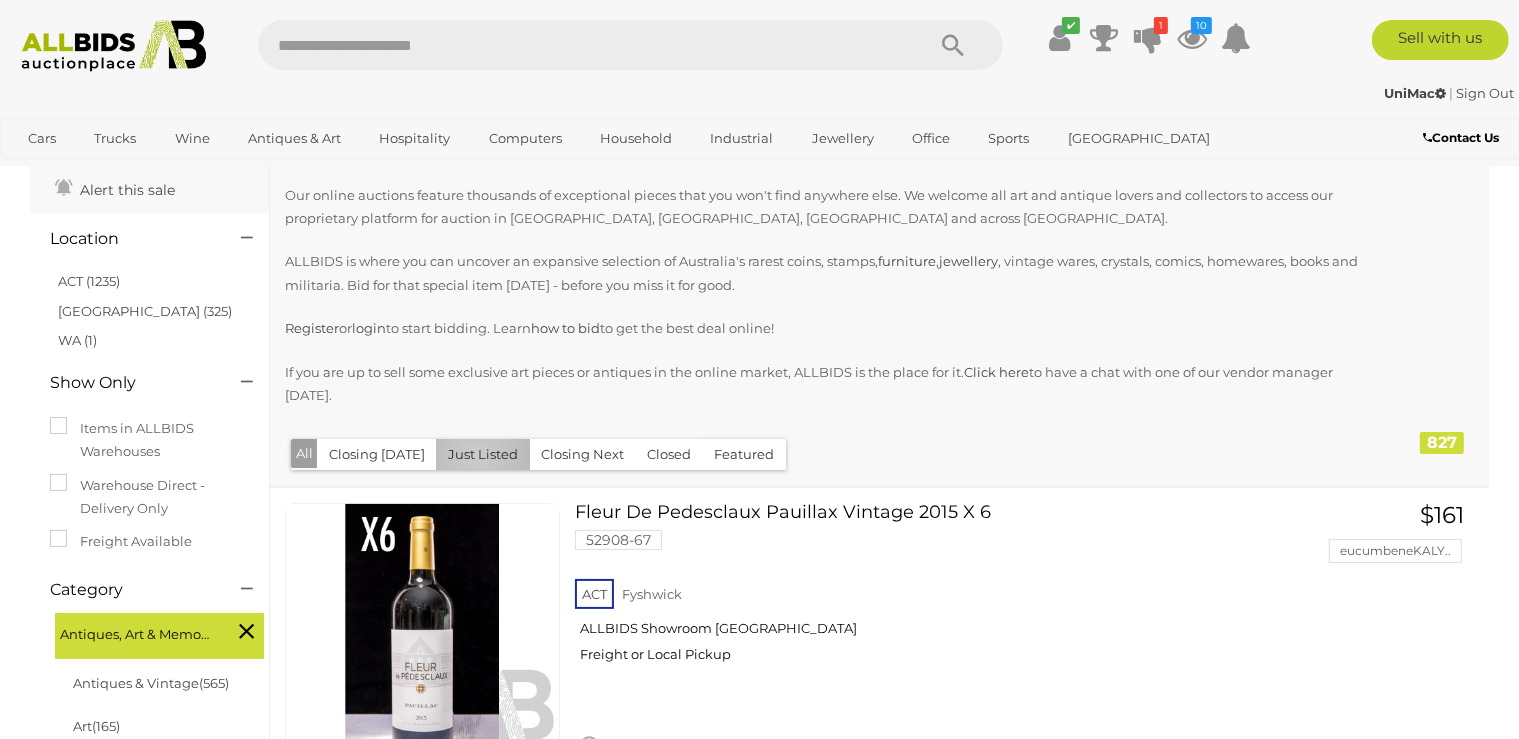 click on "Just Listed" at bounding box center (483, 454) 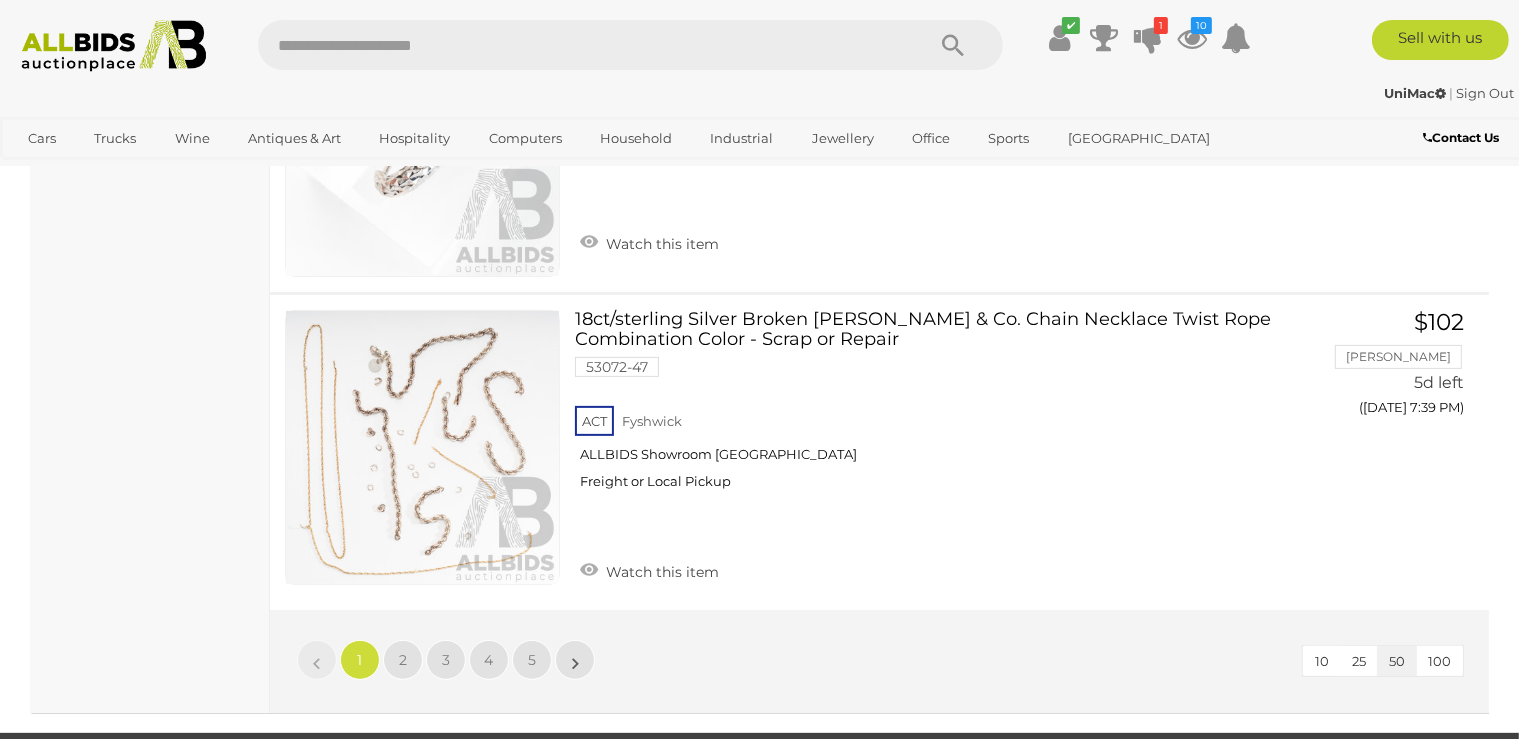 scroll, scrollTop: 16051, scrollLeft: 0, axis: vertical 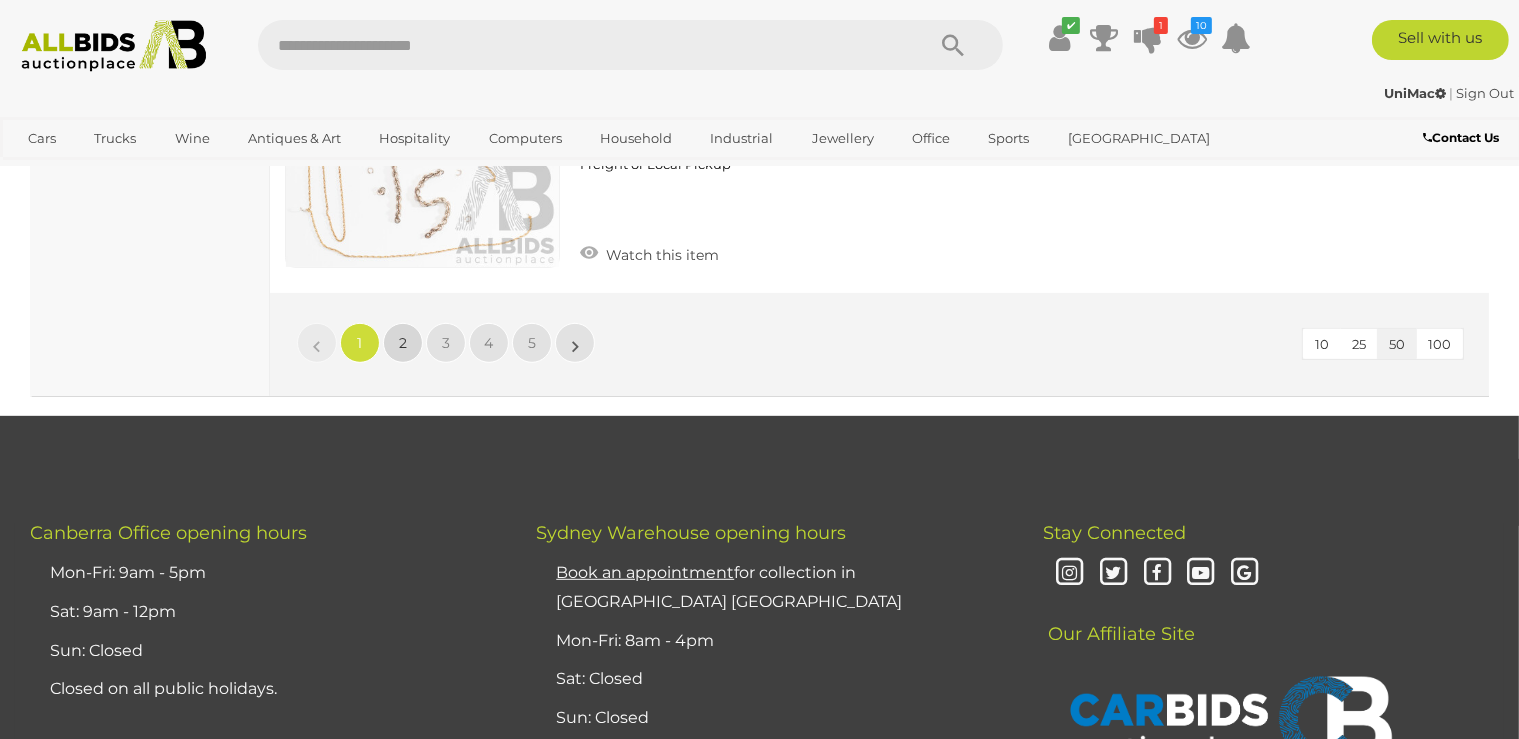click on "2" at bounding box center (403, 343) 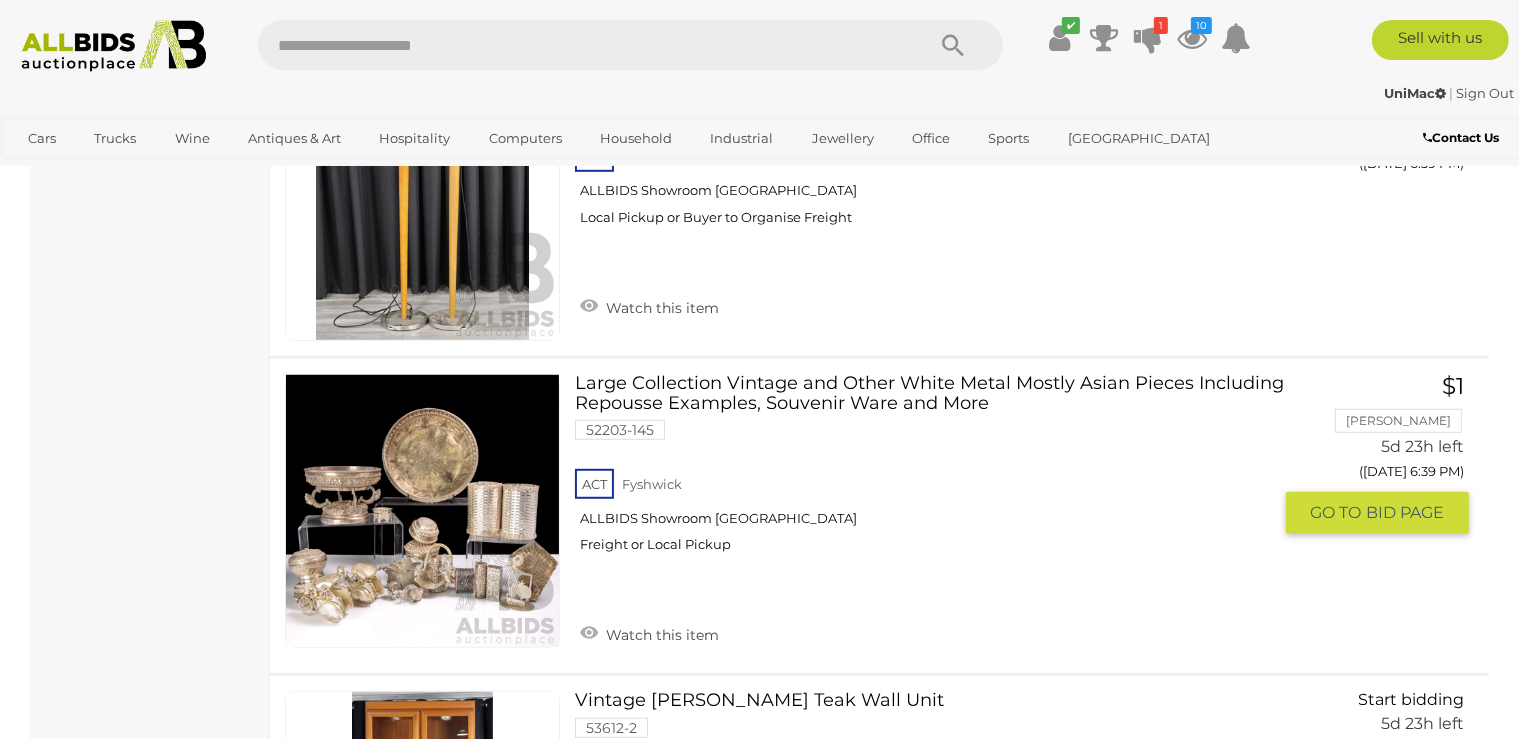 scroll, scrollTop: 8894, scrollLeft: 0, axis: vertical 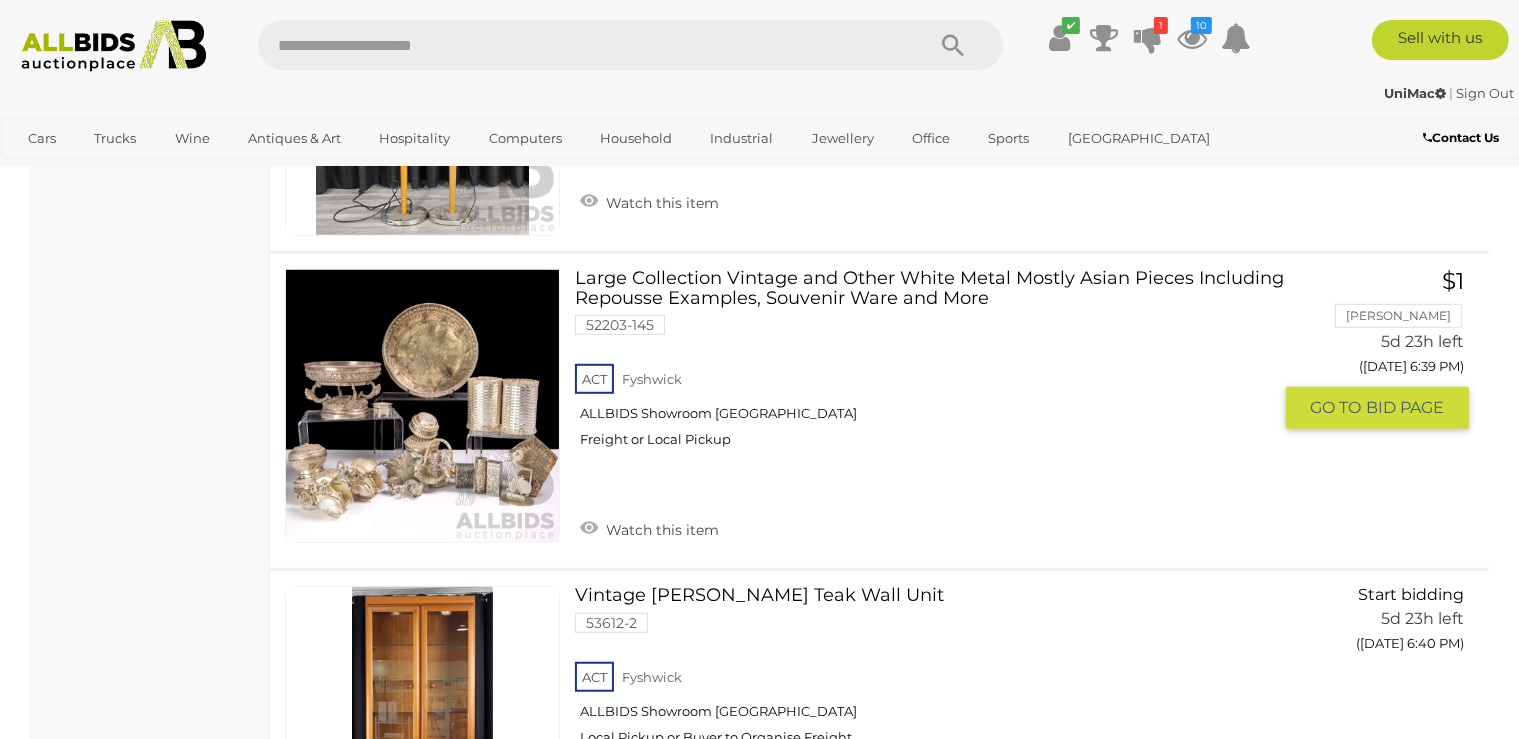 click at bounding box center (422, 406) 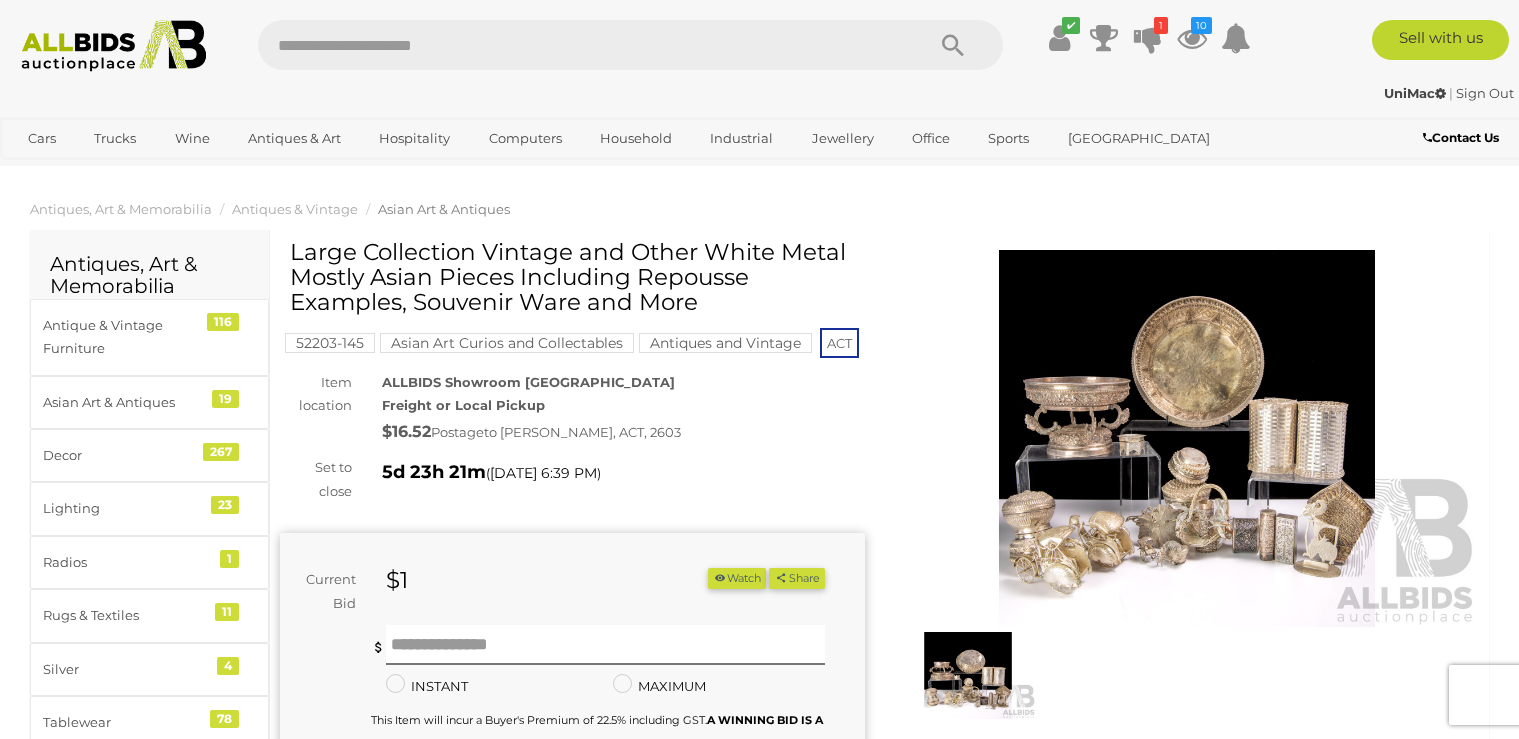 scroll, scrollTop: 0, scrollLeft: 0, axis: both 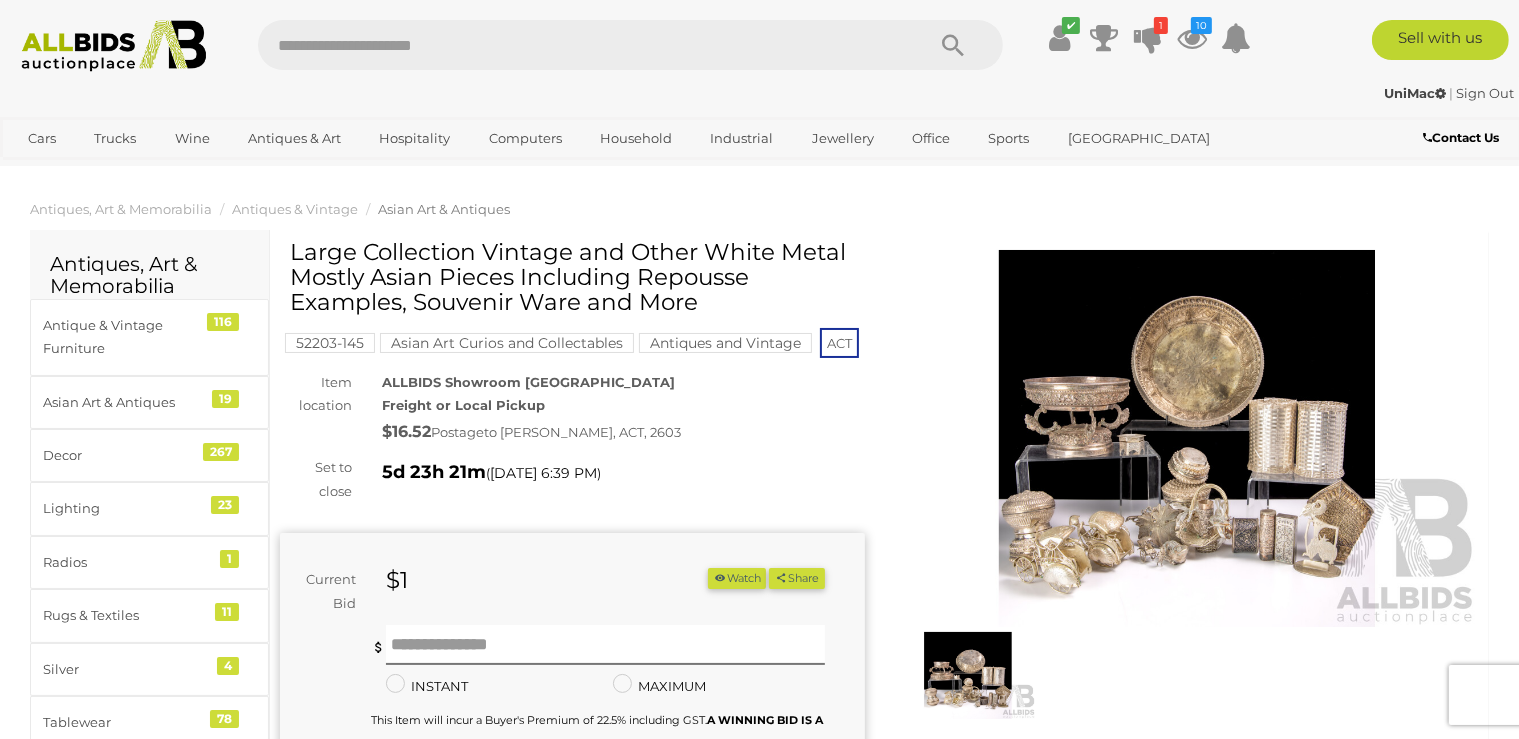 click at bounding box center (1187, 438) 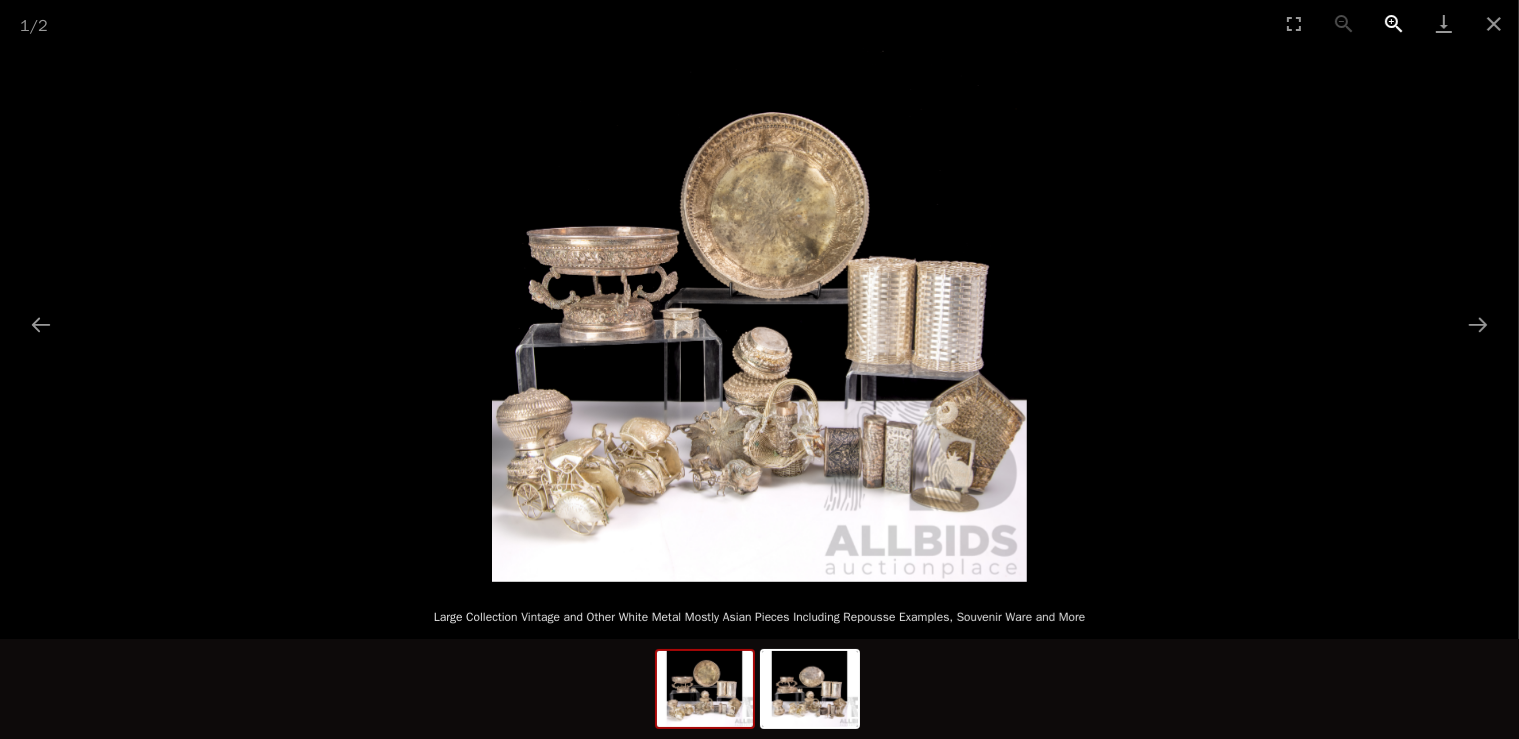 click at bounding box center [1394, 23] 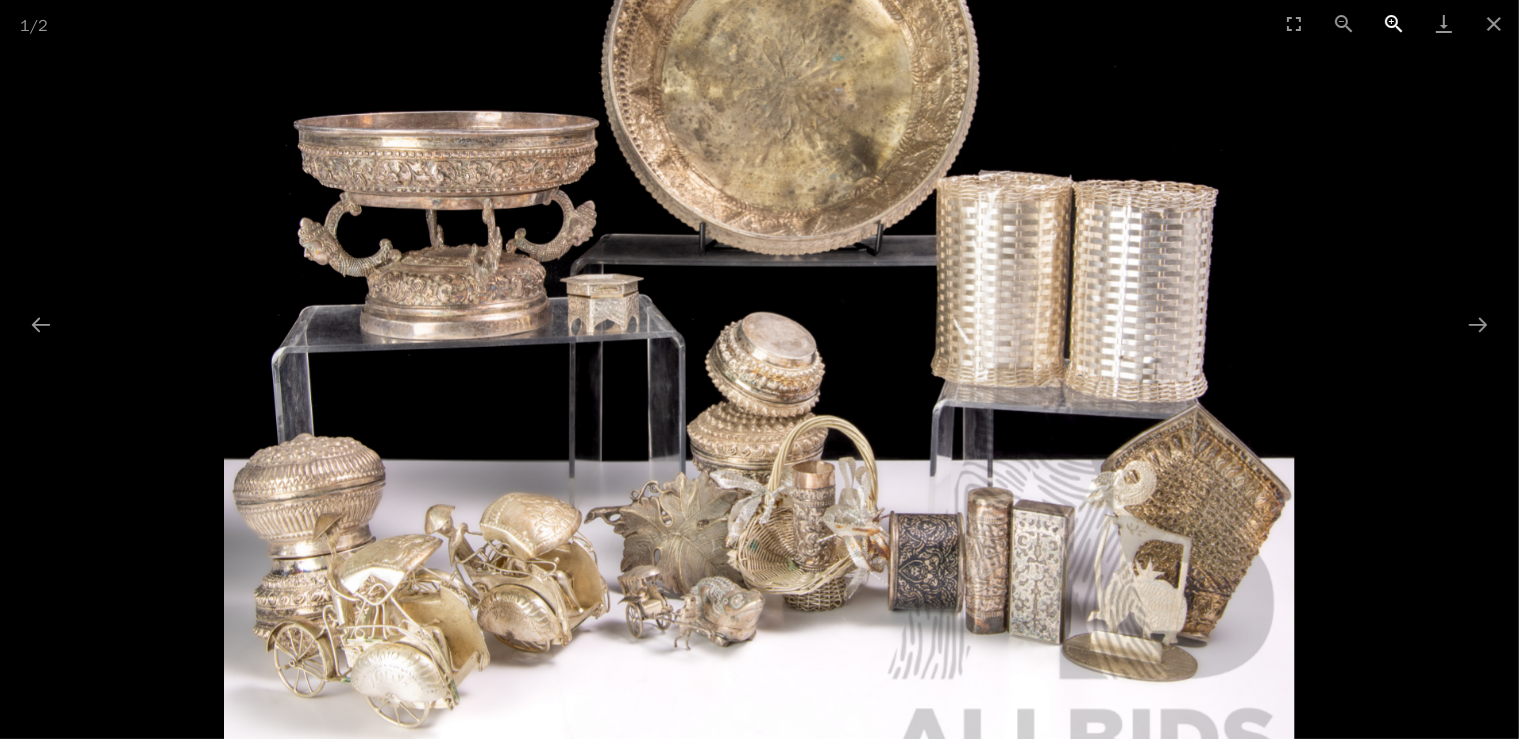 click at bounding box center (1394, 23) 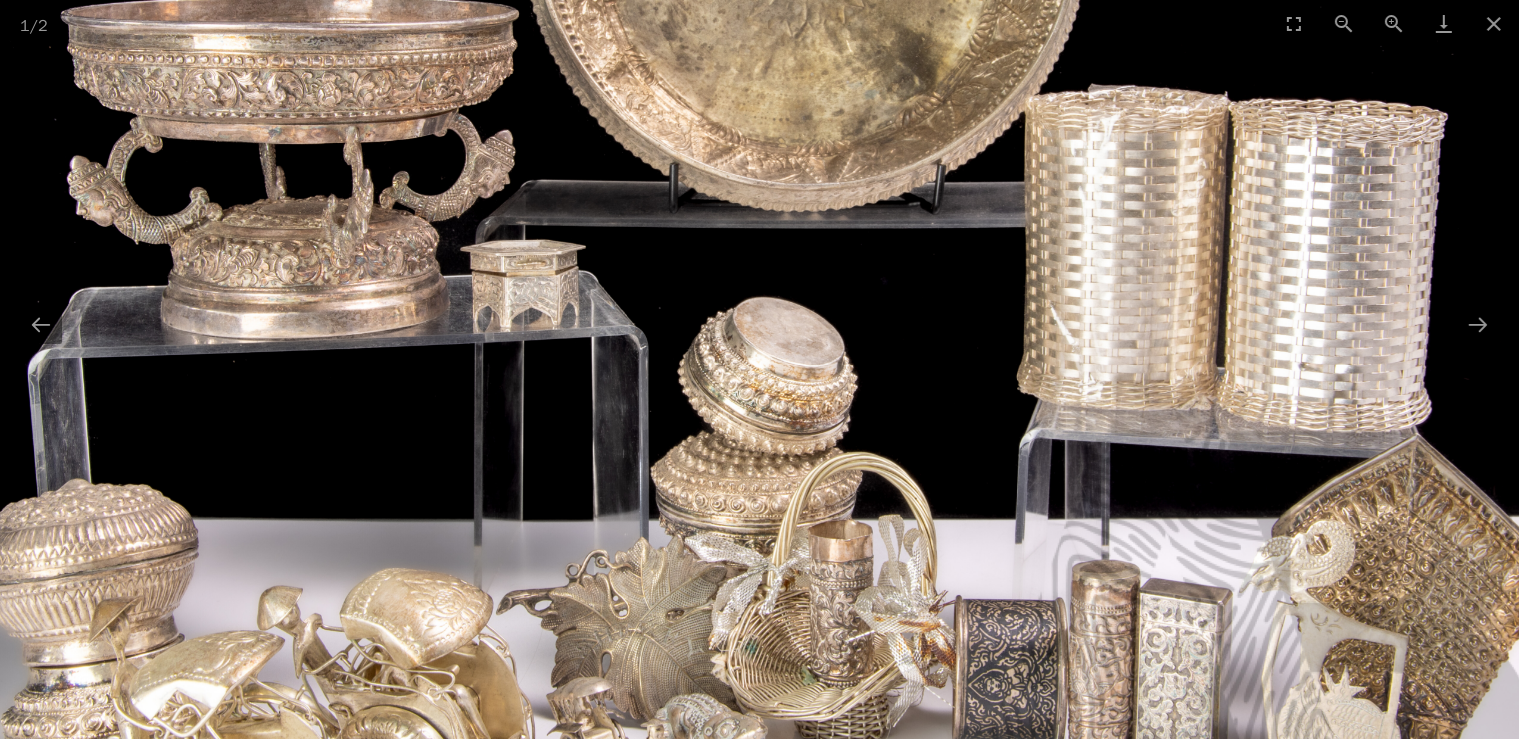 scroll, scrollTop: 0, scrollLeft: 0, axis: both 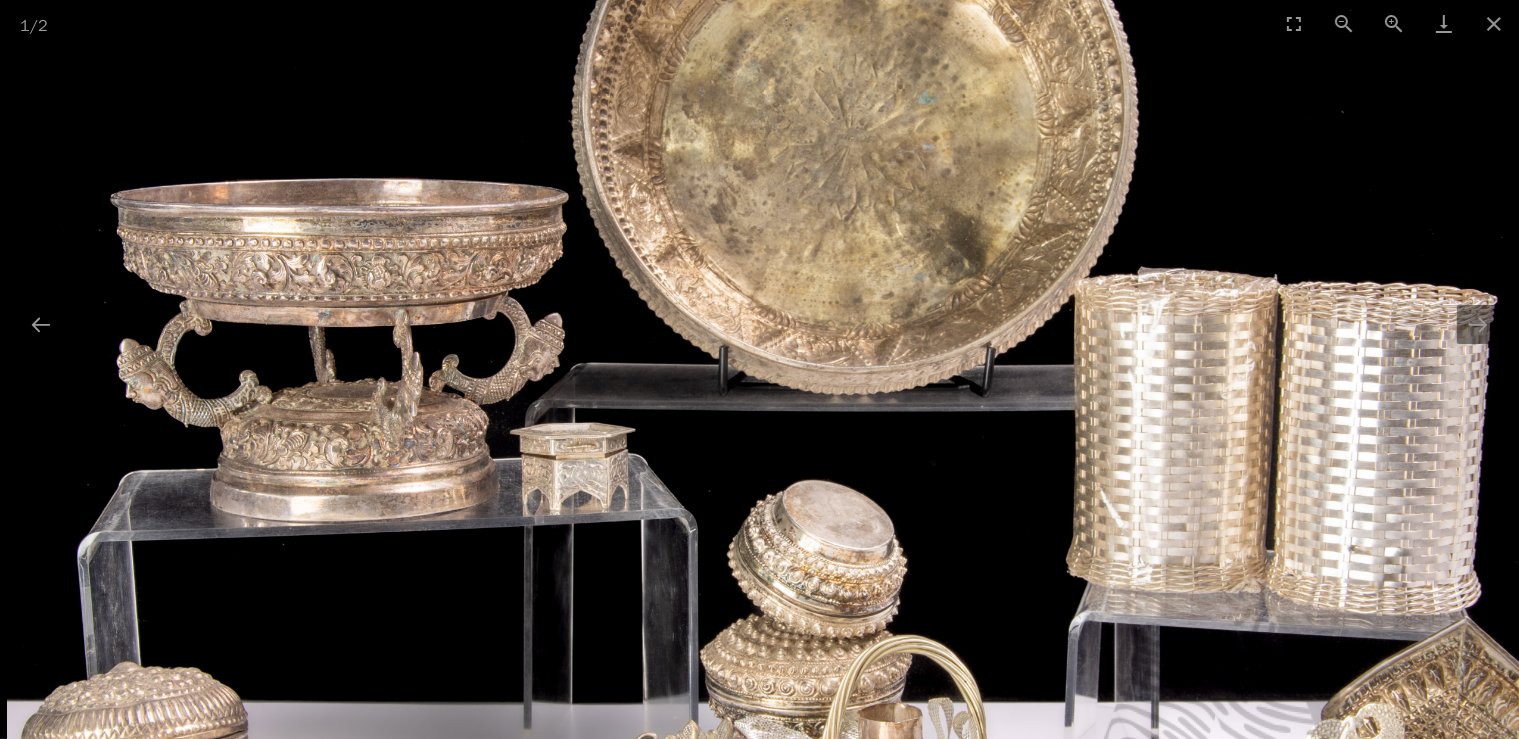 drag, startPoint x: 591, startPoint y: 172, endPoint x: 674, endPoint y: 355, distance: 200.94278 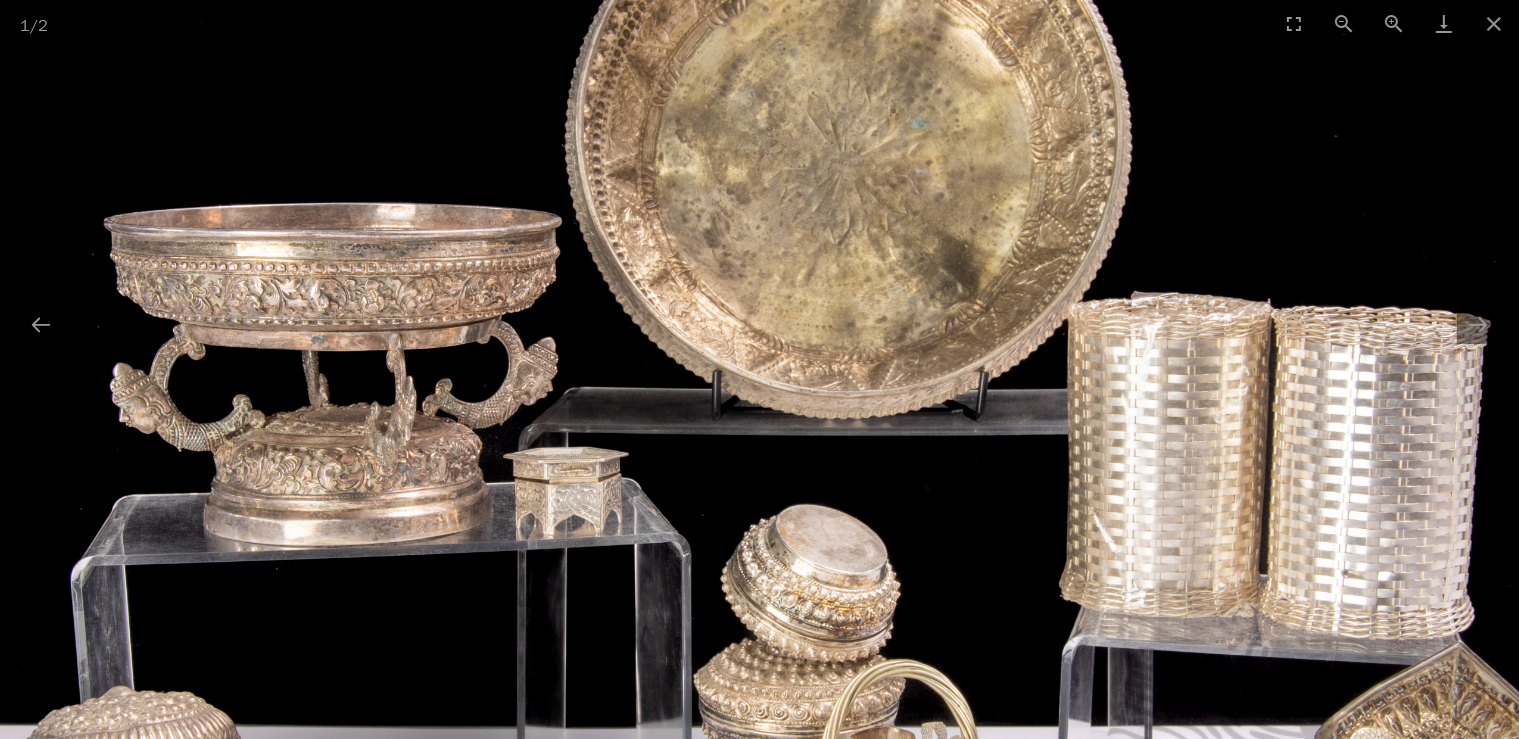 scroll, scrollTop: 0, scrollLeft: 0, axis: both 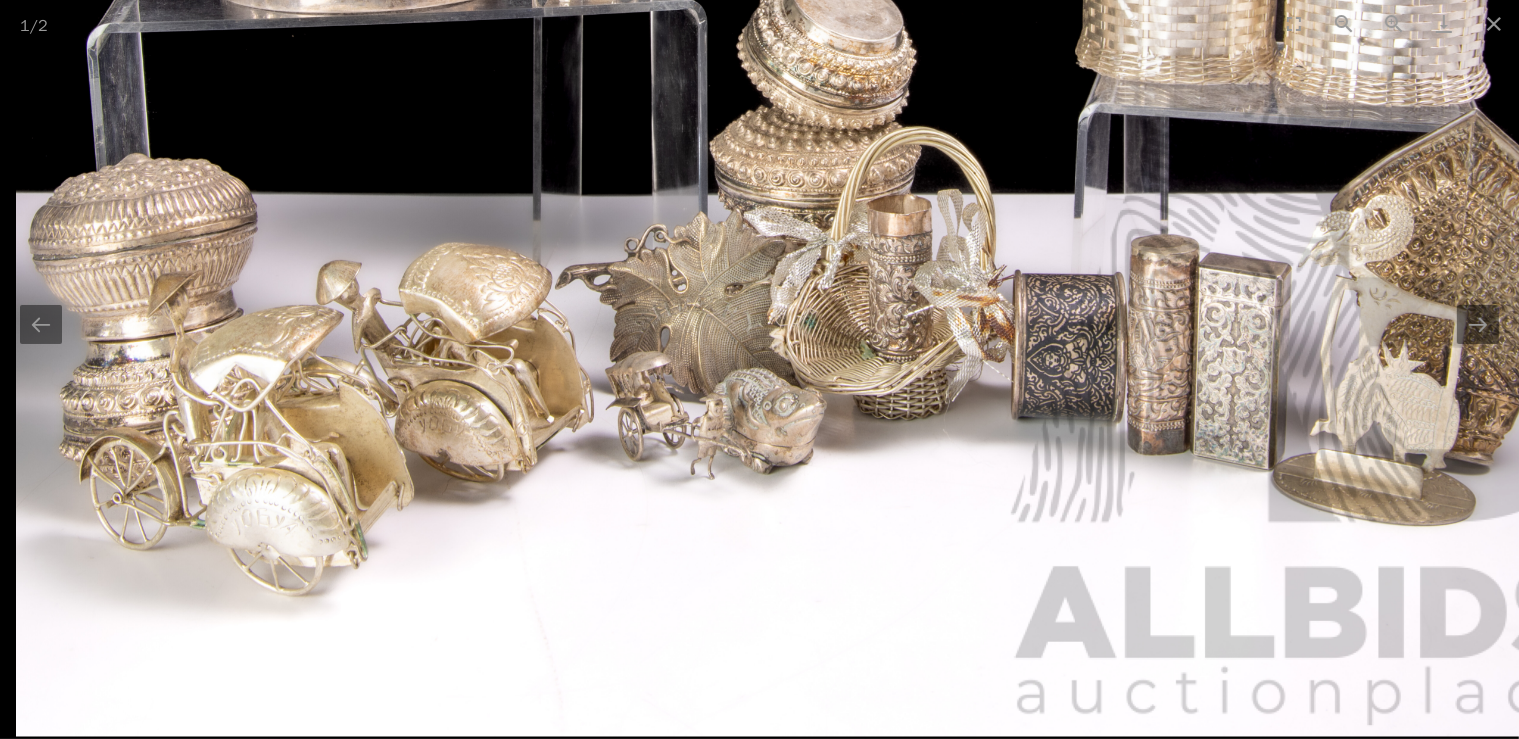 drag, startPoint x: 978, startPoint y: 572, endPoint x: 1074, endPoint y: 26, distance: 554.3753 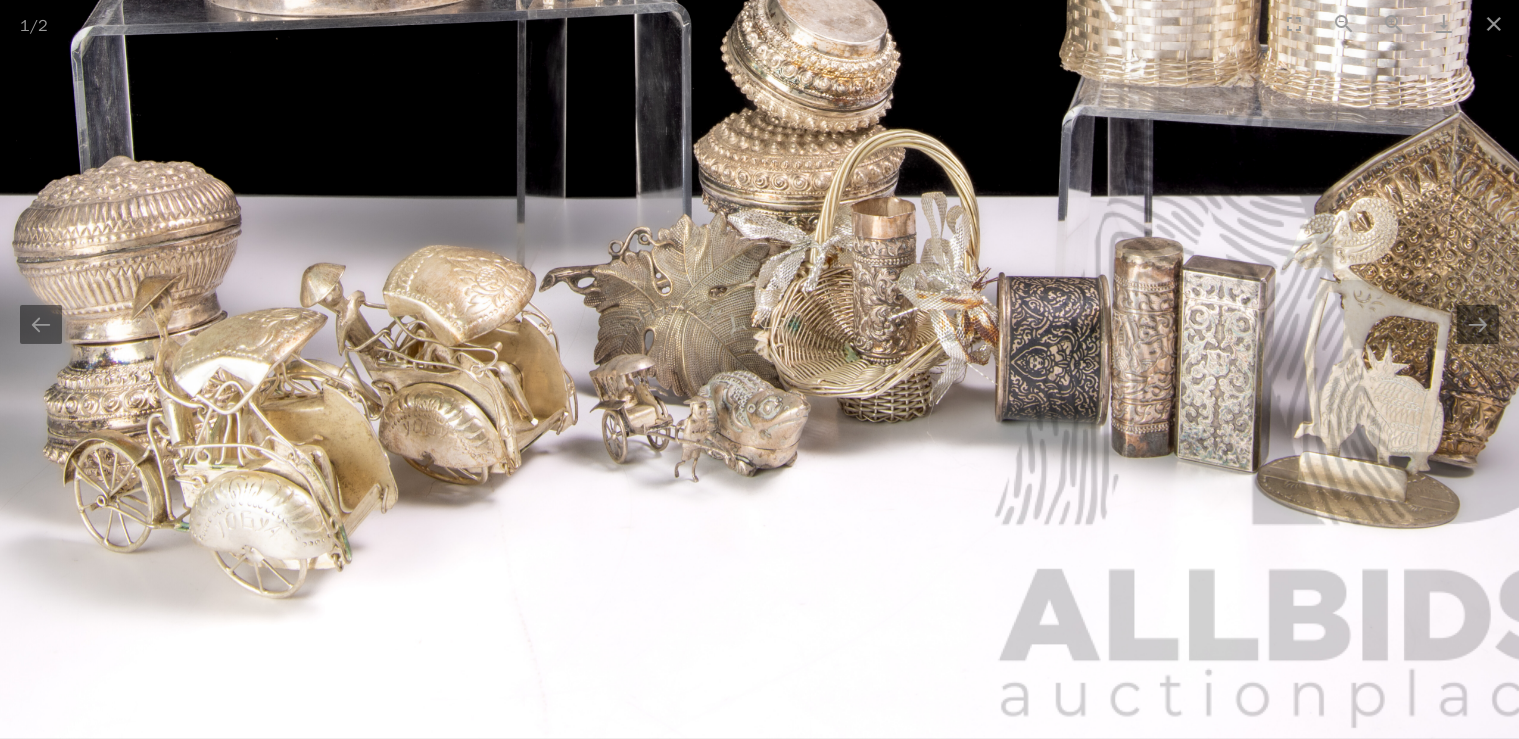 scroll, scrollTop: 0, scrollLeft: 0, axis: both 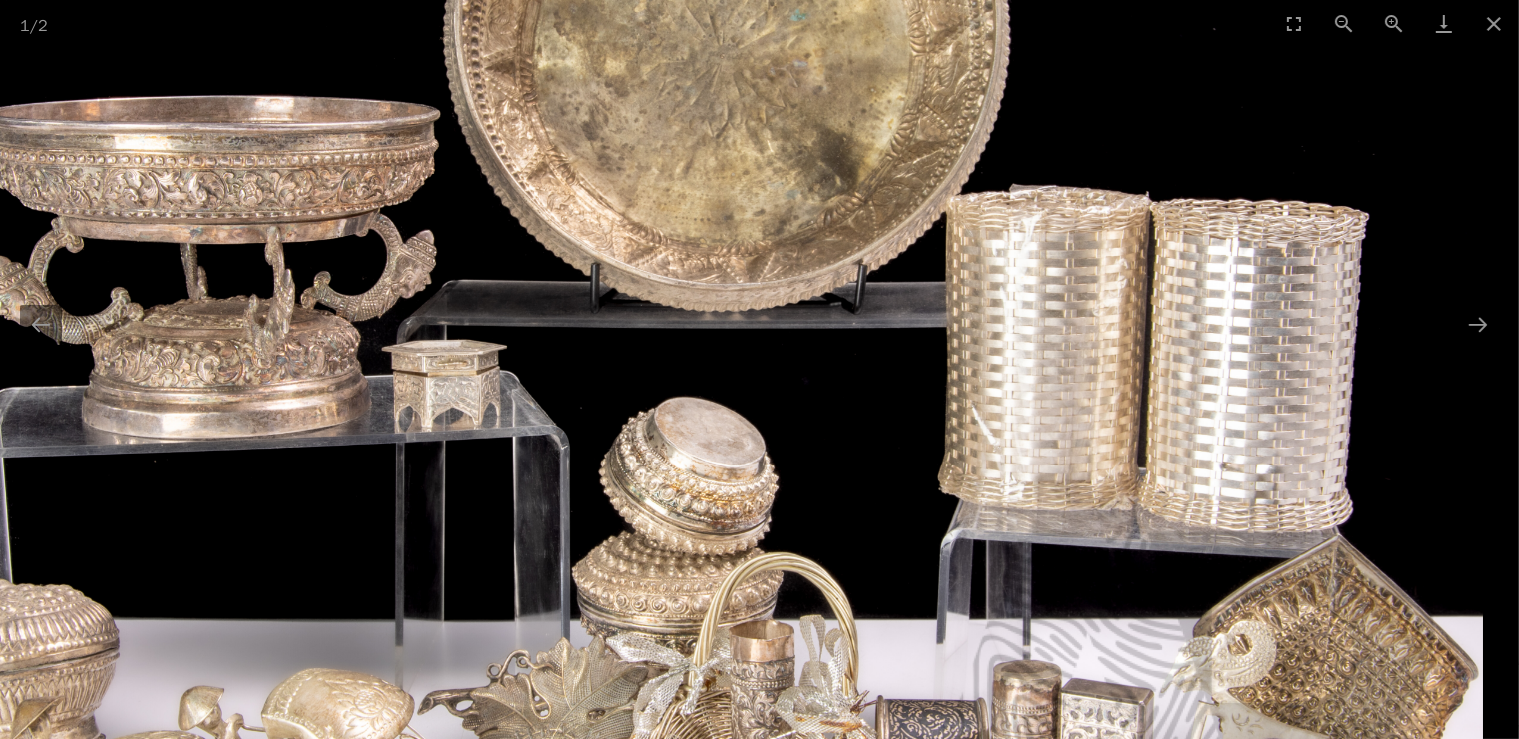 drag, startPoint x: 1198, startPoint y: 51, endPoint x: 890, endPoint y: 404, distance: 468.47946 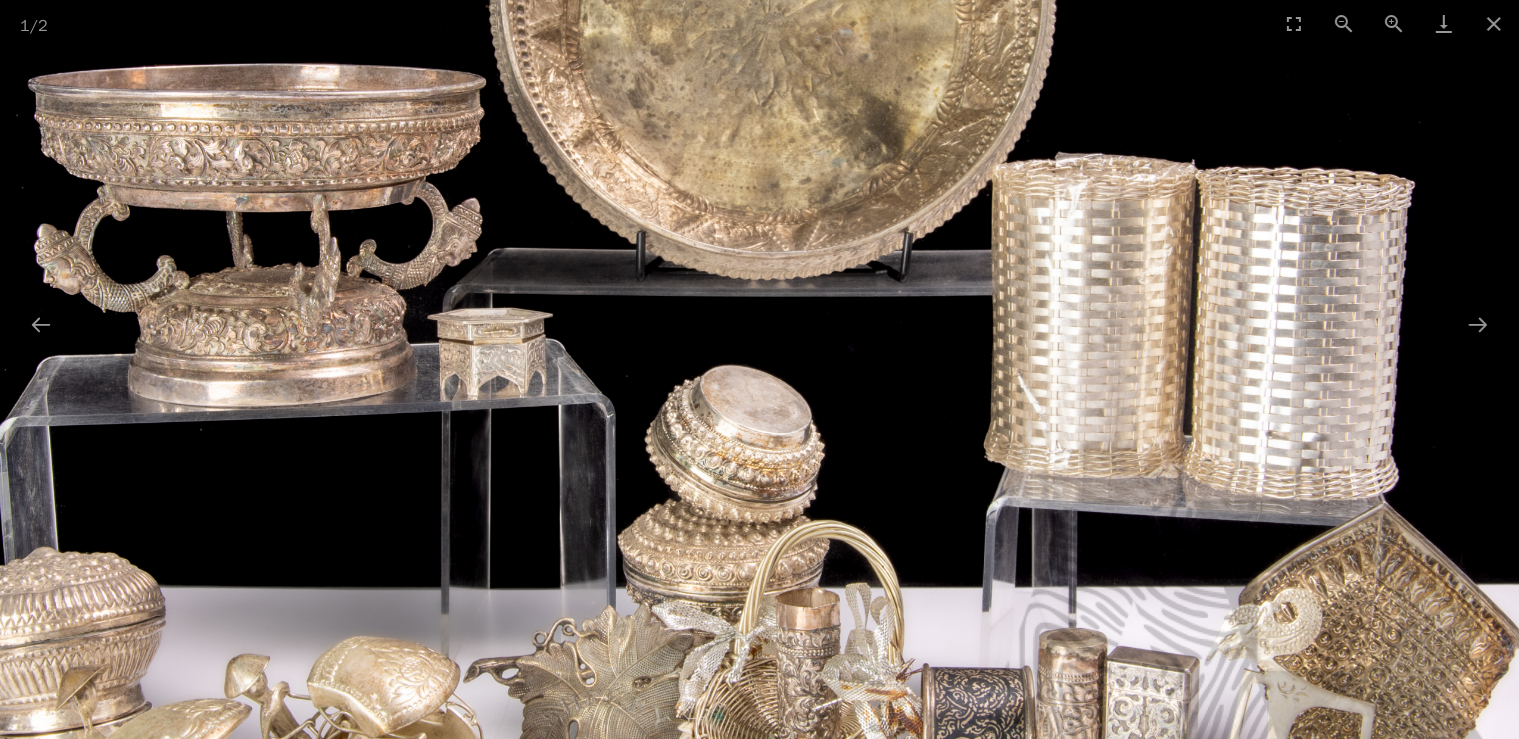 drag, startPoint x: 933, startPoint y: 178, endPoint x: 962, endPoint y: 57, distance: 124.42668 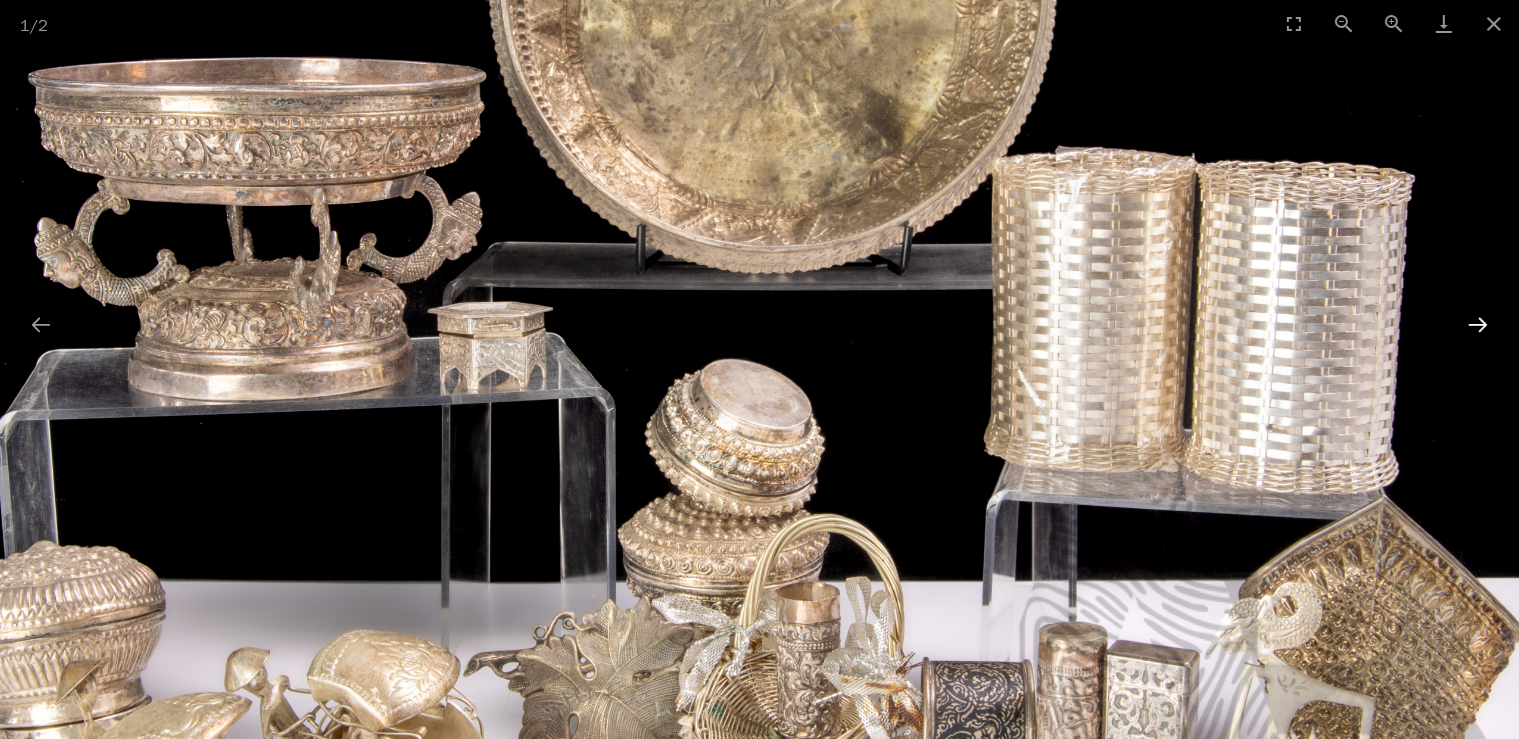 click at bounding box center [1478, 324] 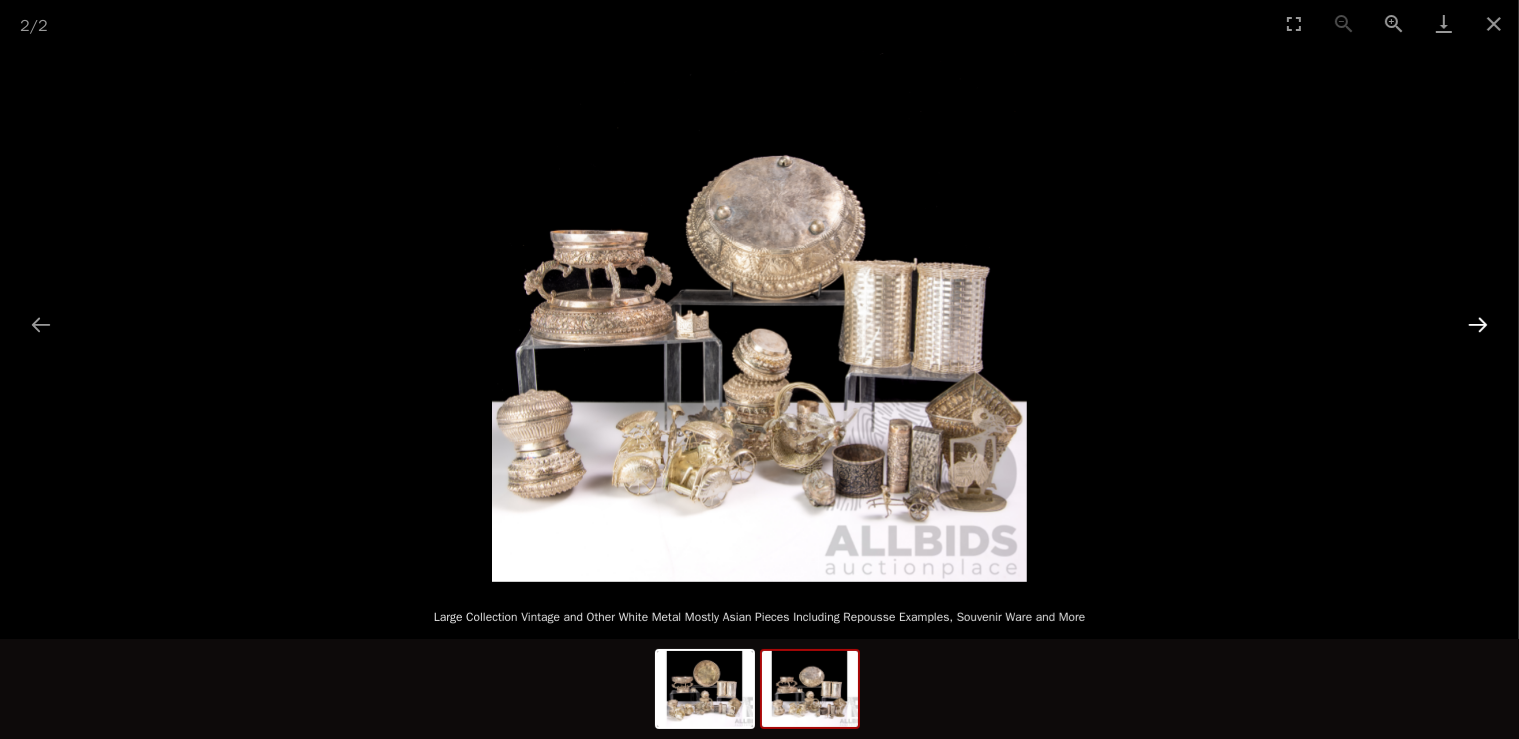 click at bounding box center (1478, 324) 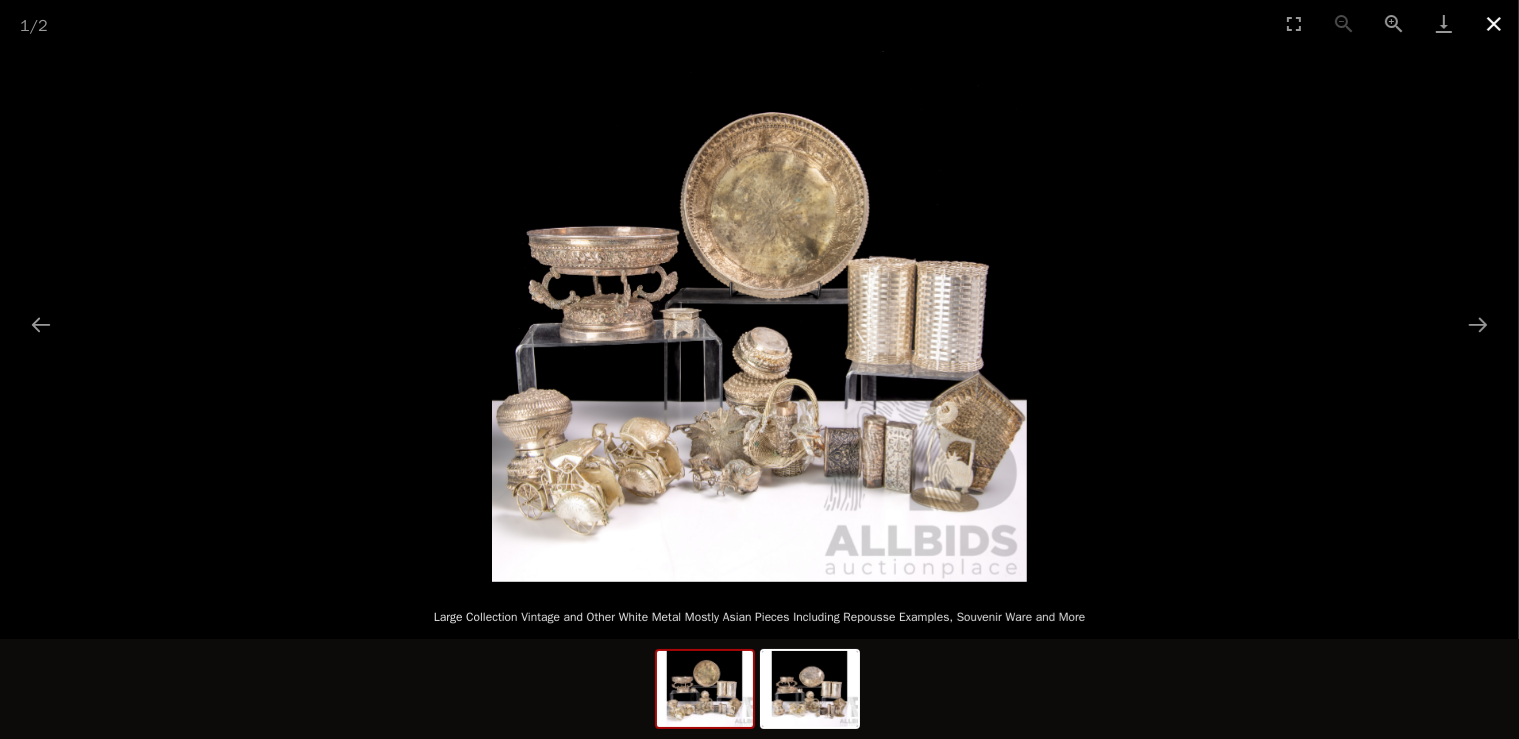 click at bounding box center (1494, 23) 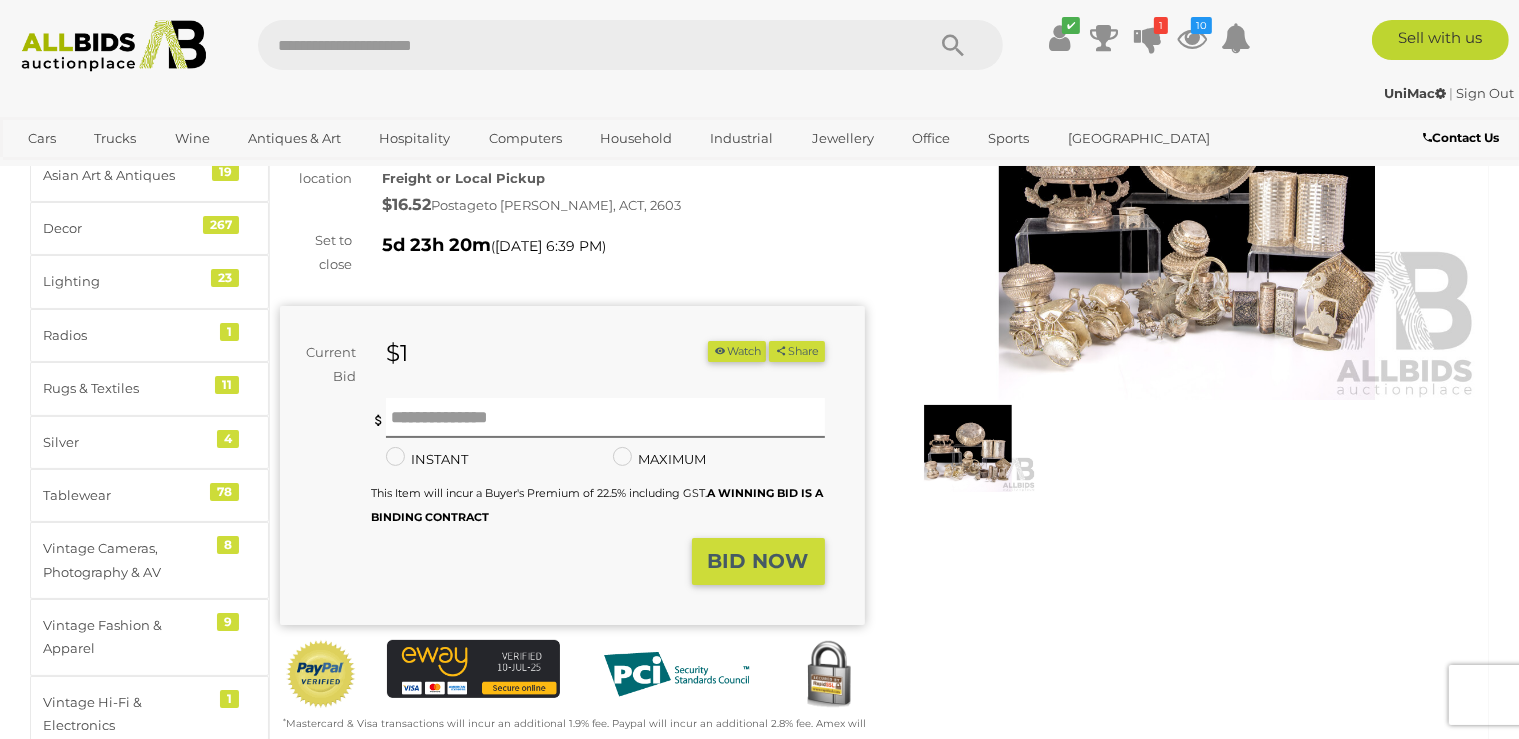scroll, scrollTop: 211, scrollLeft: 0, axis: vertical 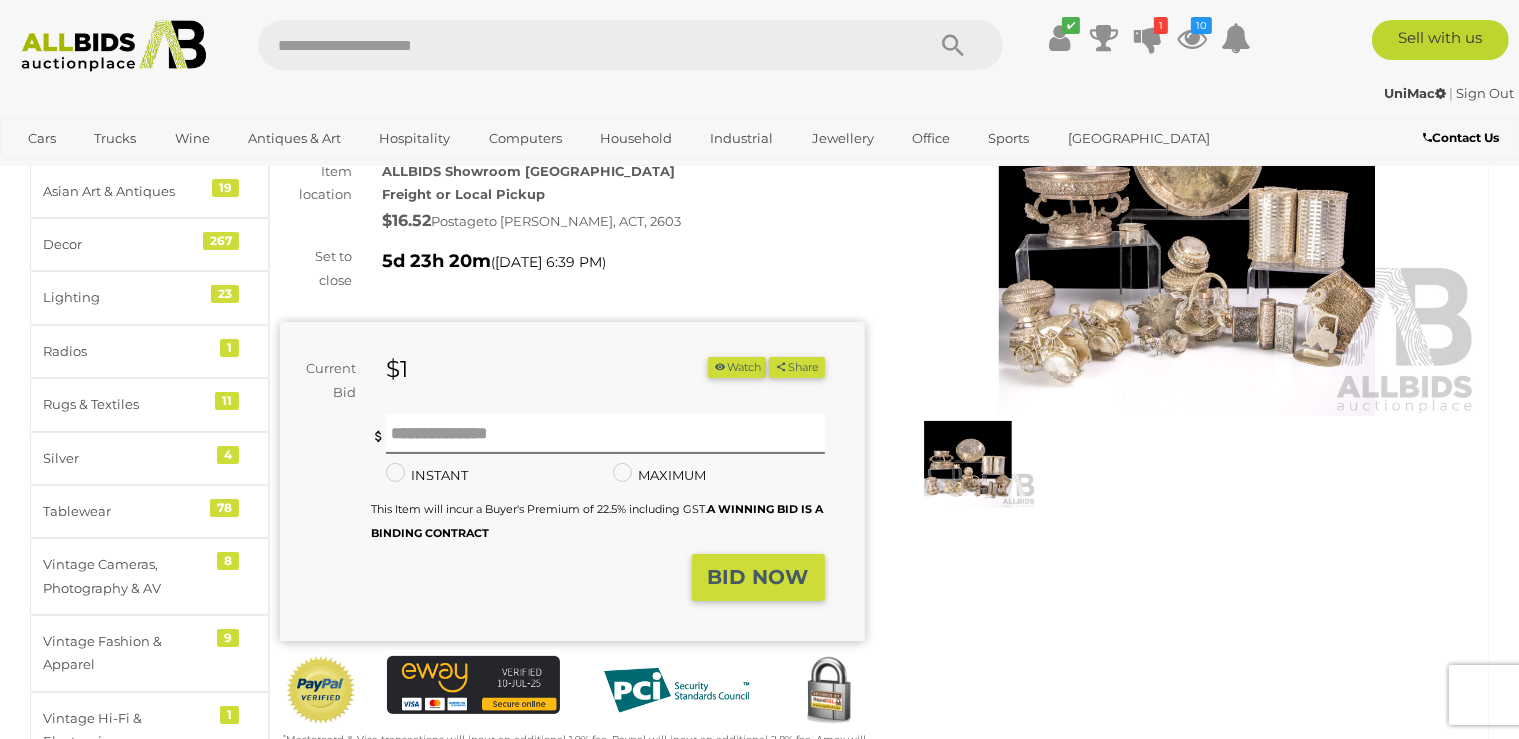 click on "Watch" at bounding box center [737, 367] 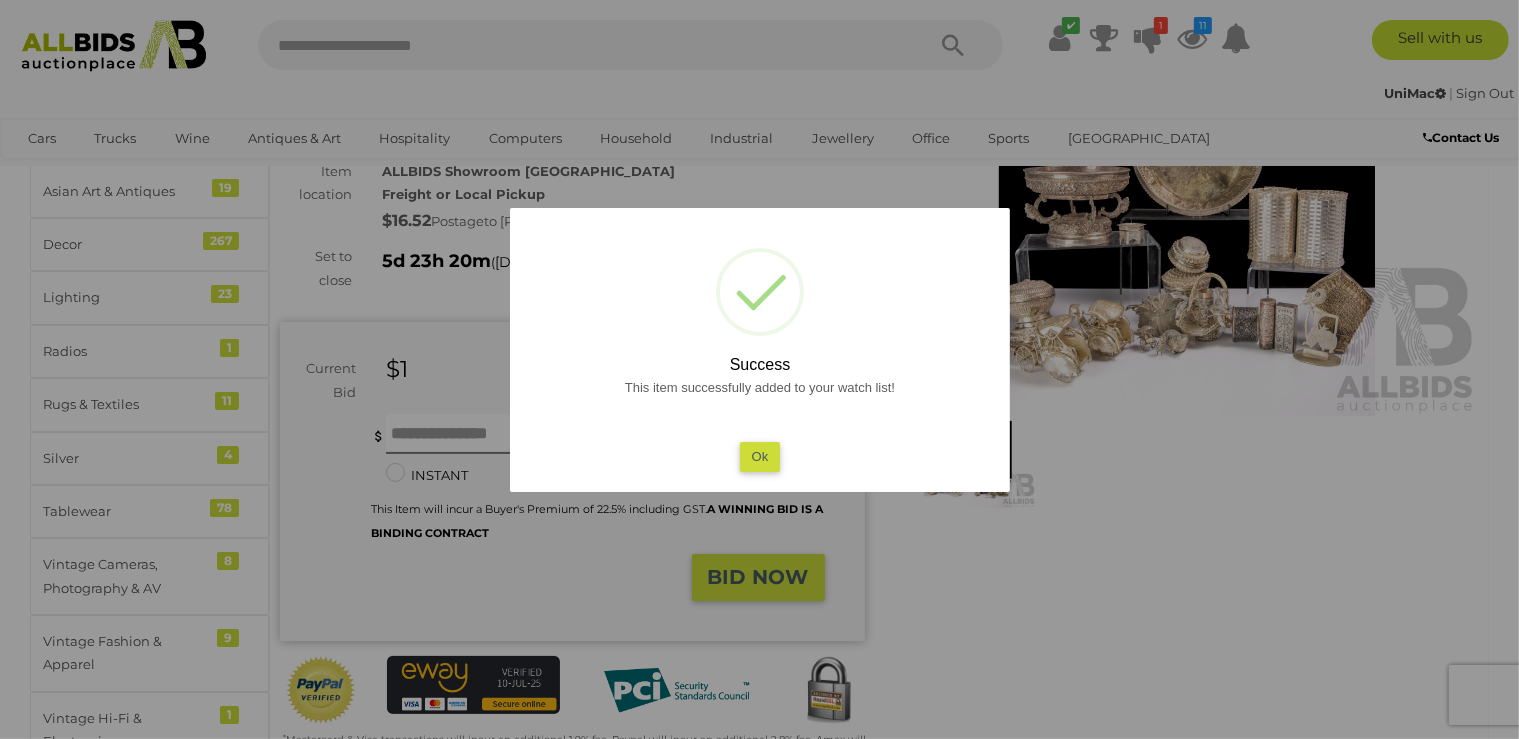click on "Ok" at bounding box center [759, 456] 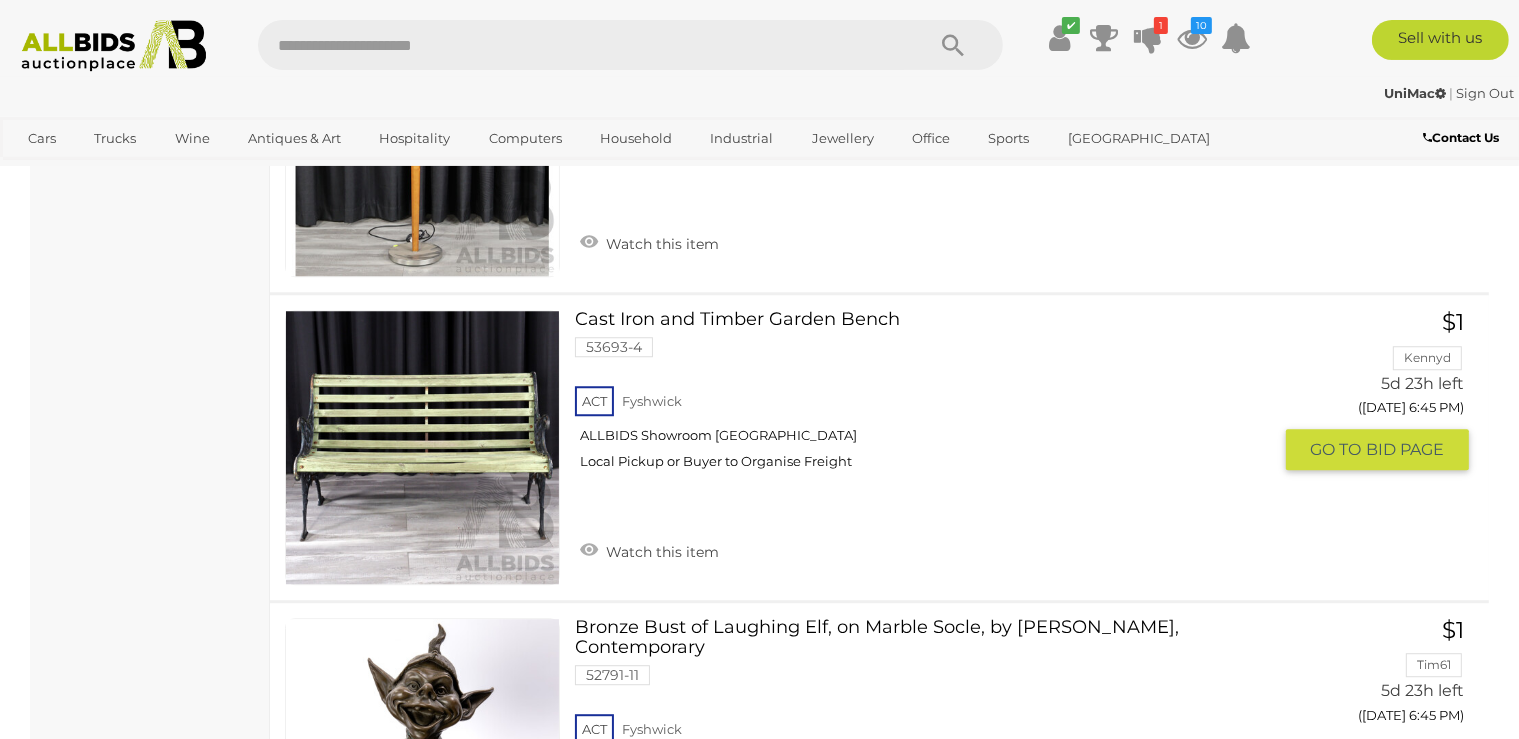 scroll, scrollTop: 12895, scrollLeft: 0, axis: vertical 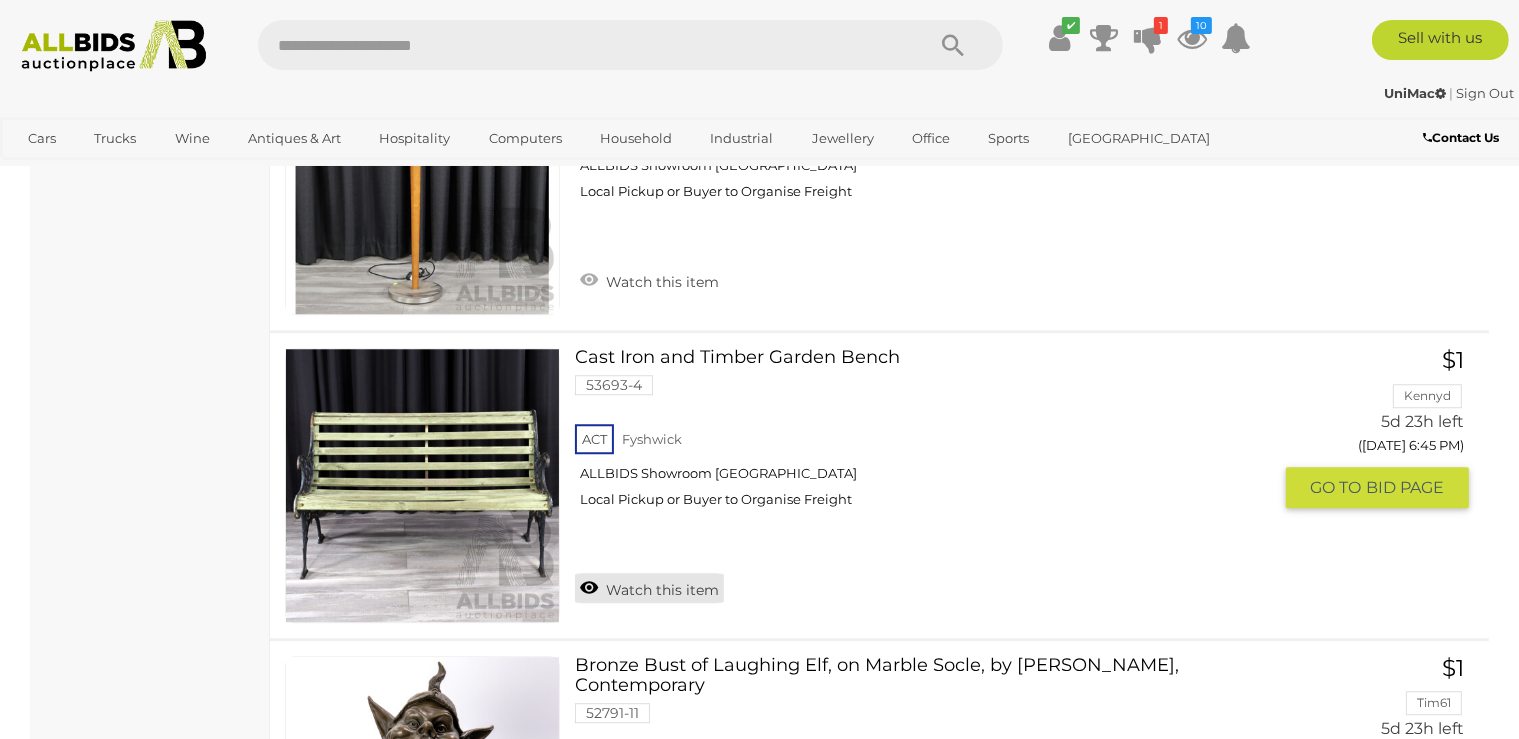 click on "Watch this item" at bounding box center (649, 588) 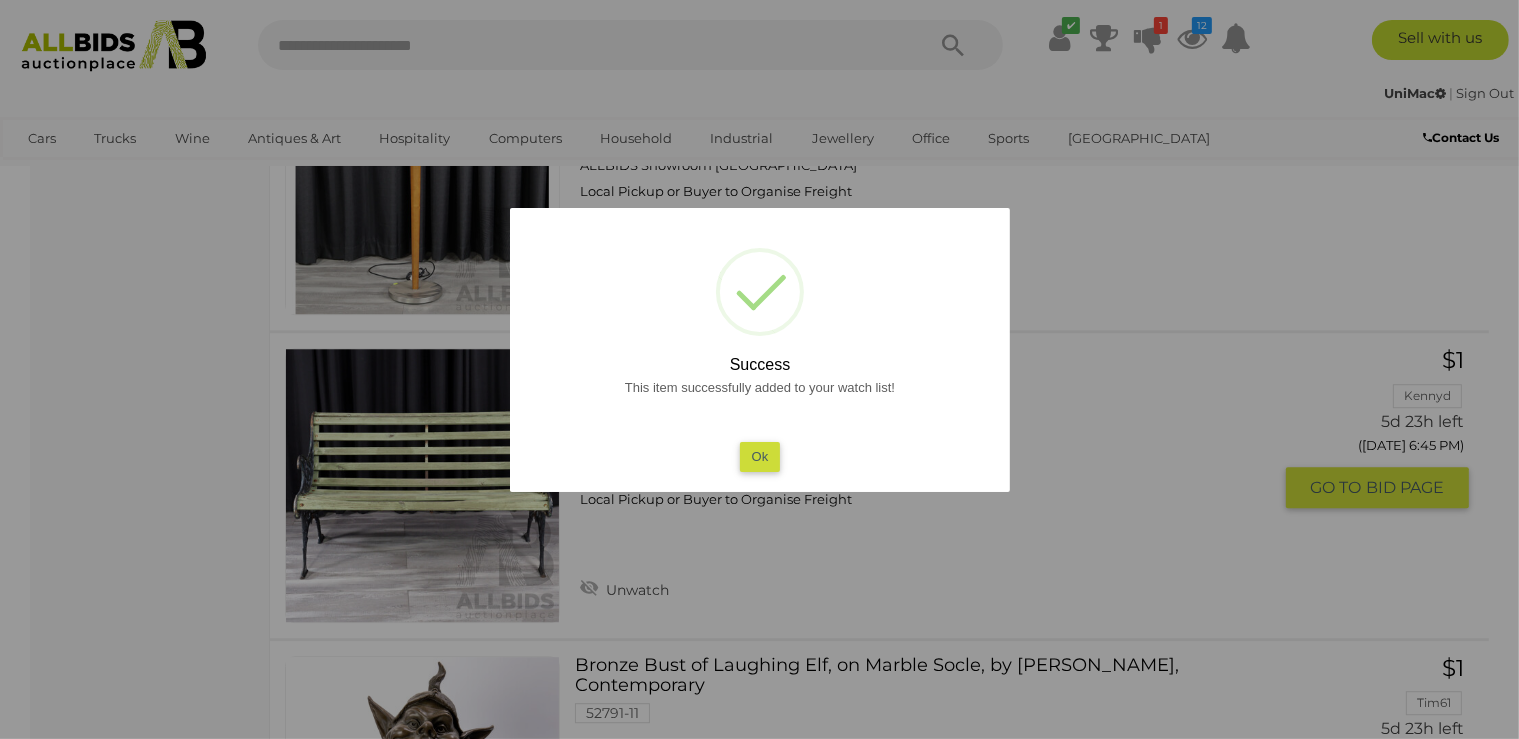click on "Ok" at bounding box center [759, 456] 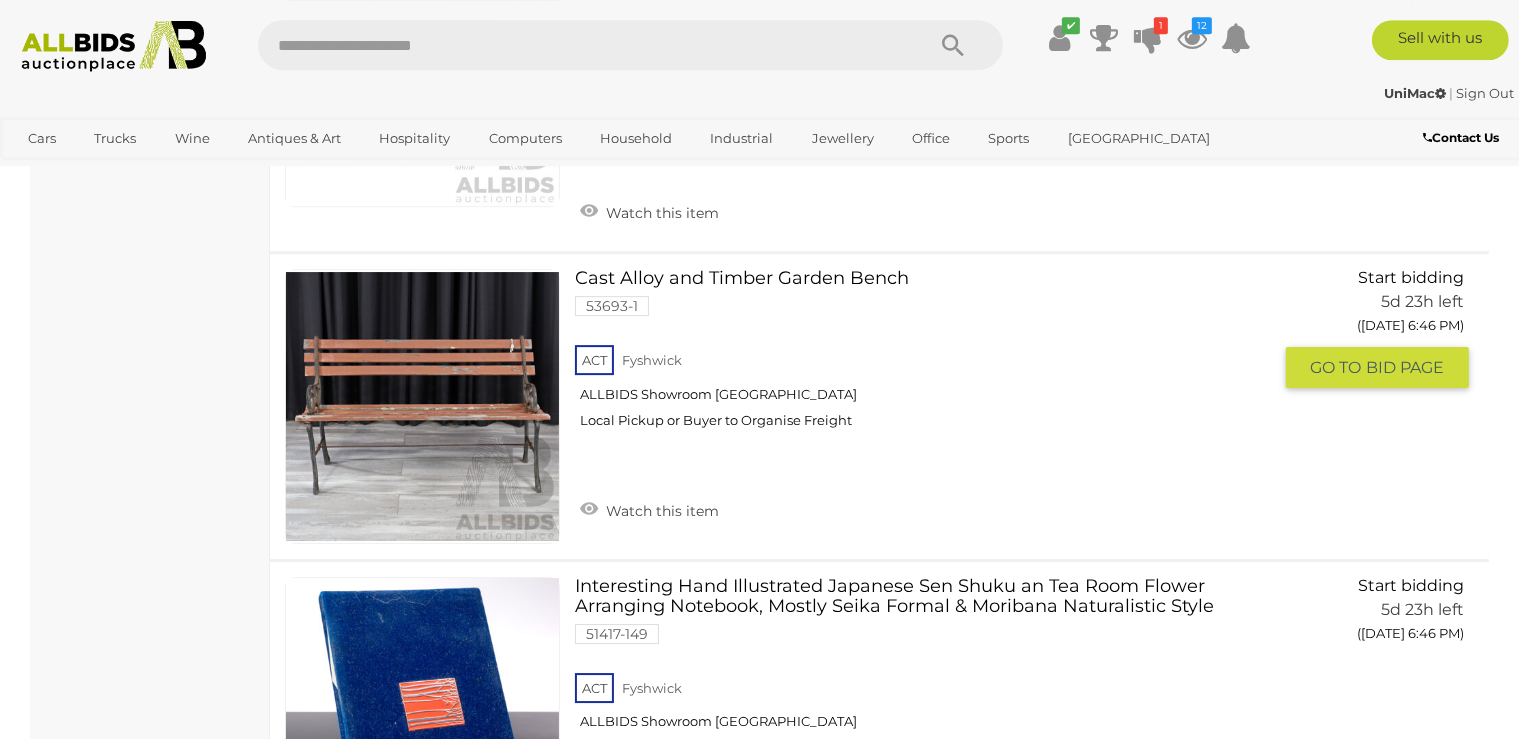 scroll, scrollTop: 13951, scrollLeft: 0, axis: vertical 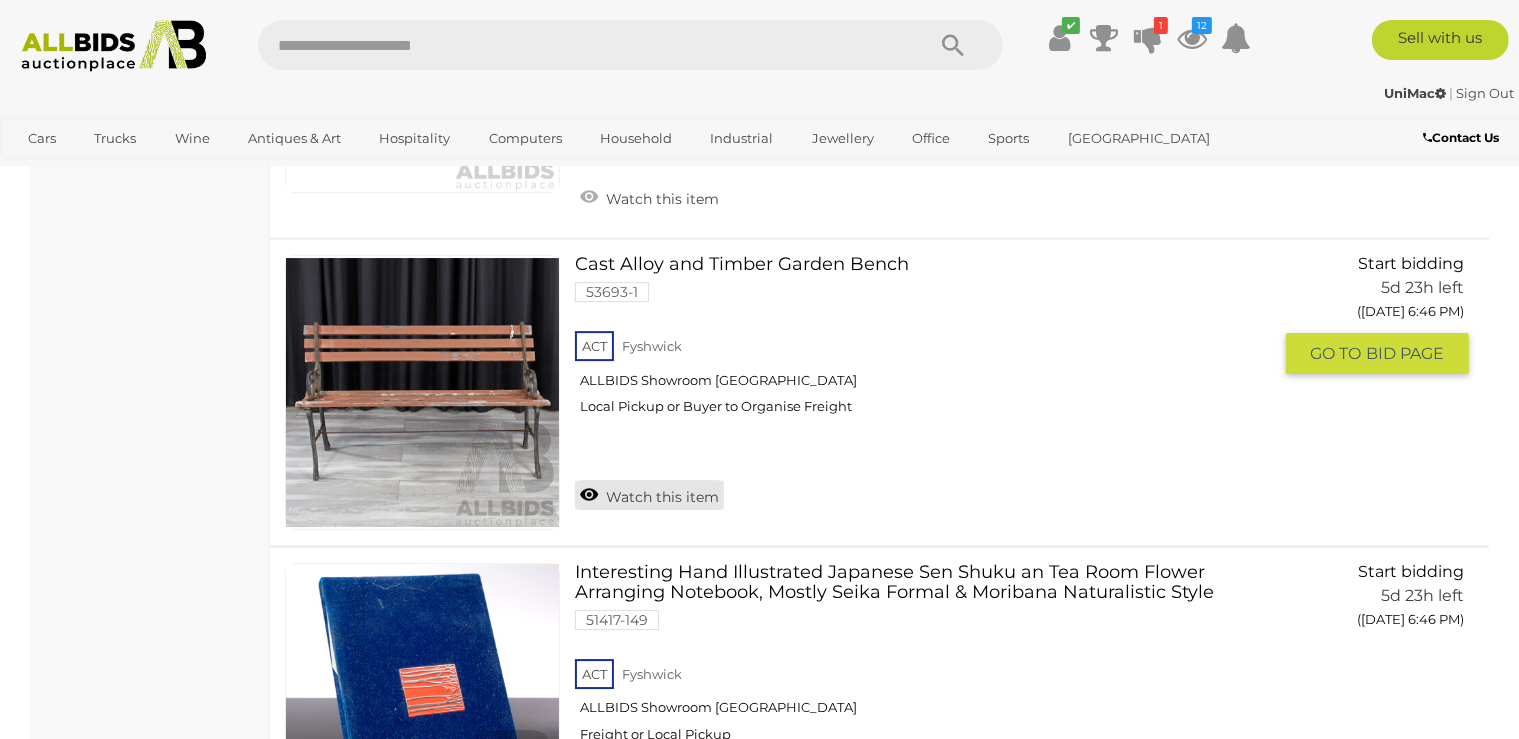 click on "Watch this item" at bounding box center (649, 495) 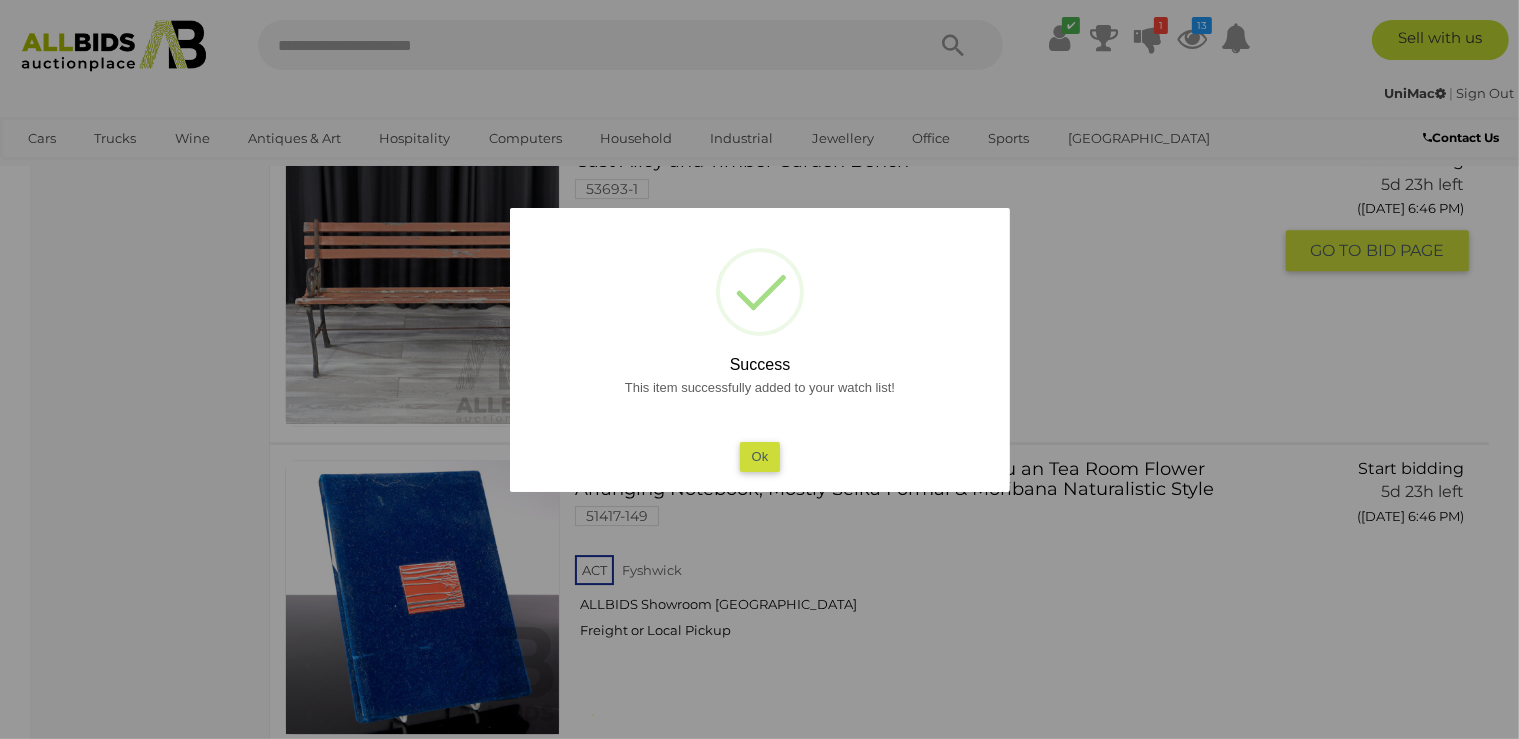 click on "Ok" at bounding box center (759, 456) 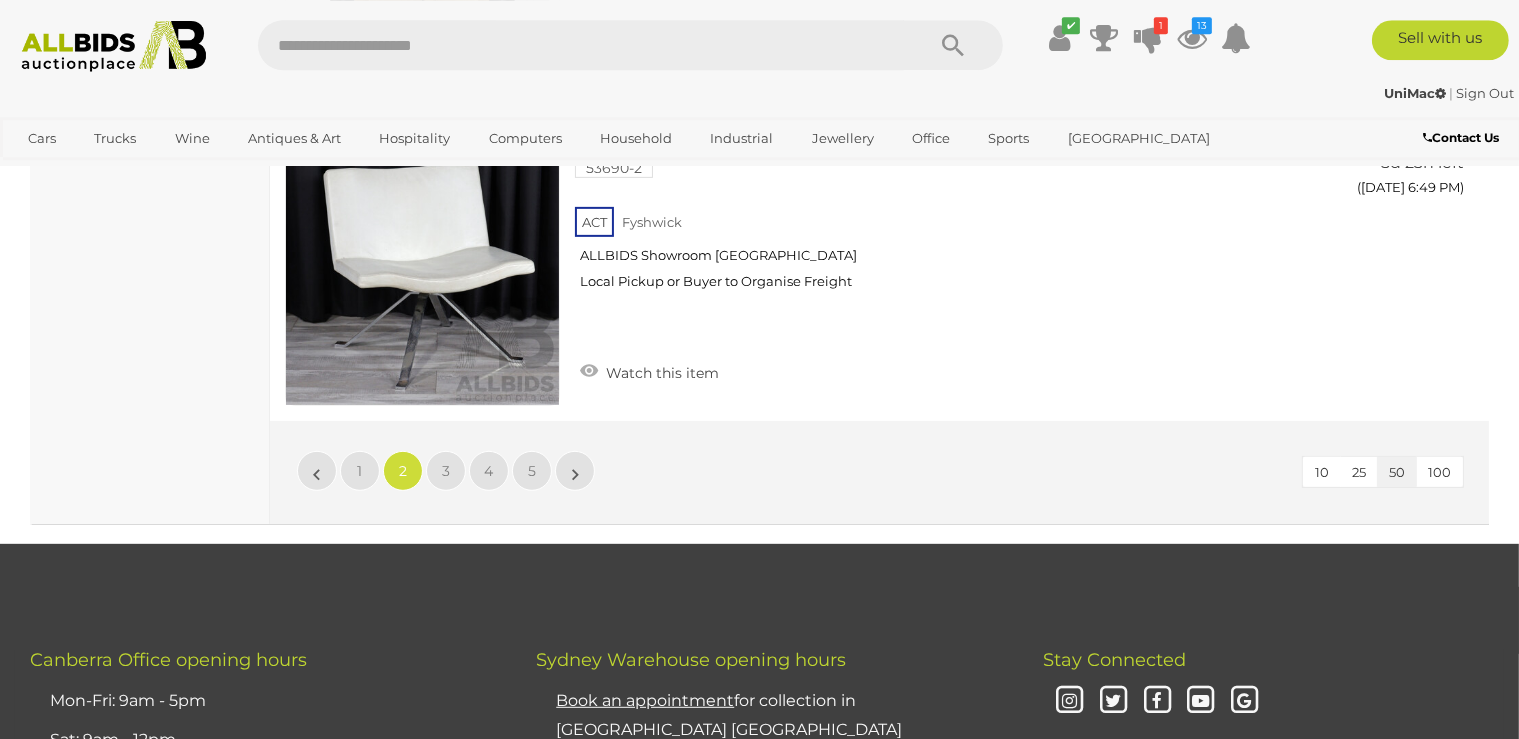 scroll, scrollTop: 15957, scrollLeft: 0, axis: vertical 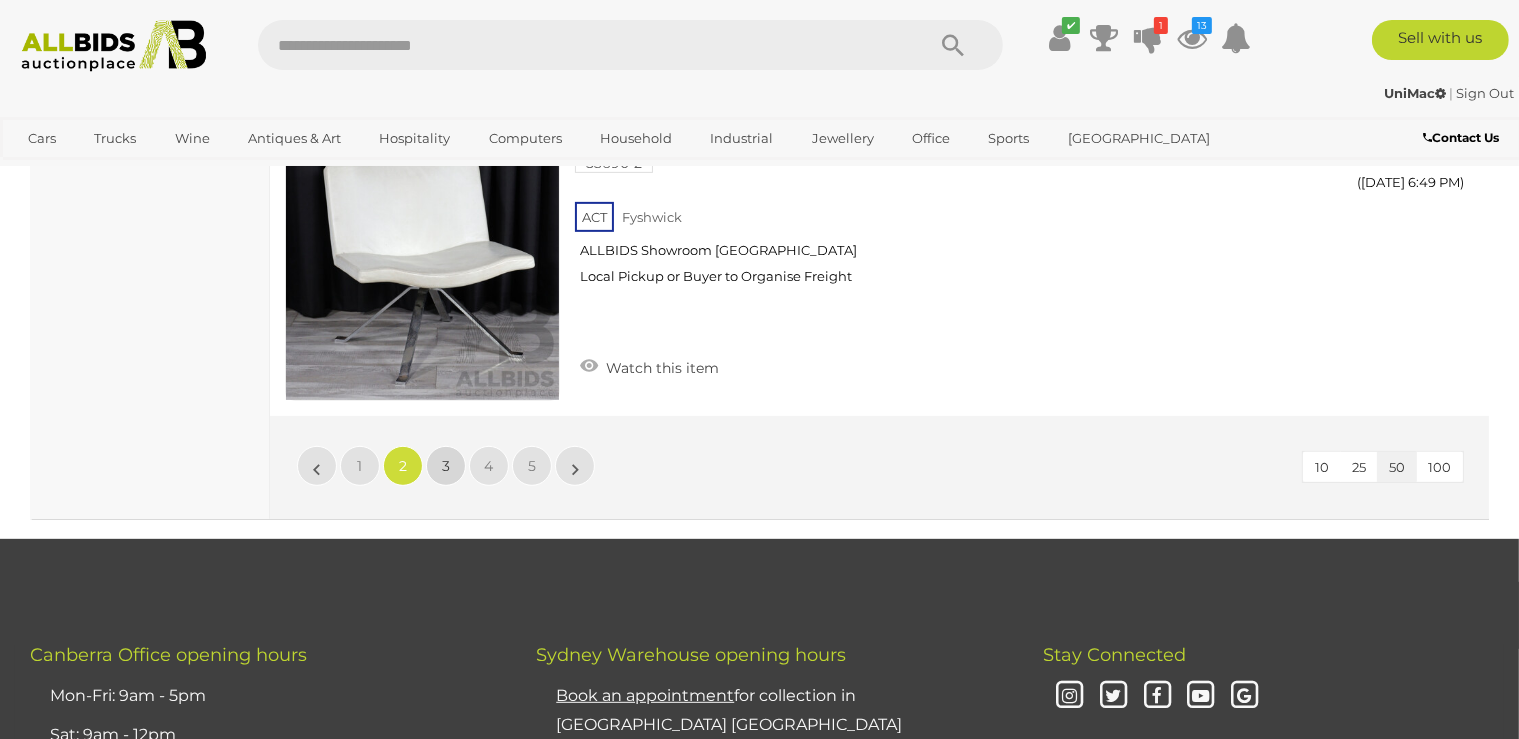 click on "3" at bounding box center [446, 466] 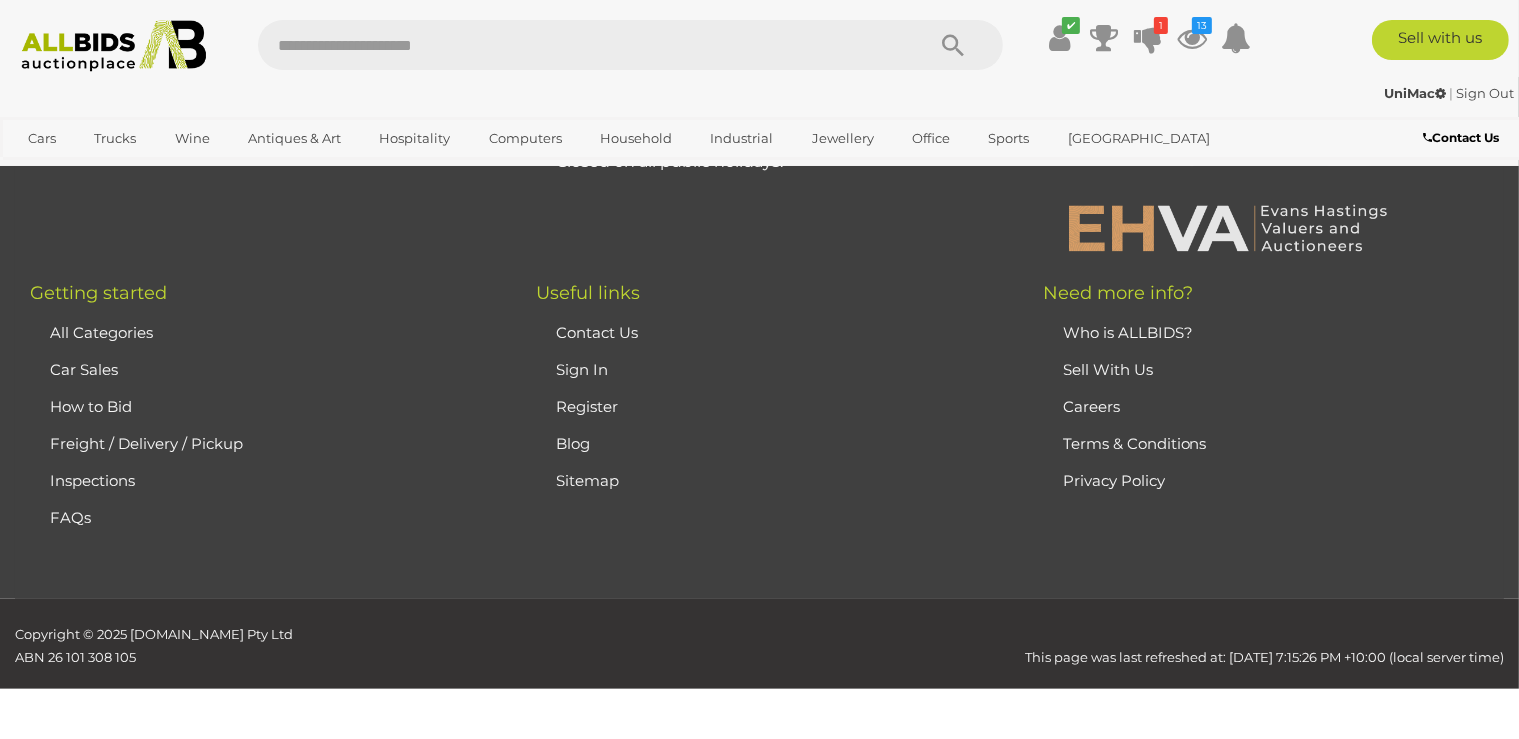 scroll, scrollTop: 446, scrollLeft: 0, axis: vertical 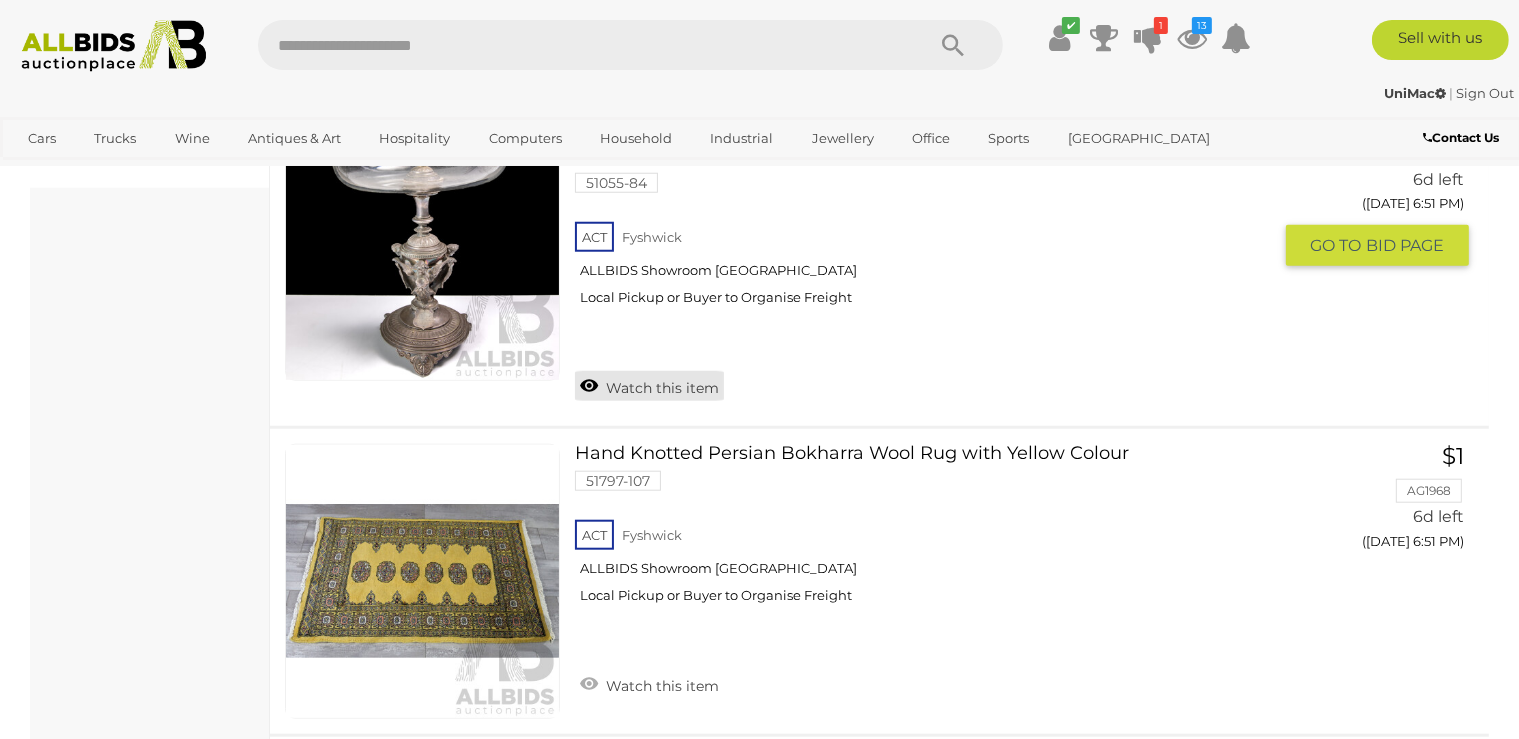 click on "Watch this item" at bounding box center (649, 386) 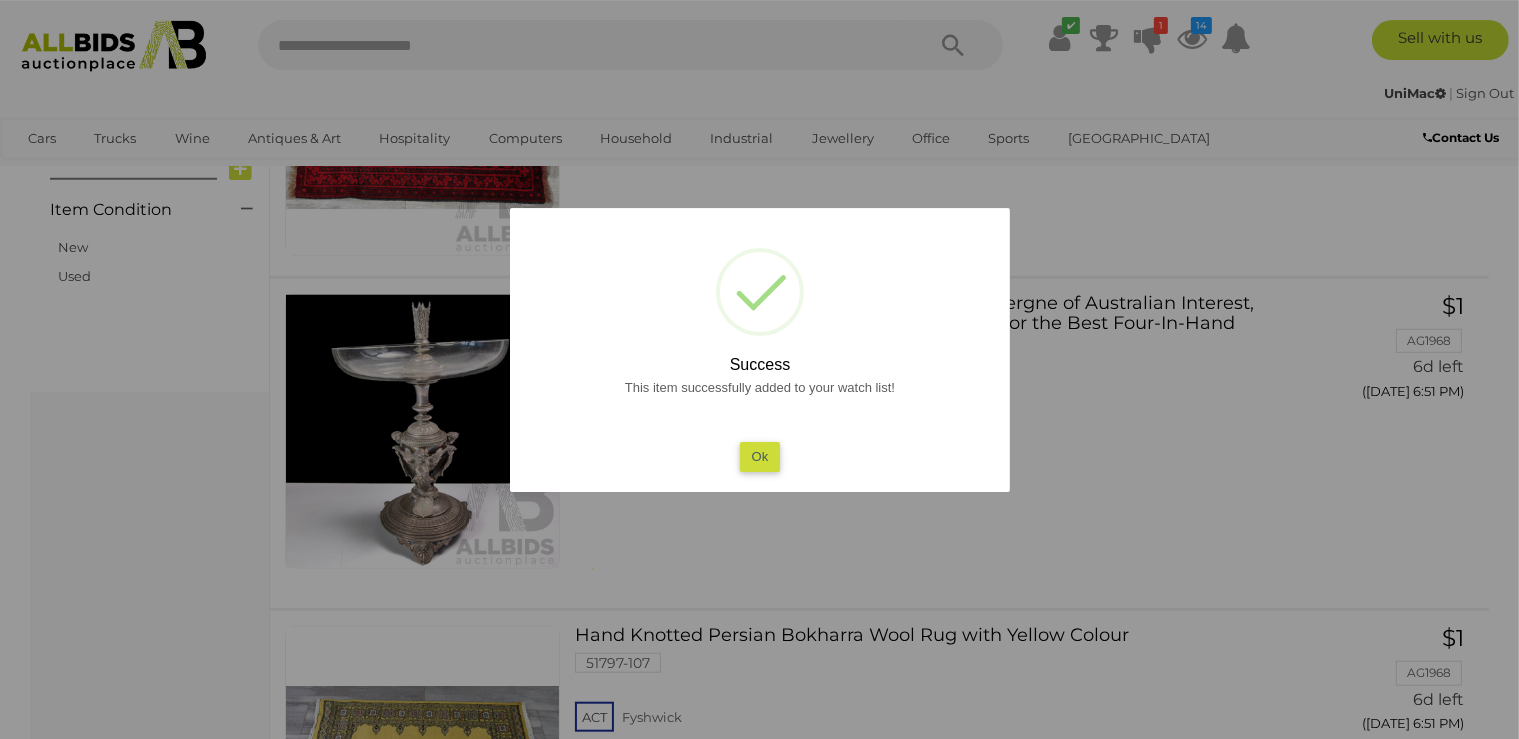 scroll, scrollTop: 1608, scrollLeft: 0, axis: vertical 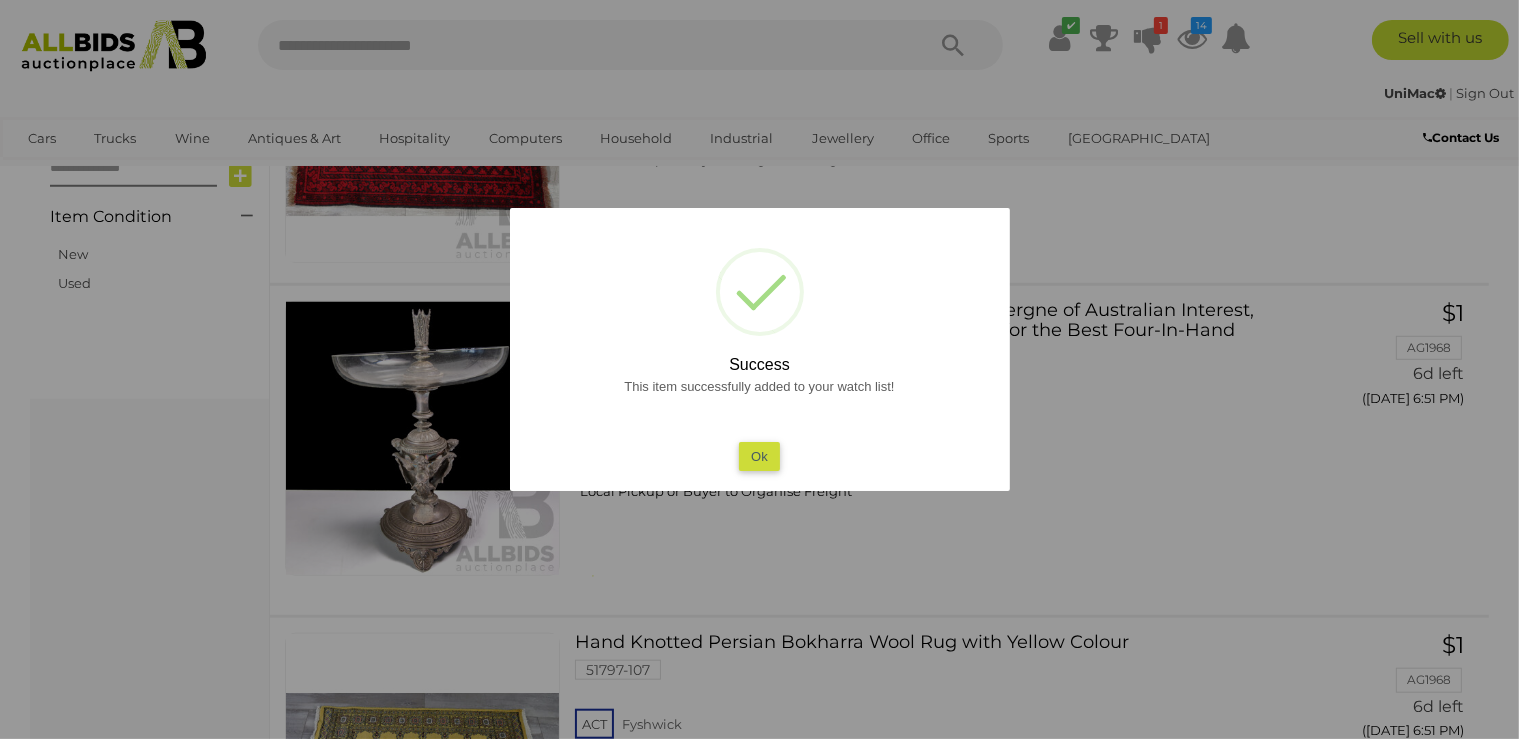 click on "Ok" at bounding box center (759, 456) 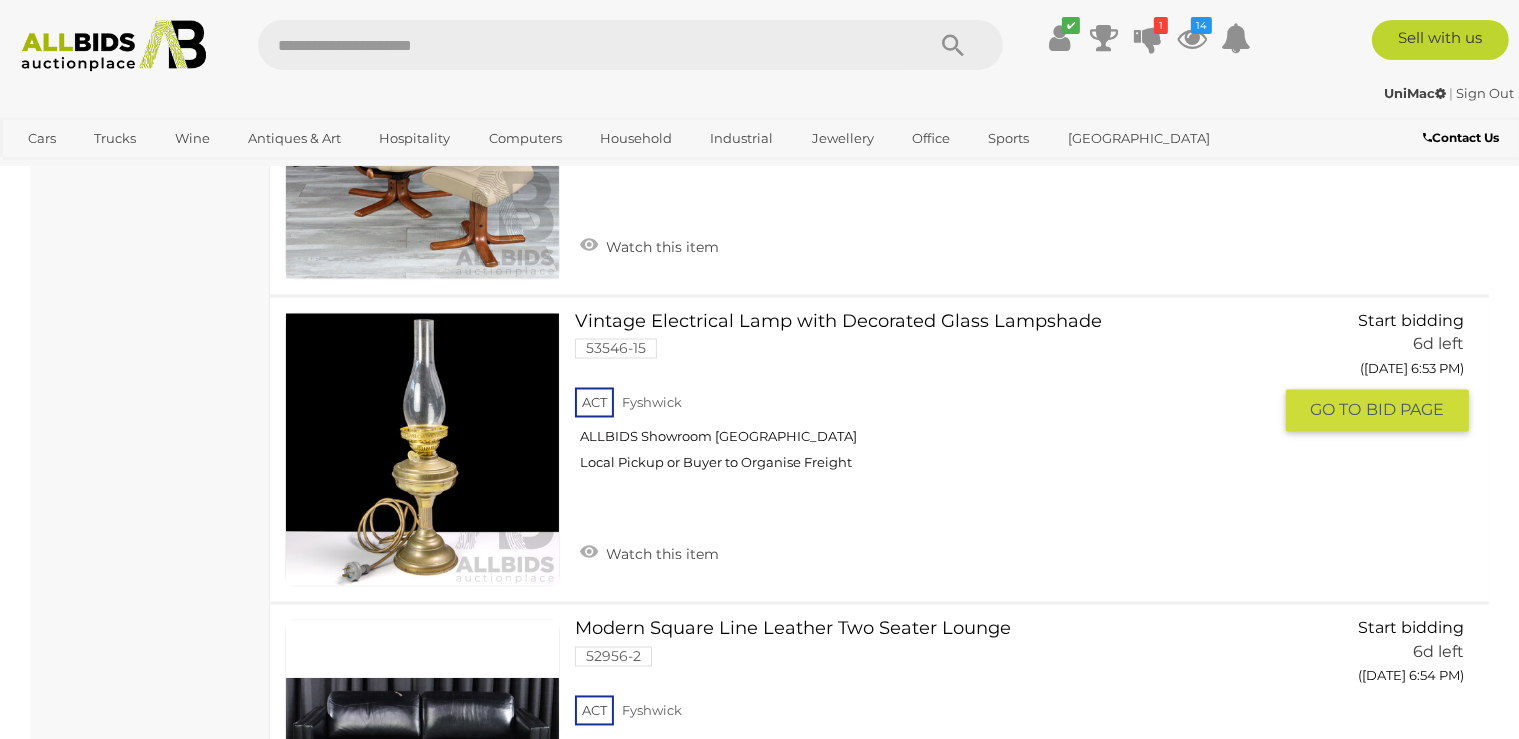 scroll, scrollTop: 3509, scrollLeft: 0, axis: vertical 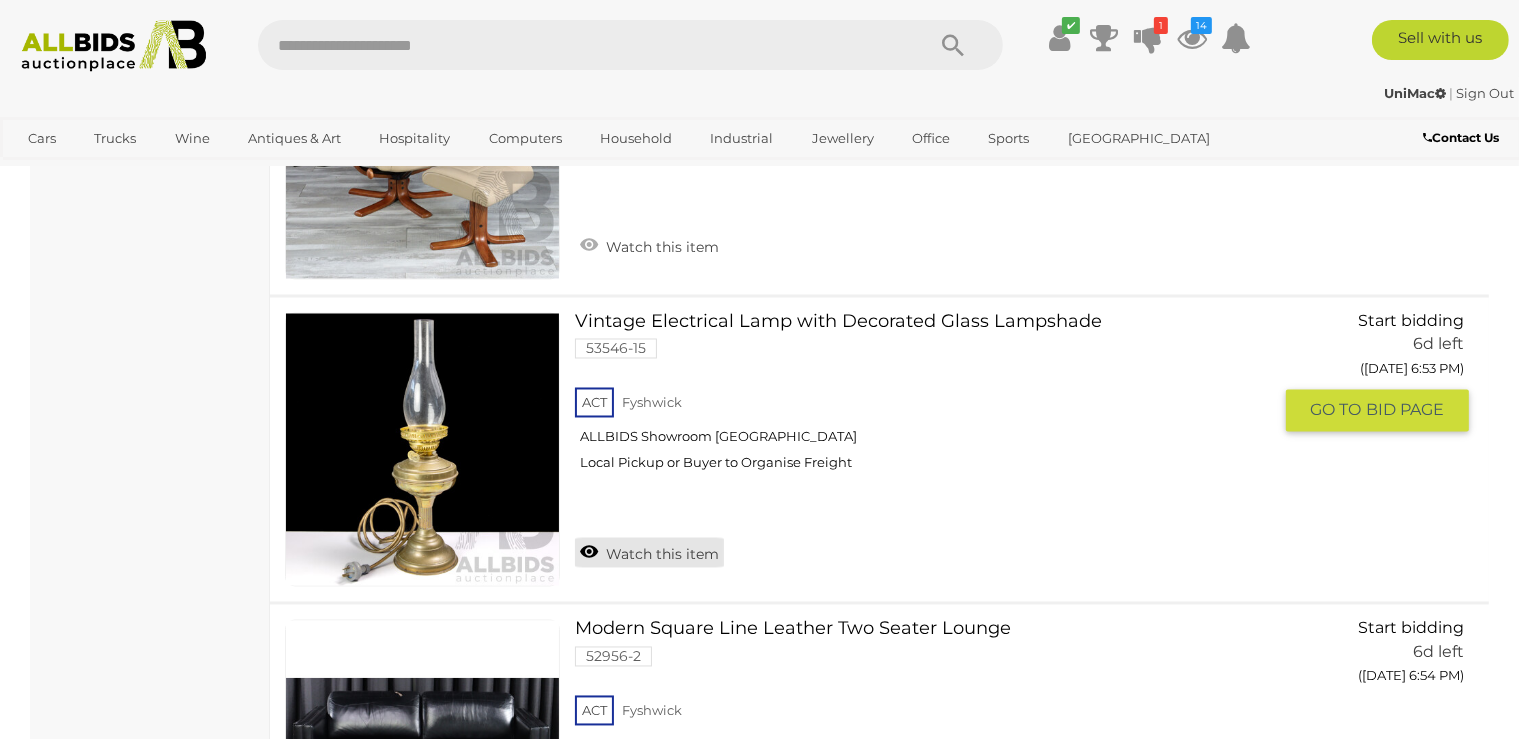 click on "Watch this item" at bounding box center [649, 553] 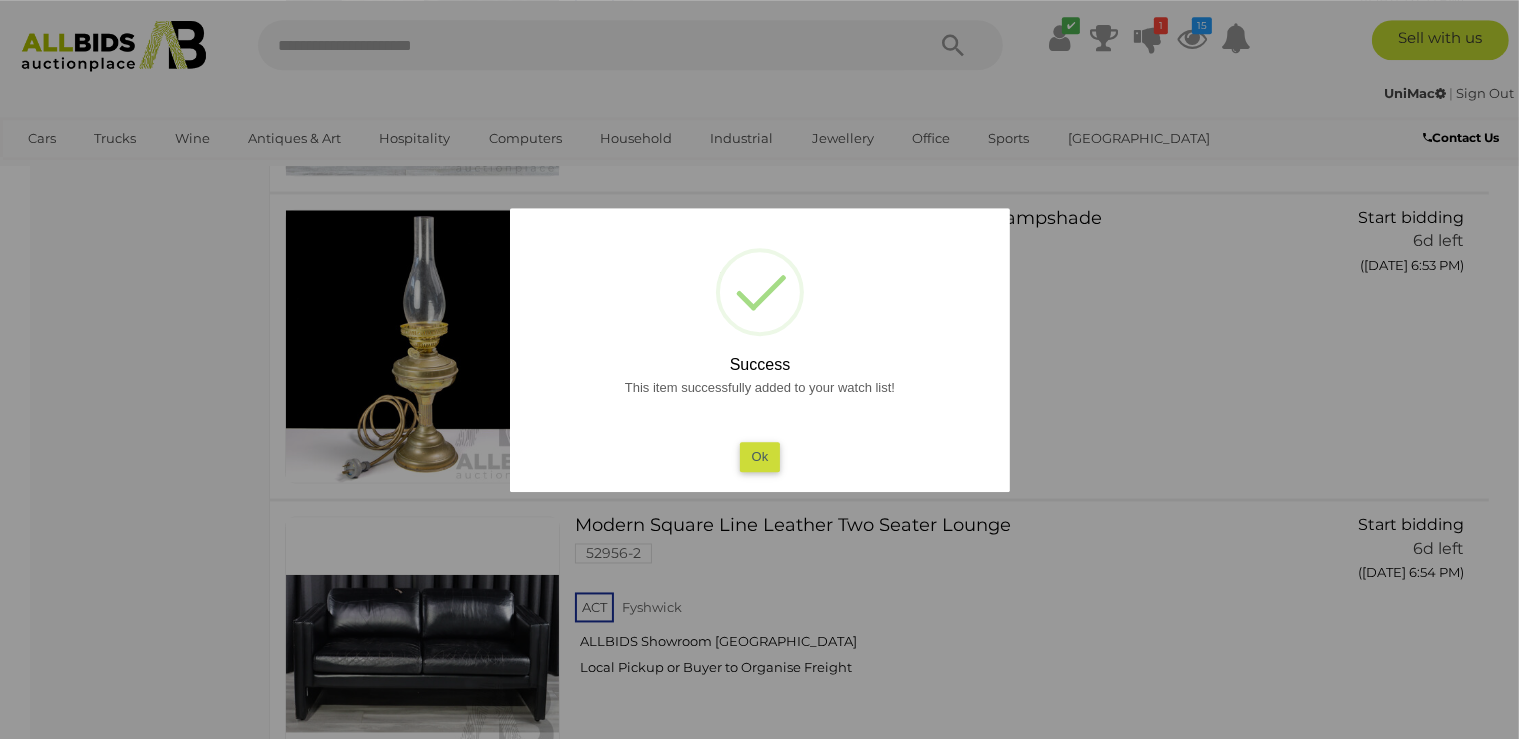 scroll, scrollTop: 3614, scrollLeft: 0, axis: vertical 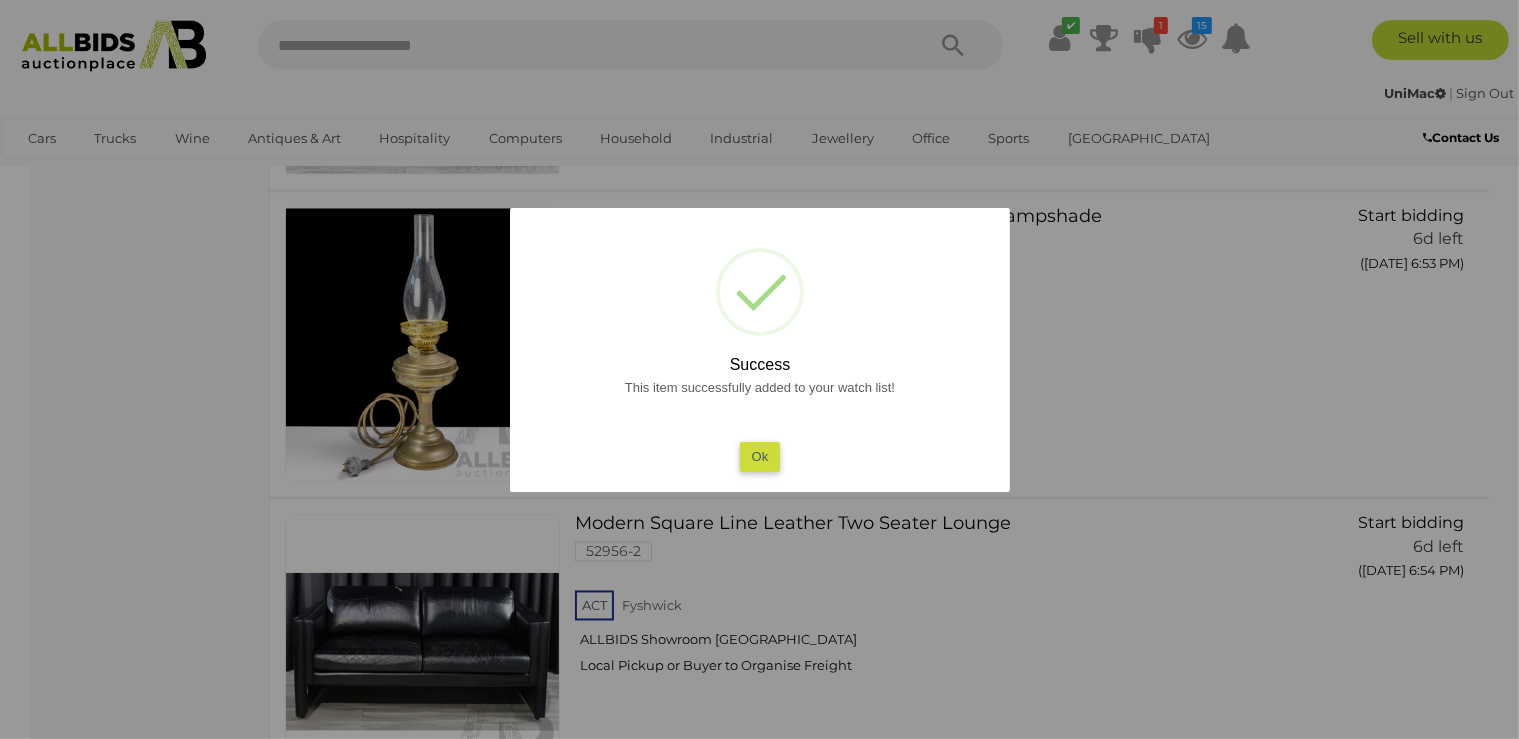 click on "Ok" at bounding box center (759, 456) 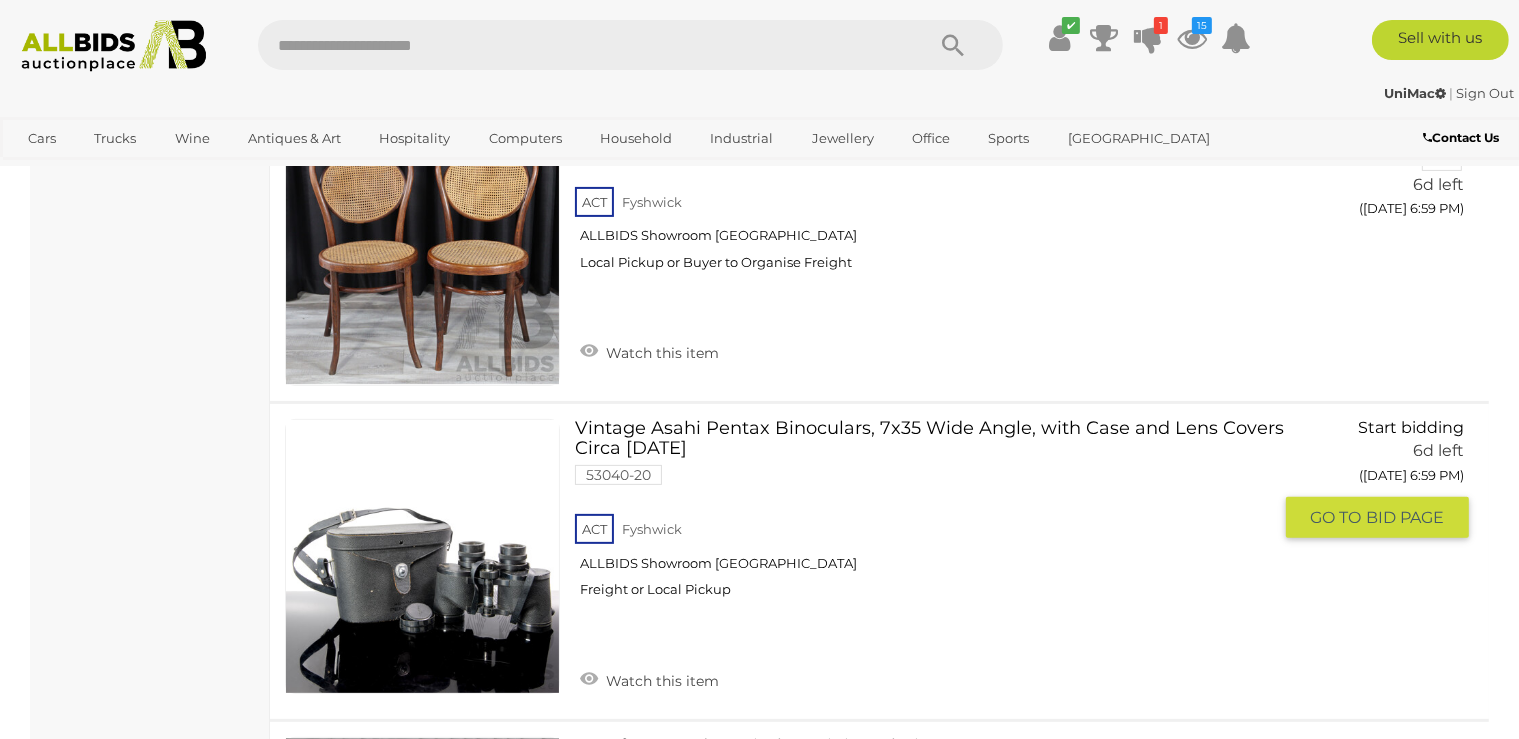 scroll, scrollTop: 7944, scrollLeft: 0, axis: vertical 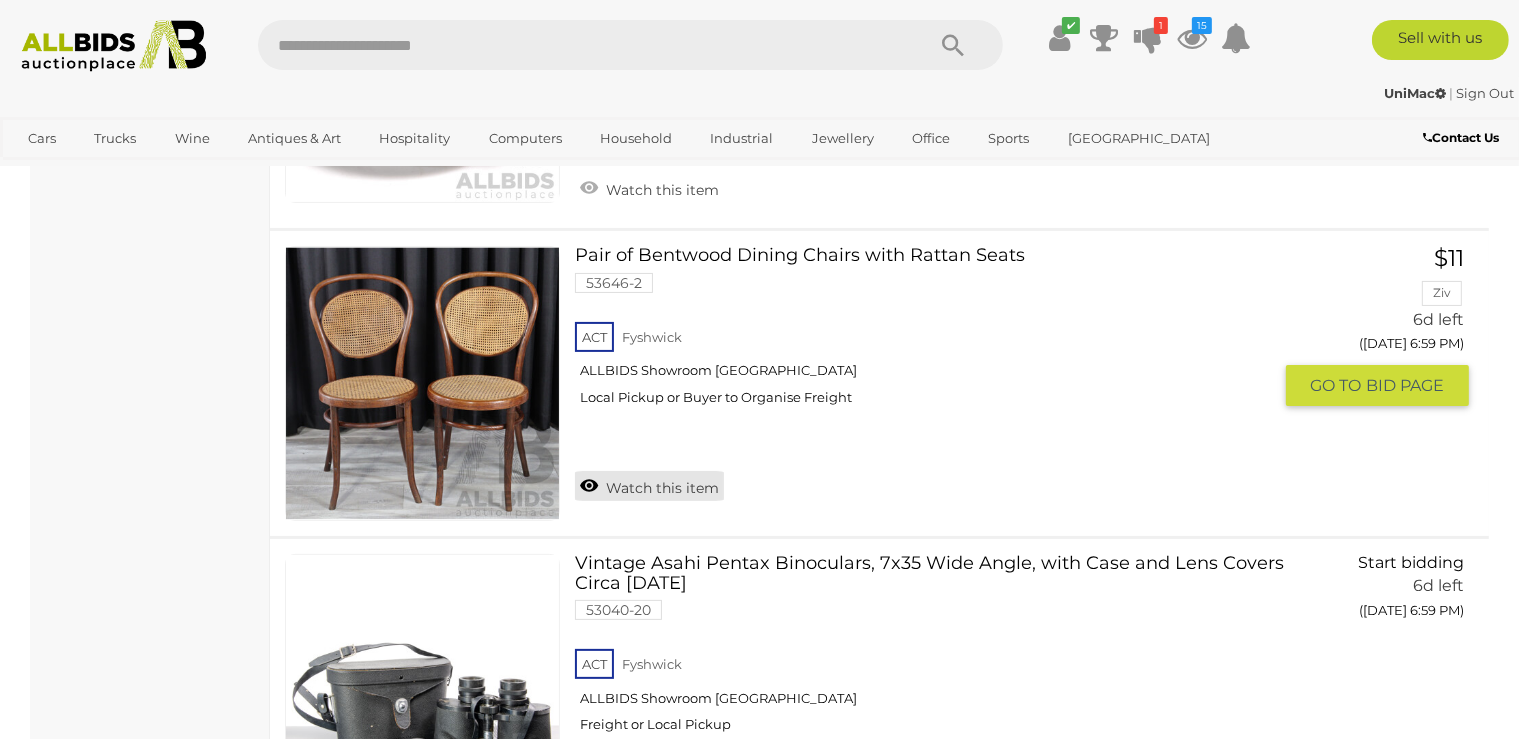 click on "Watch this item" at bounding box center (649, 486) 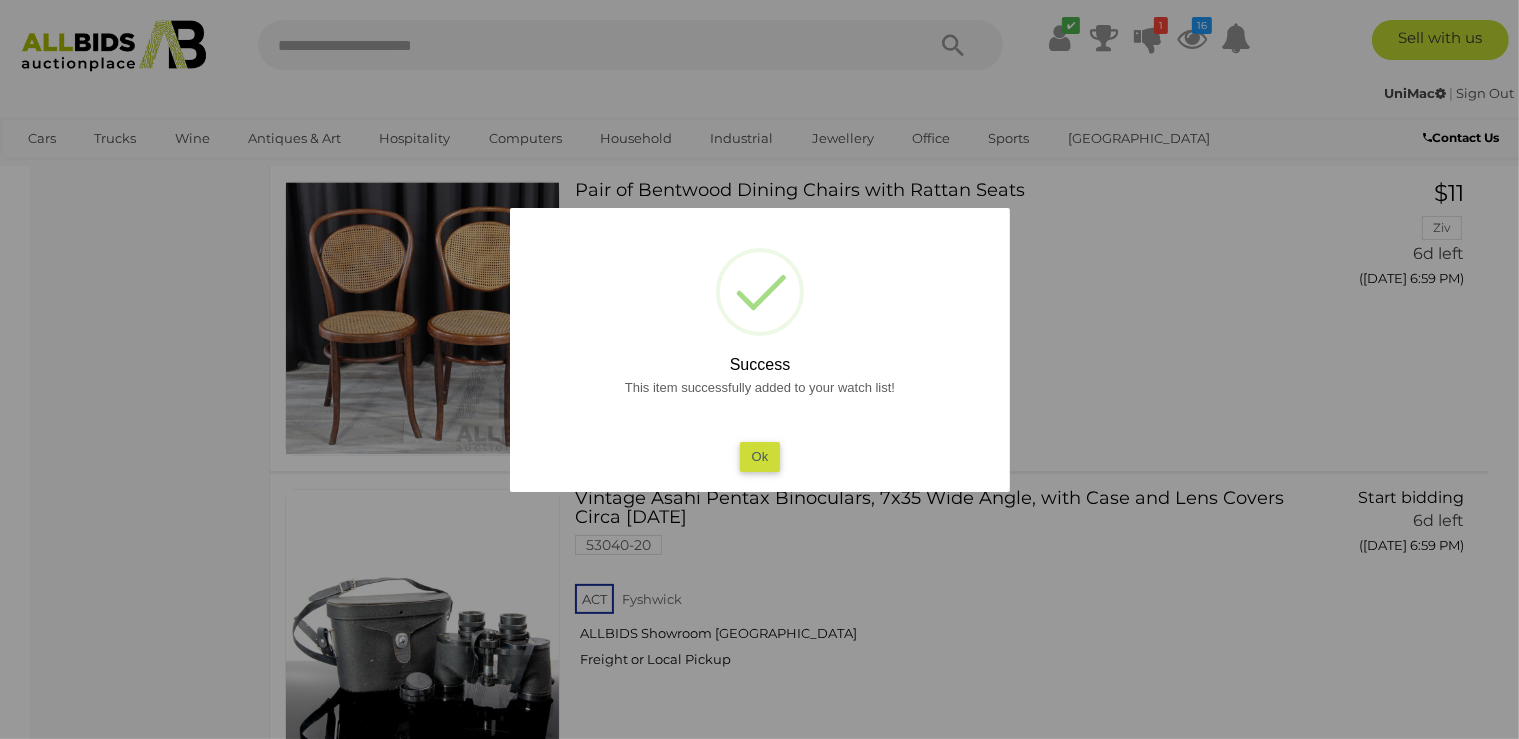 click on "Ok" at bounding box center (759, 456) 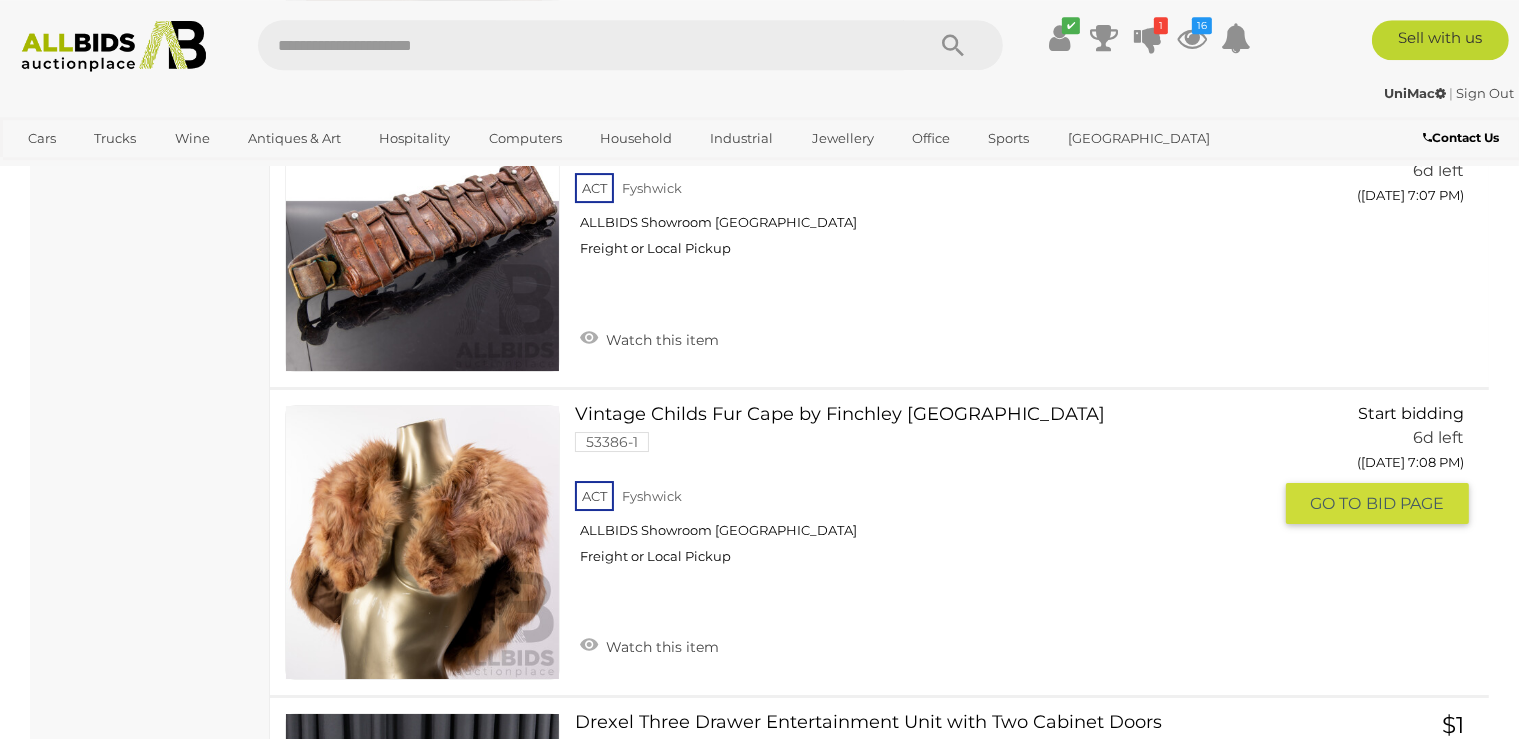 scroll, scrollTop: 14385, scrollLeft: 0, axis: vertical 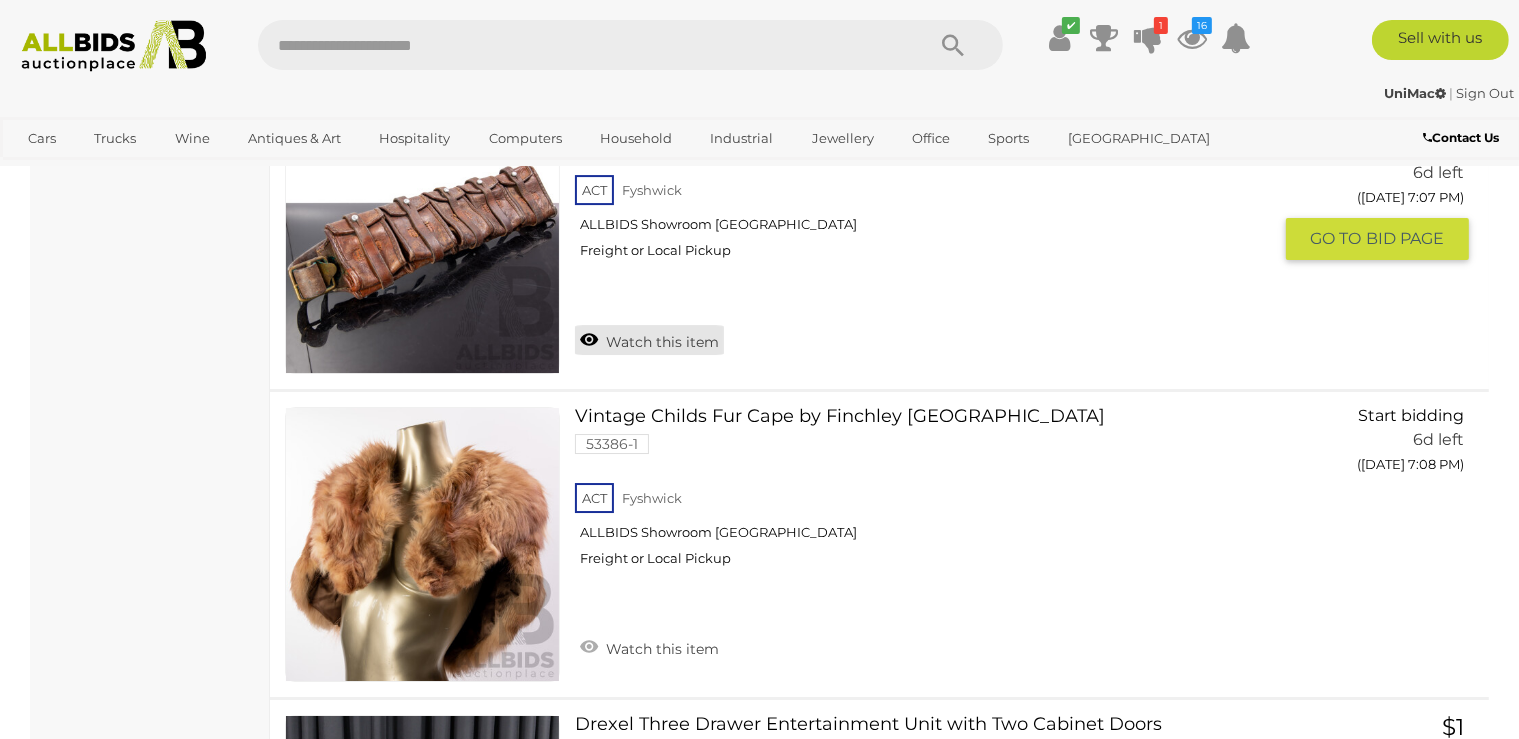 click on "Watch this item" at bounding box center (649, 340) 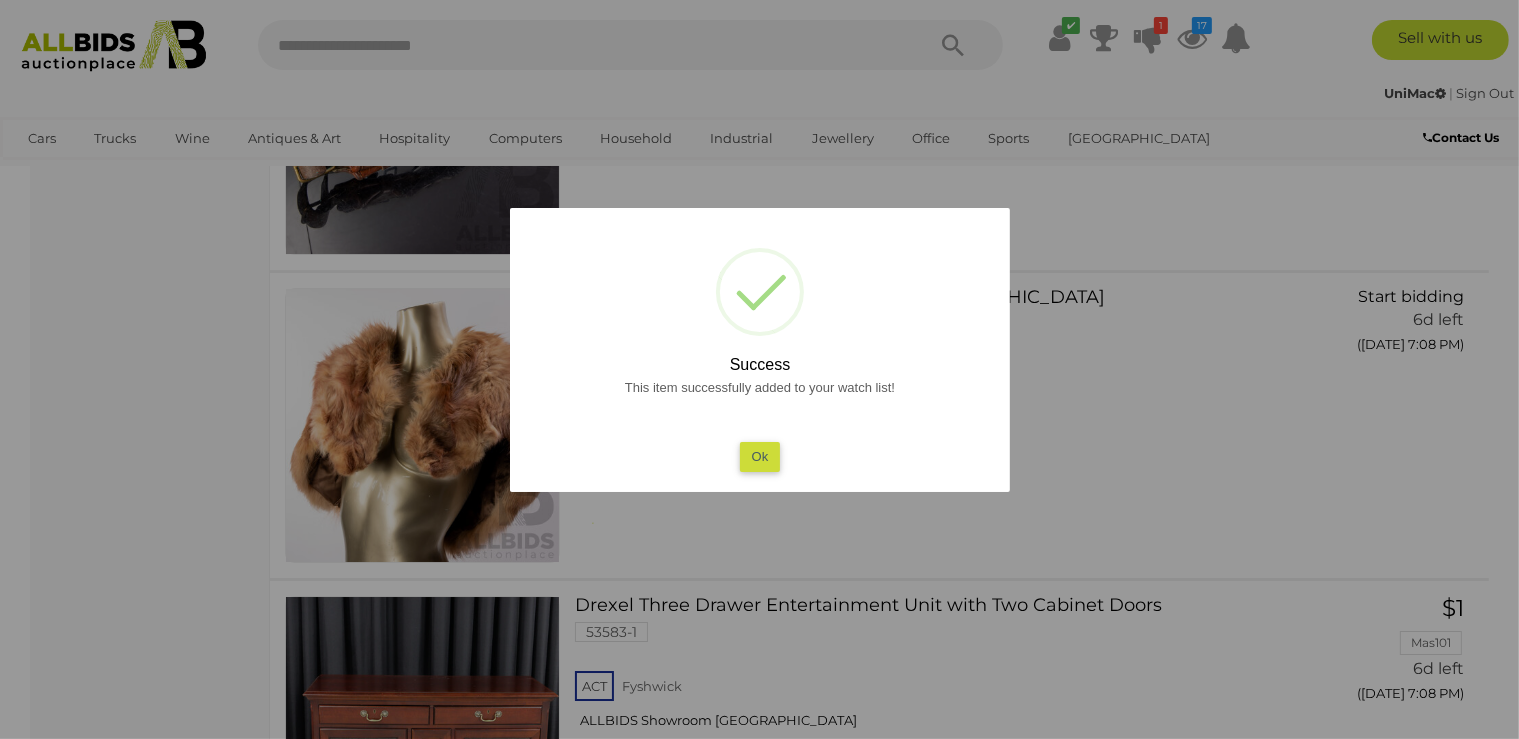 click on "Ok" at bounding box center (759, 456) 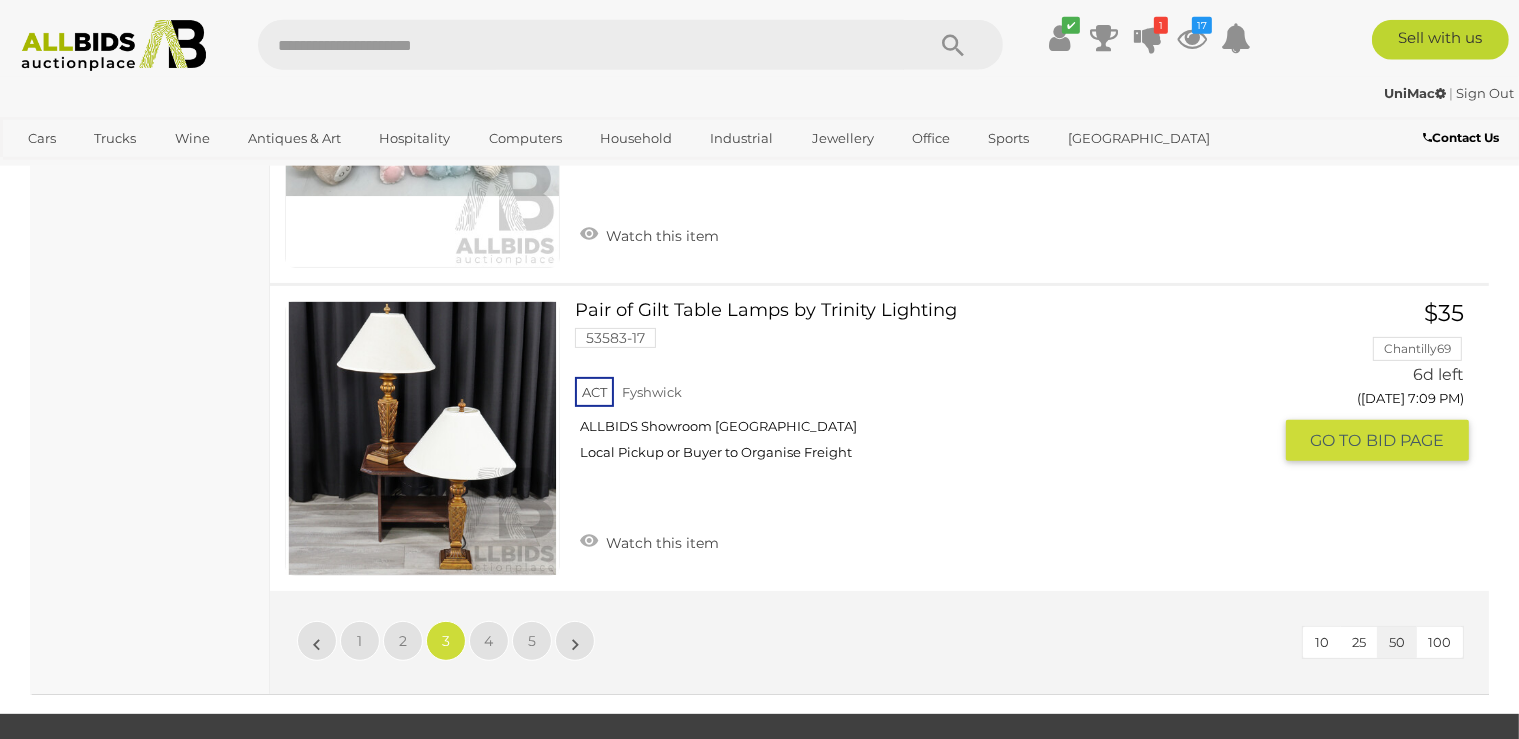 scroll, scrollTop: 15864, scrollLeft: 0, axis: vertical 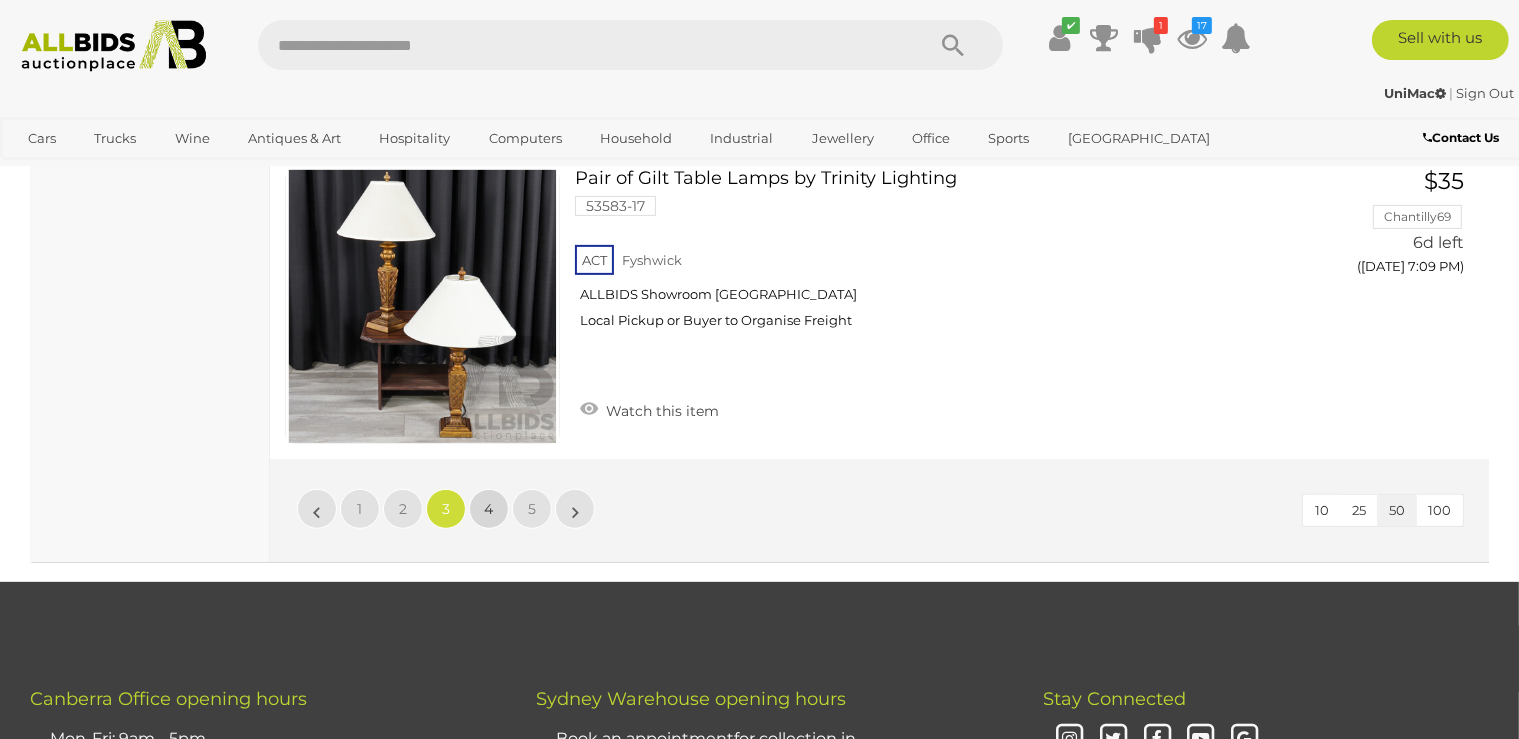 click on "4" at bounding box center [489, 509] 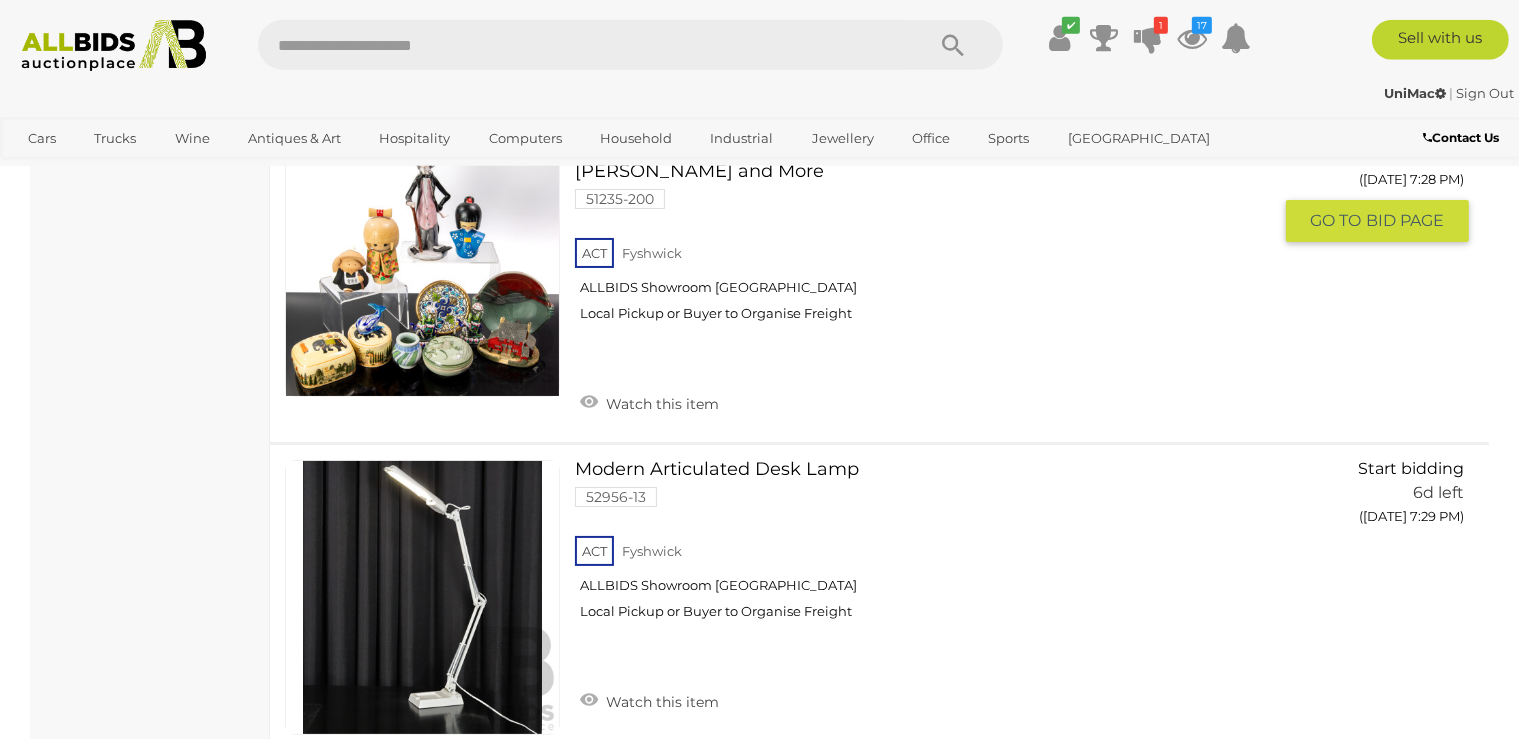scroll, scrollTop: 15441, scrollLeft: 0, axis: vertical 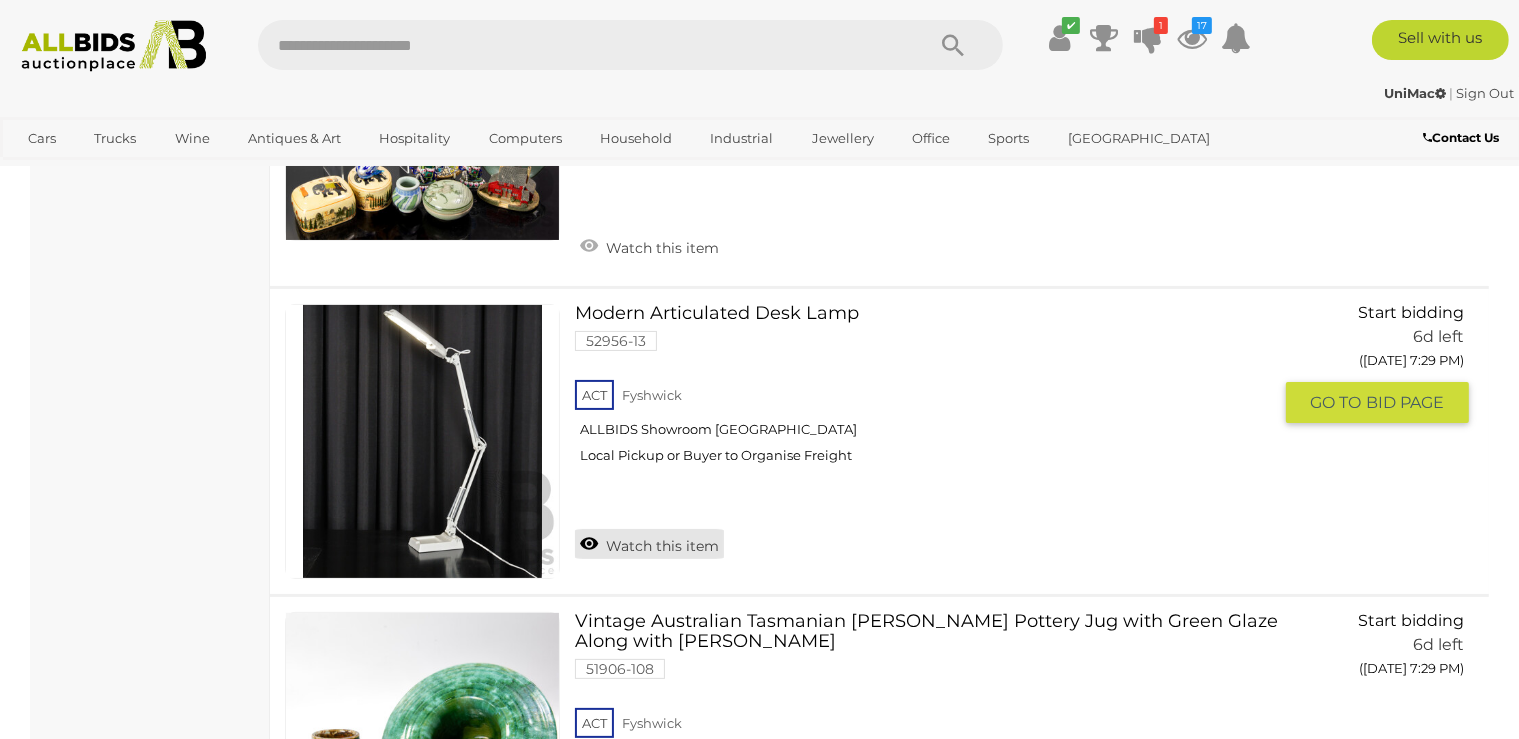 click on "Watch this item" at bounding box center (649, 544) 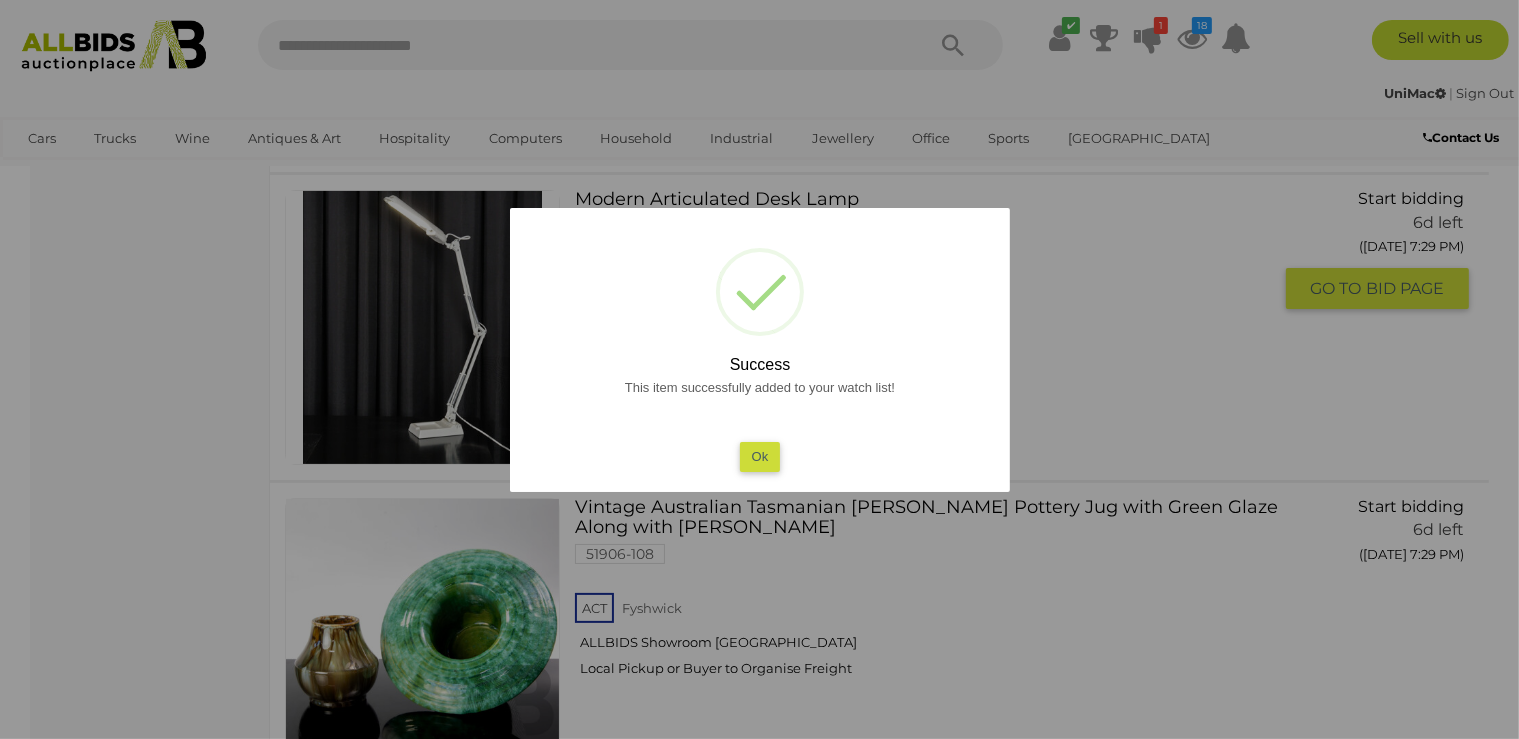 click on "Ok" at bounding box center (759, 456) 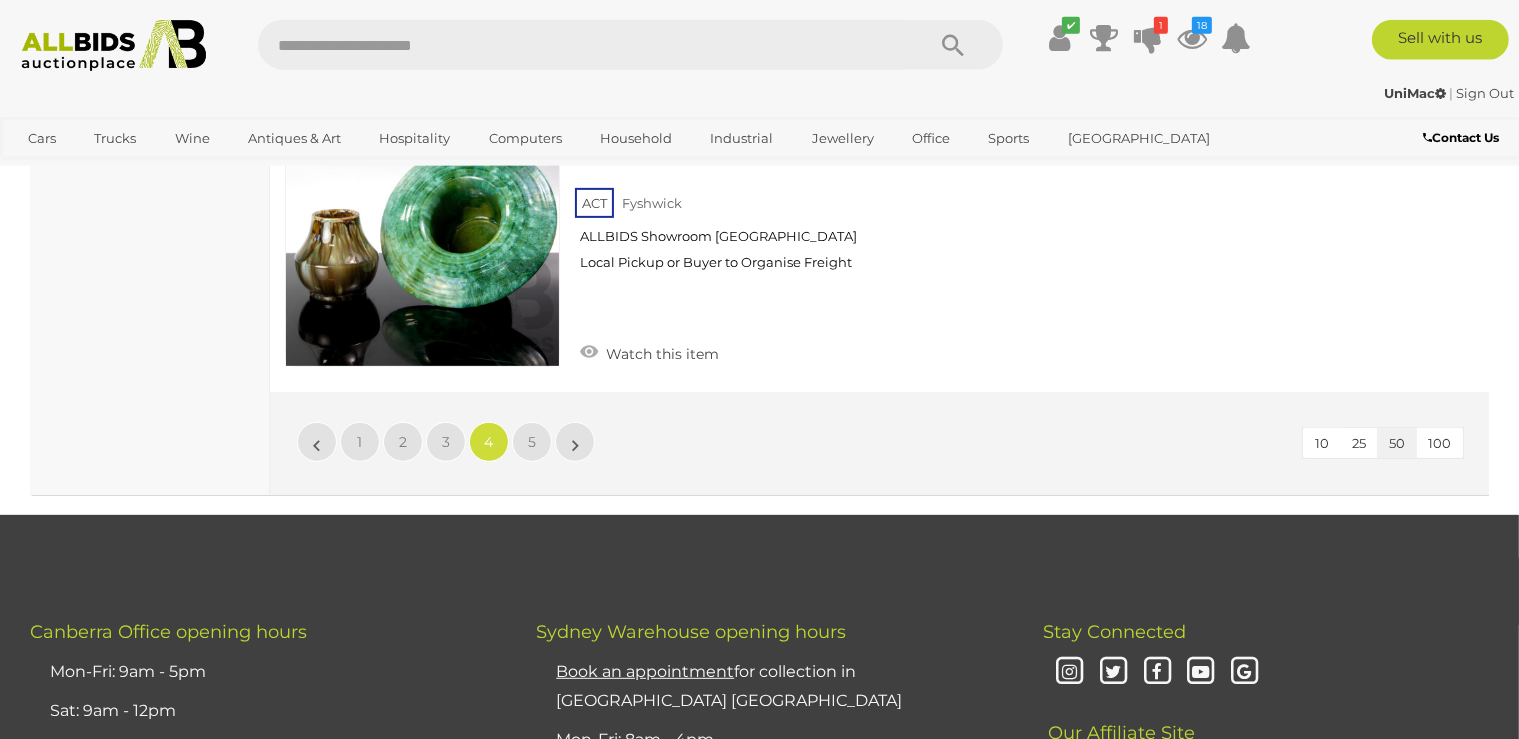 scroll, scrollTop: 15969, scrollLeft: 0, axis: vertical 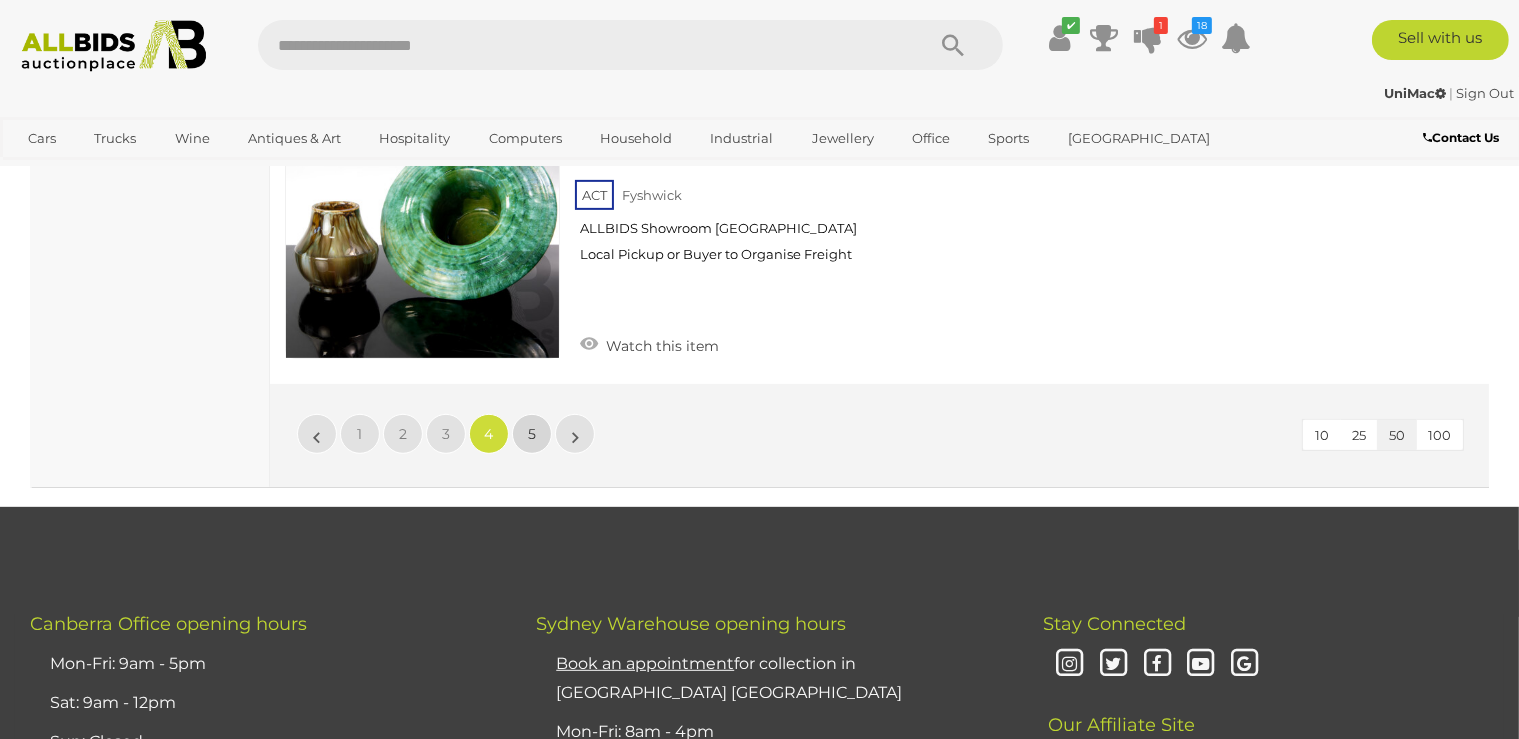 click on "5" at bounding box center (532, 434) 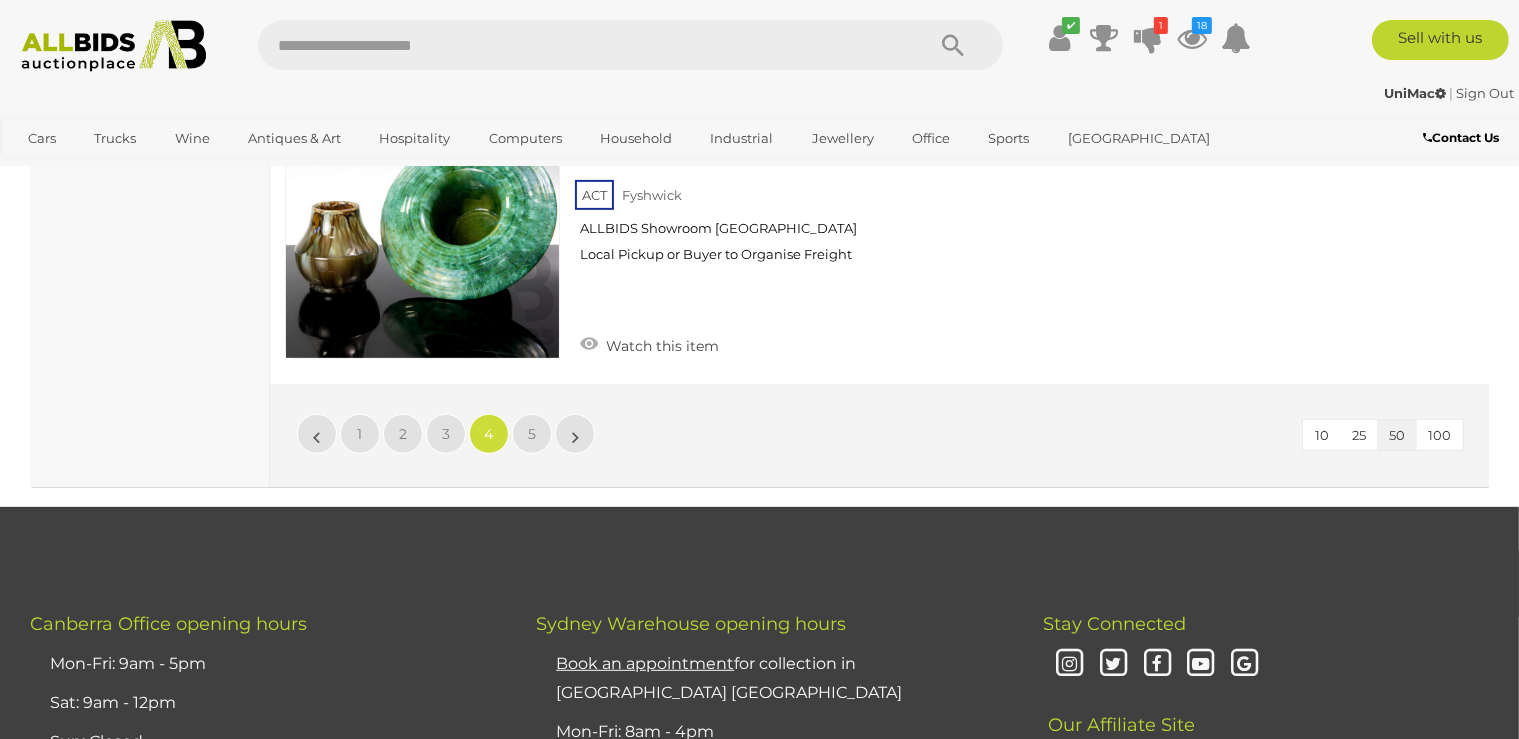 scroll, scrollTop: 446, scrollLeft: 0, axis: vertical 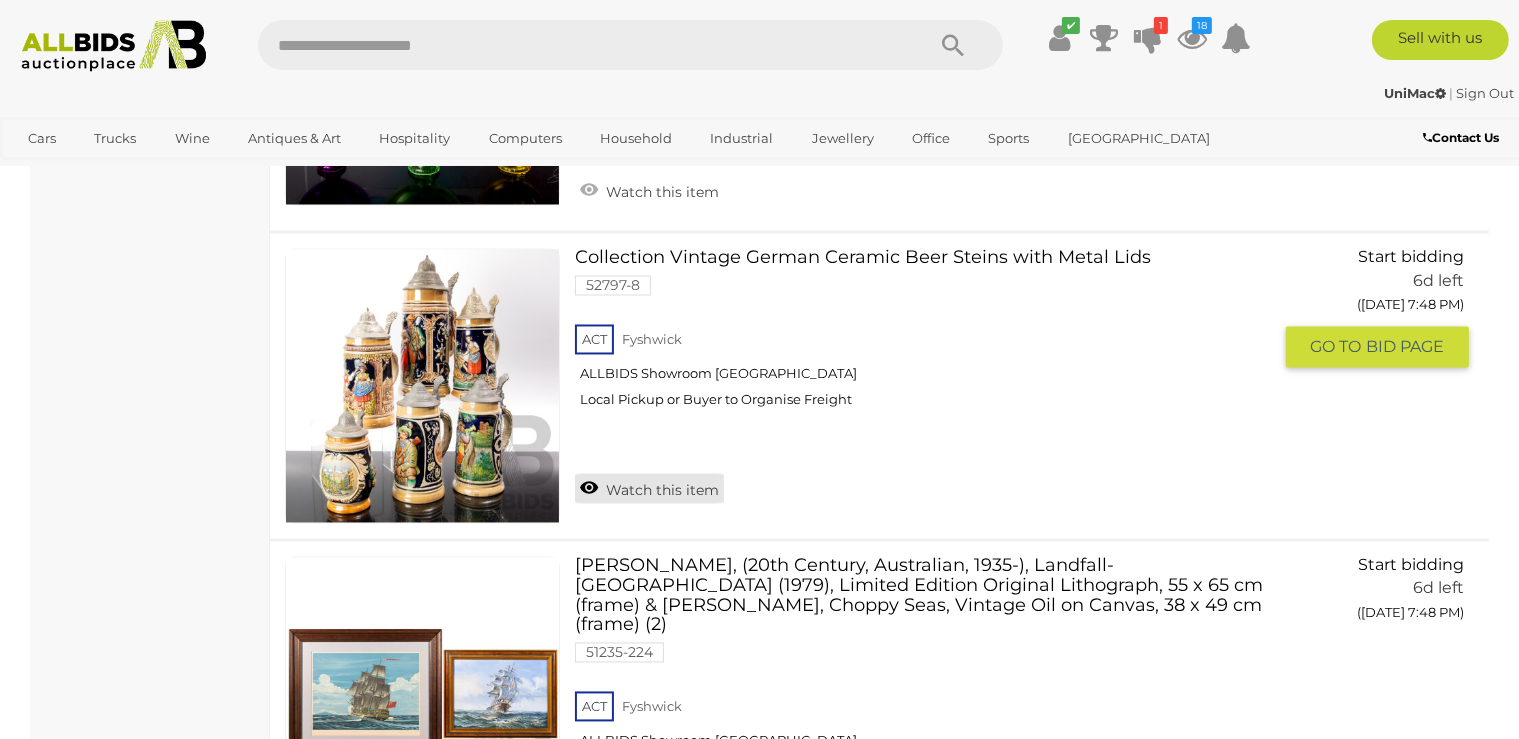 click on "Watch this item" at bounding box center [649, 489] 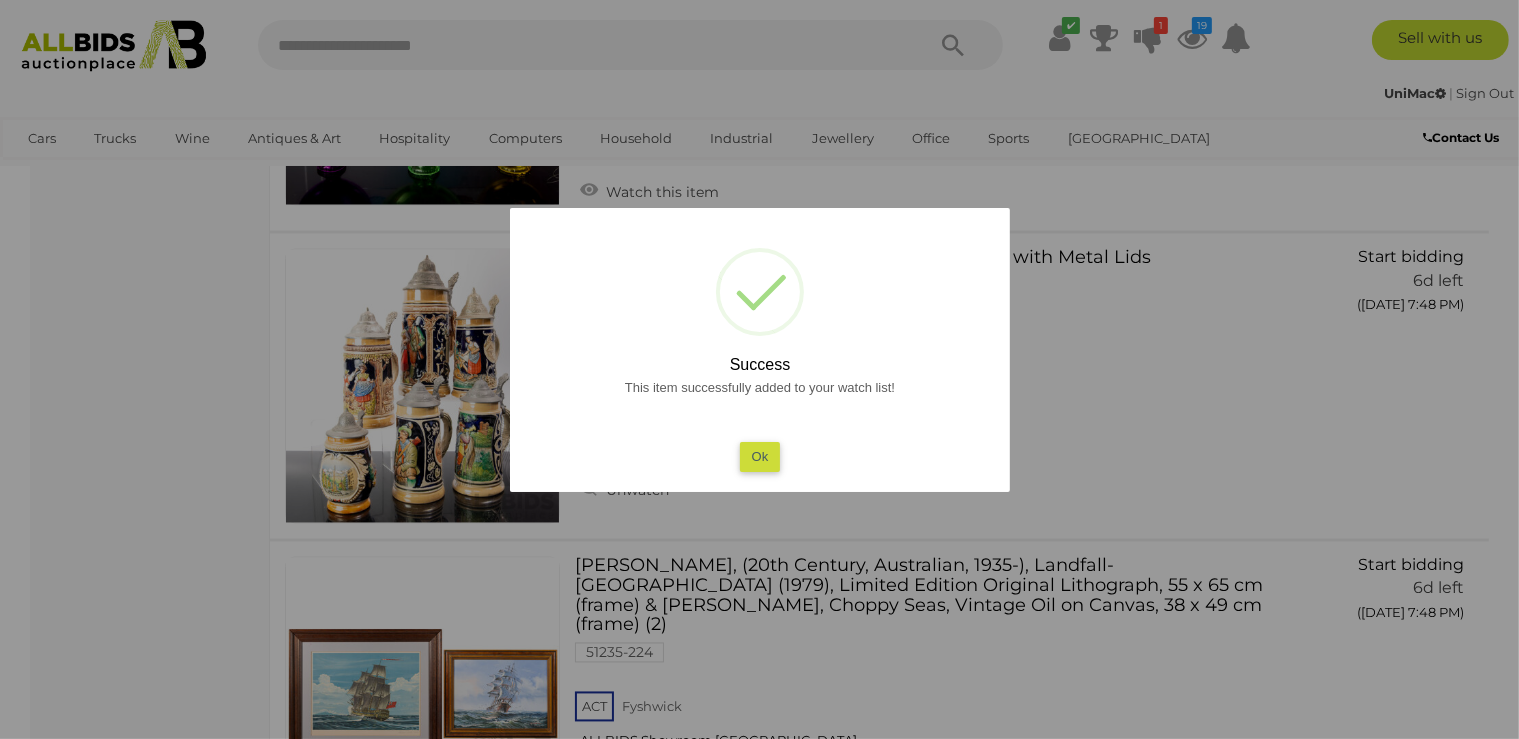 click on "Ok" at bounding box center [759, 456] 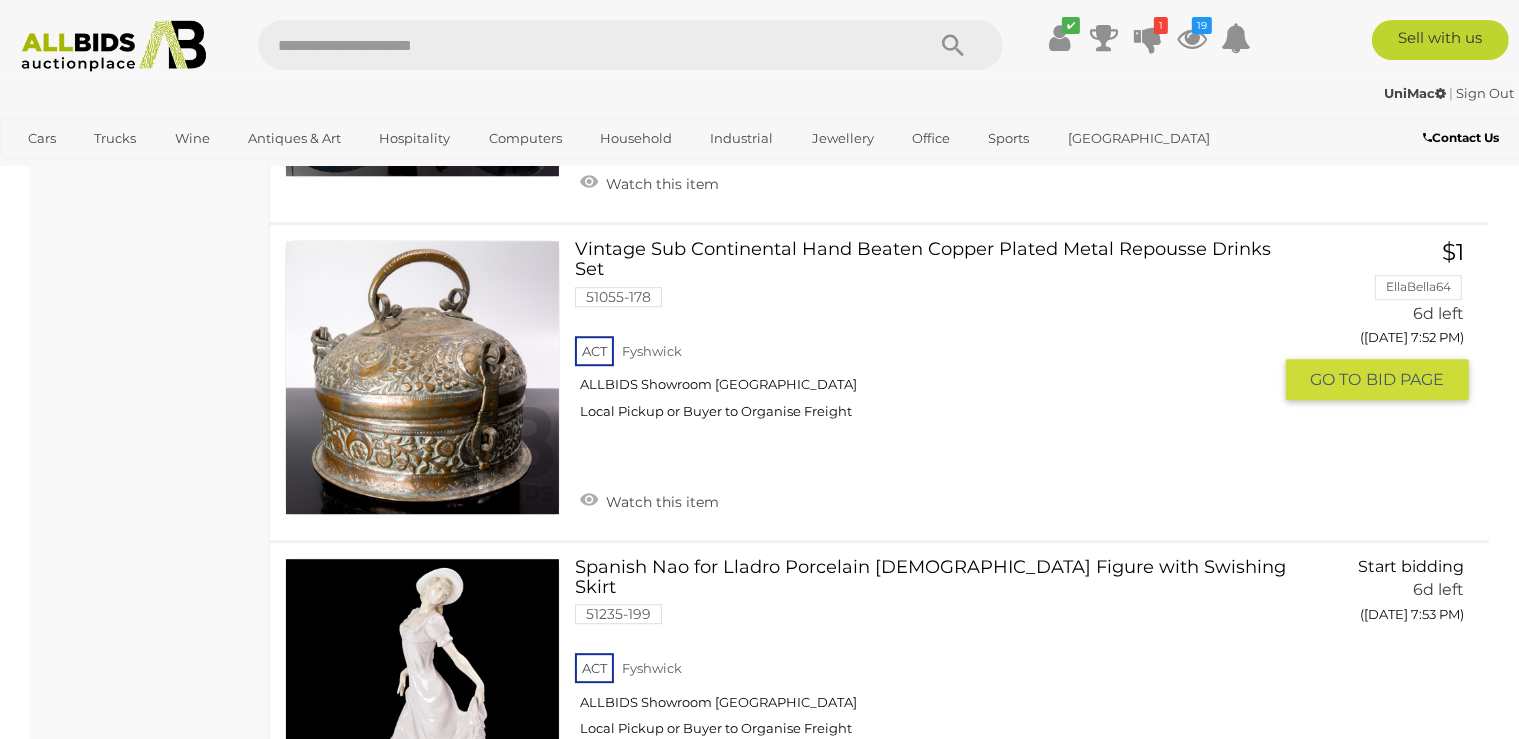 scroll, scrollTop: 13118, scrollLeft: 0, axis: vertical 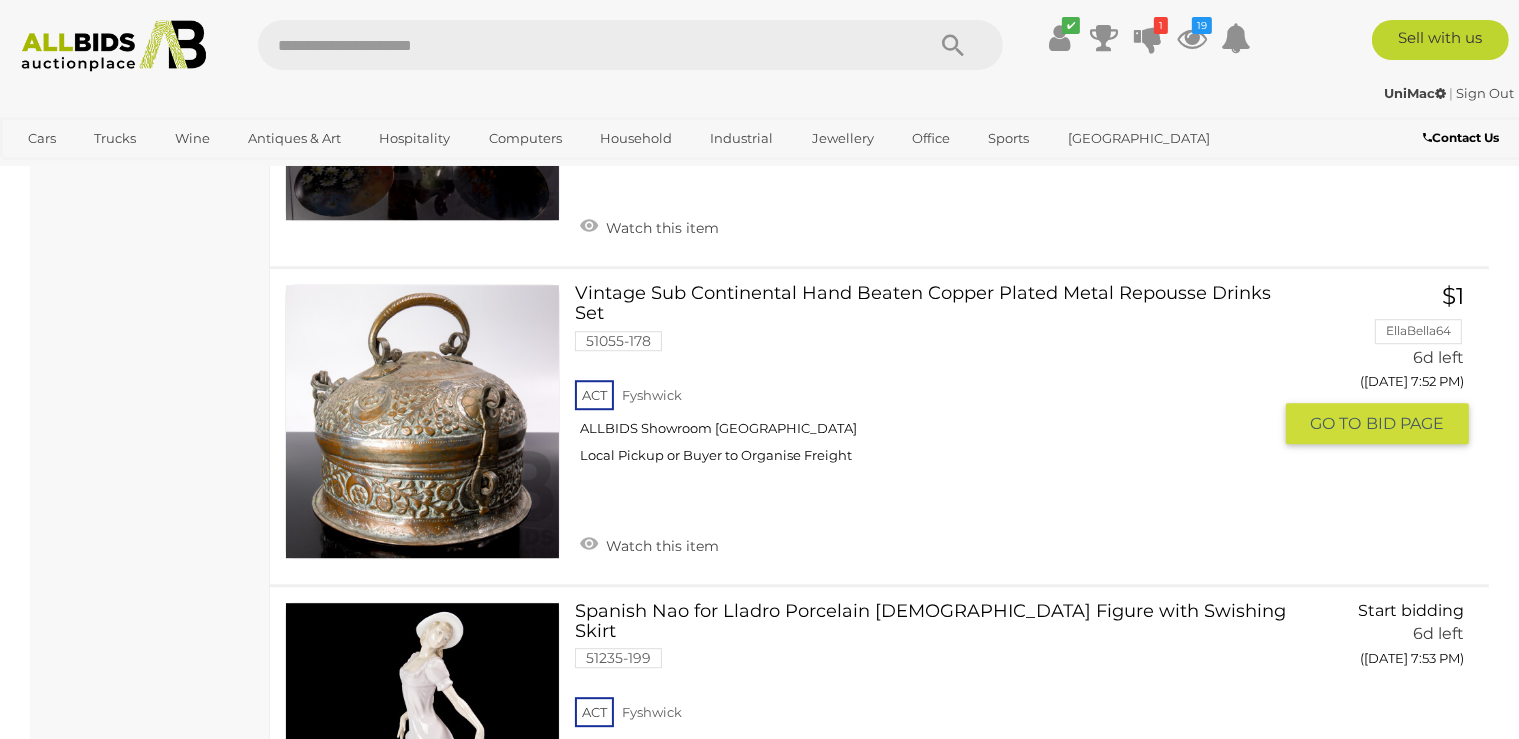 click at bounding box center [422, 421] 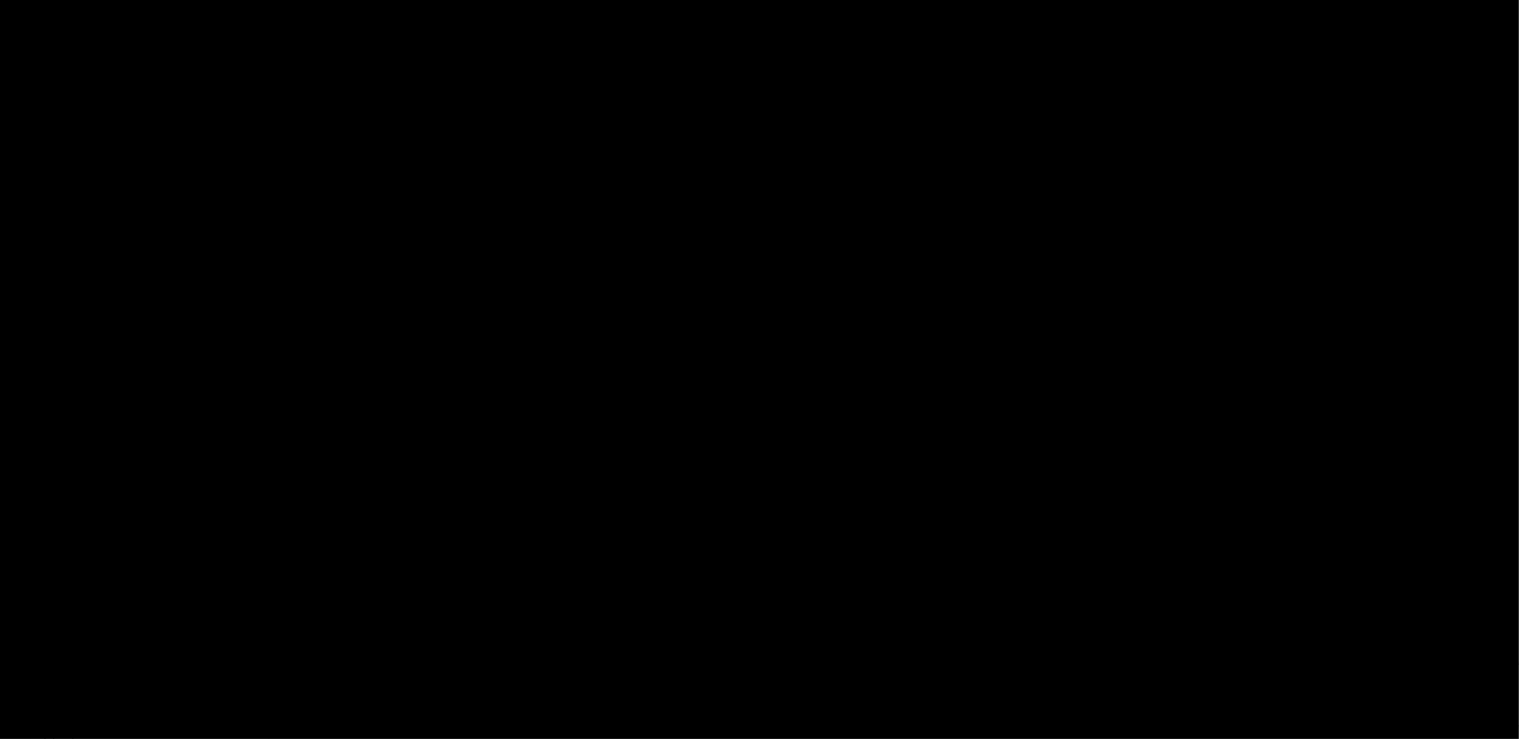 scroll, scrollTop: 211, scrollLeft: 0, axis: vertical 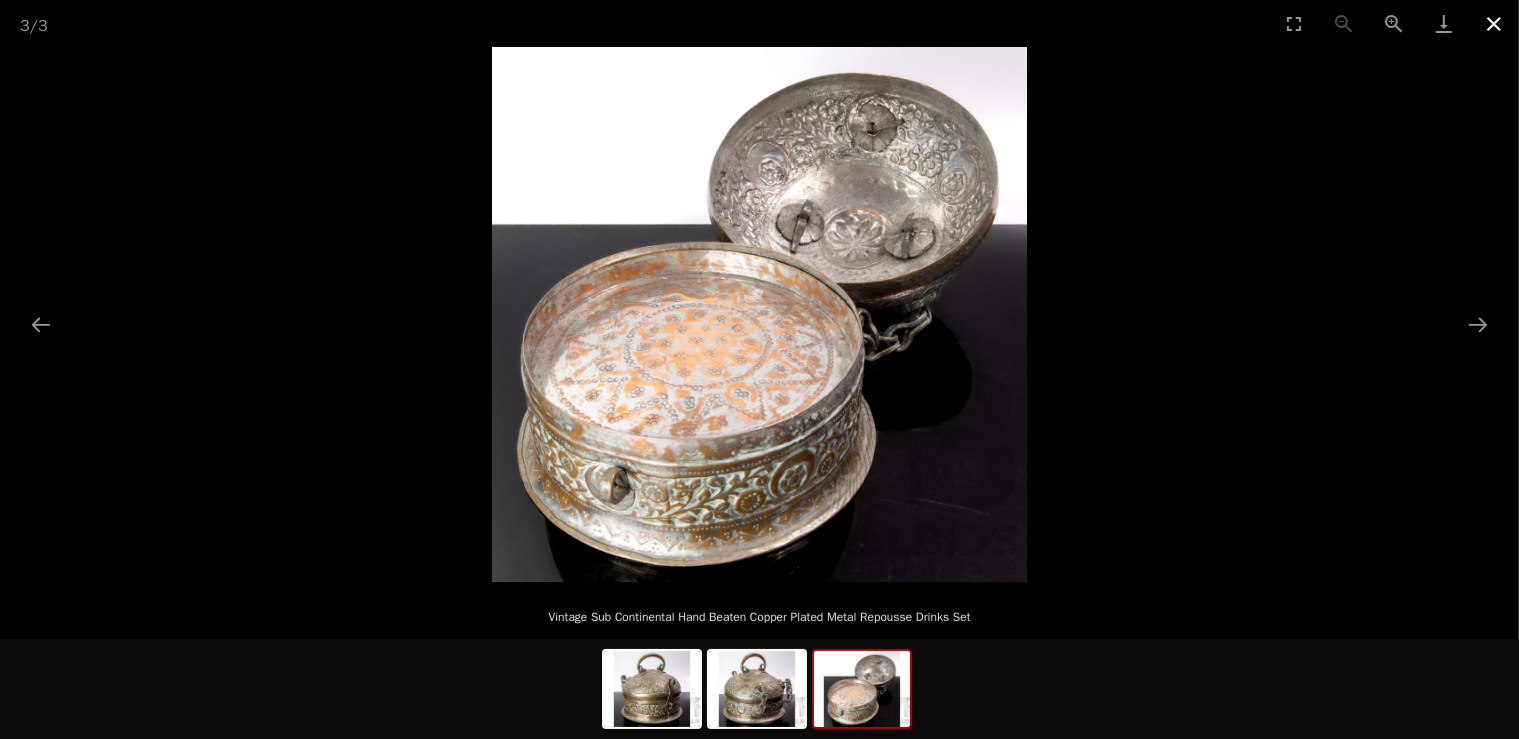 click at bounding box center (1494, 23) 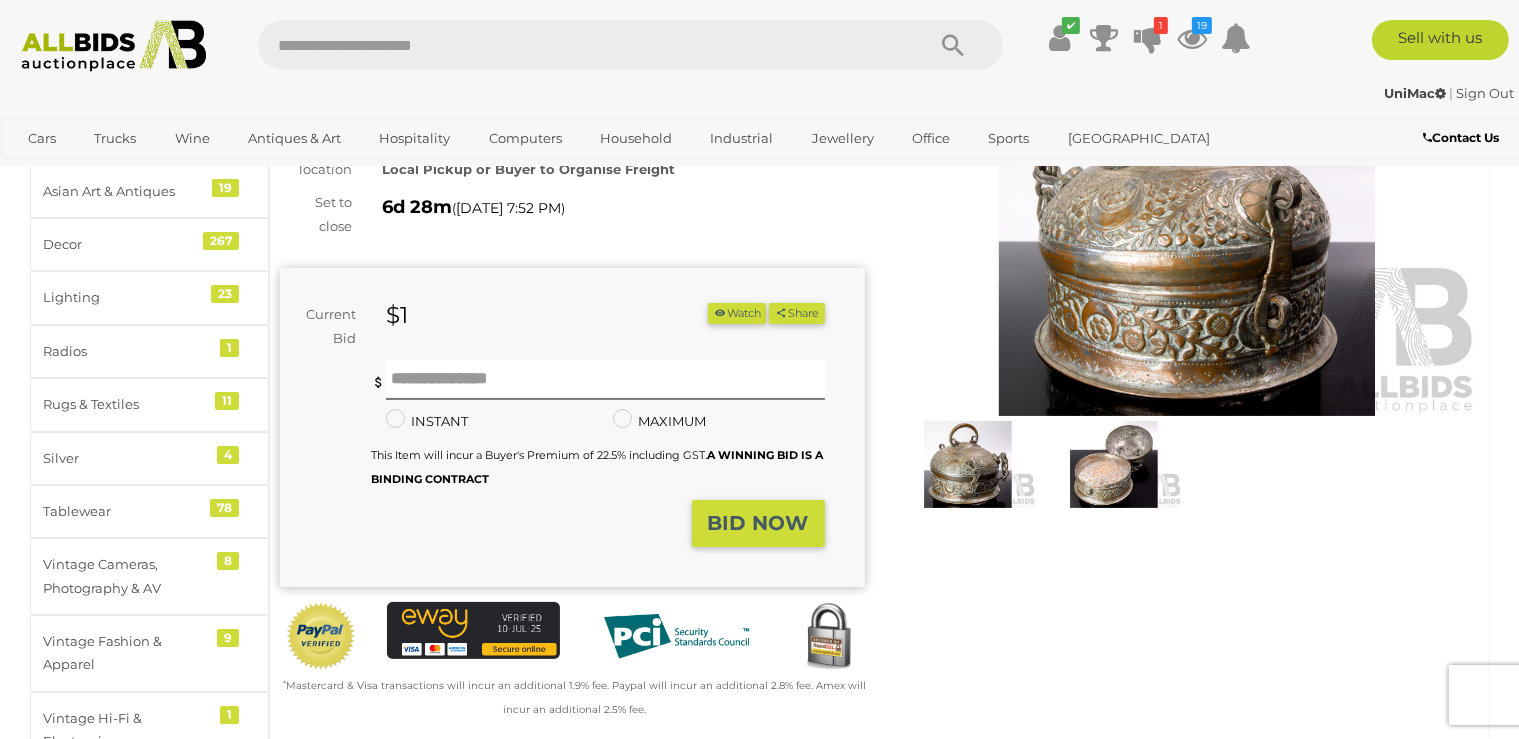 click on "Watch" at bounding box center [737, 313] 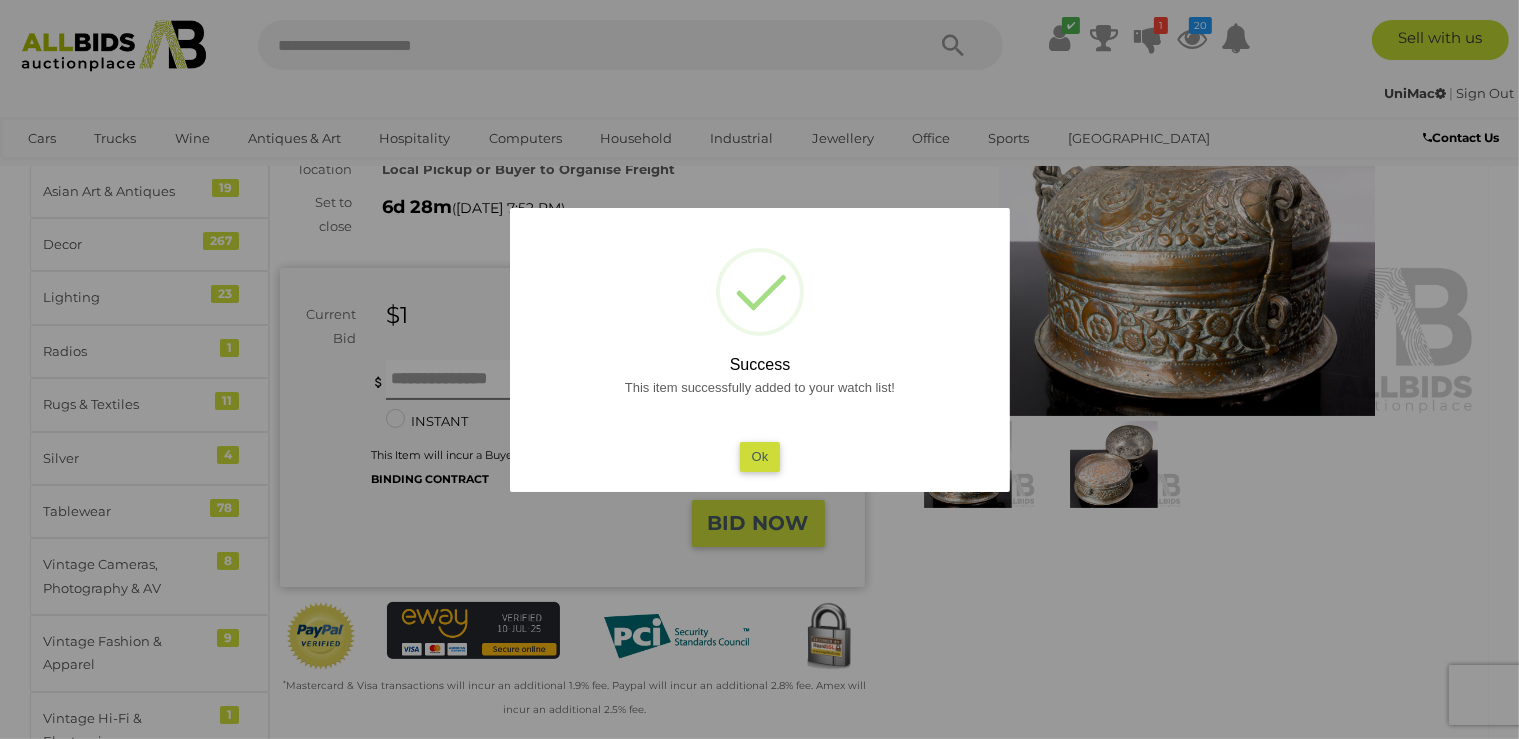 click on "Ok" at bounding box center (759, 456) 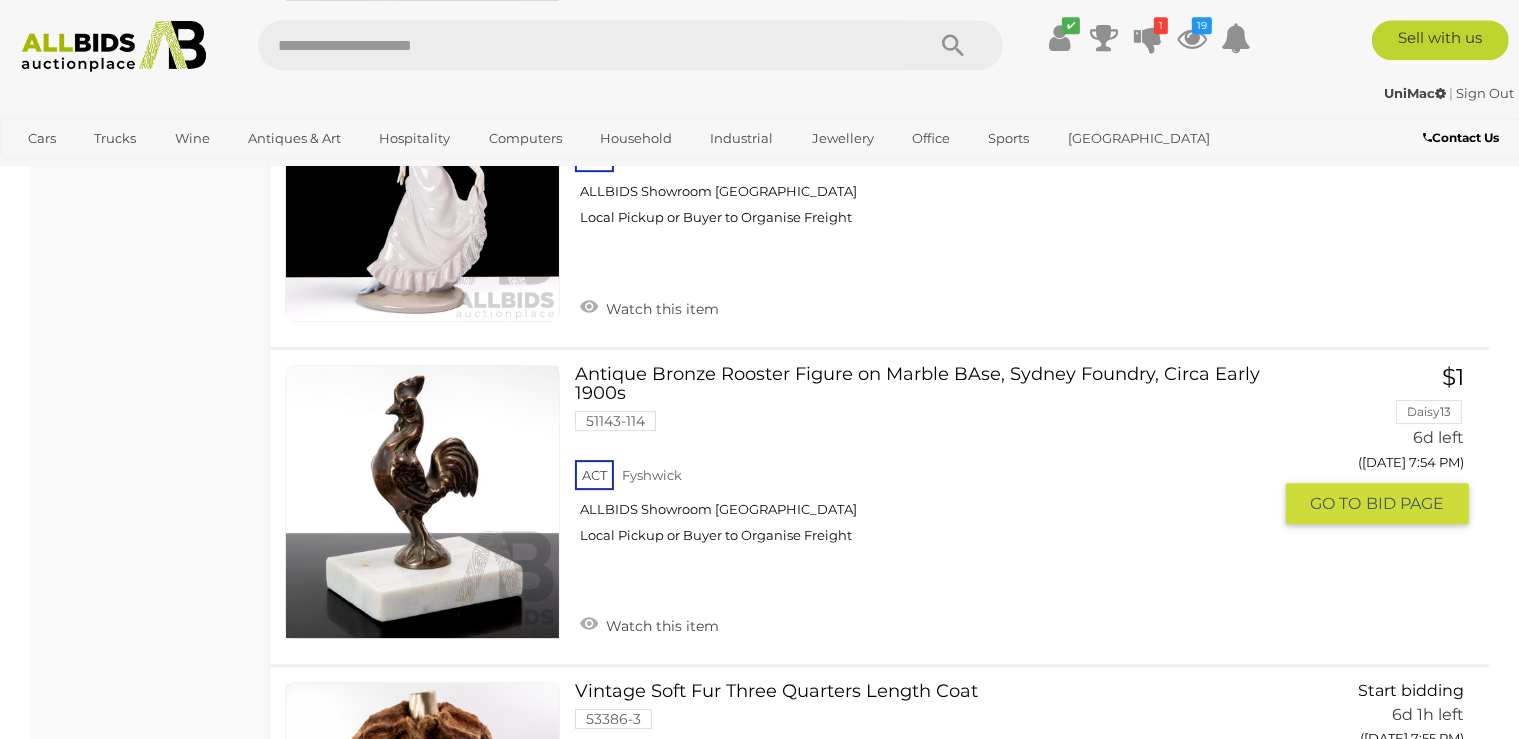 scroll, scrollTop: 13699, scrollLeft: 0, axis: vertical 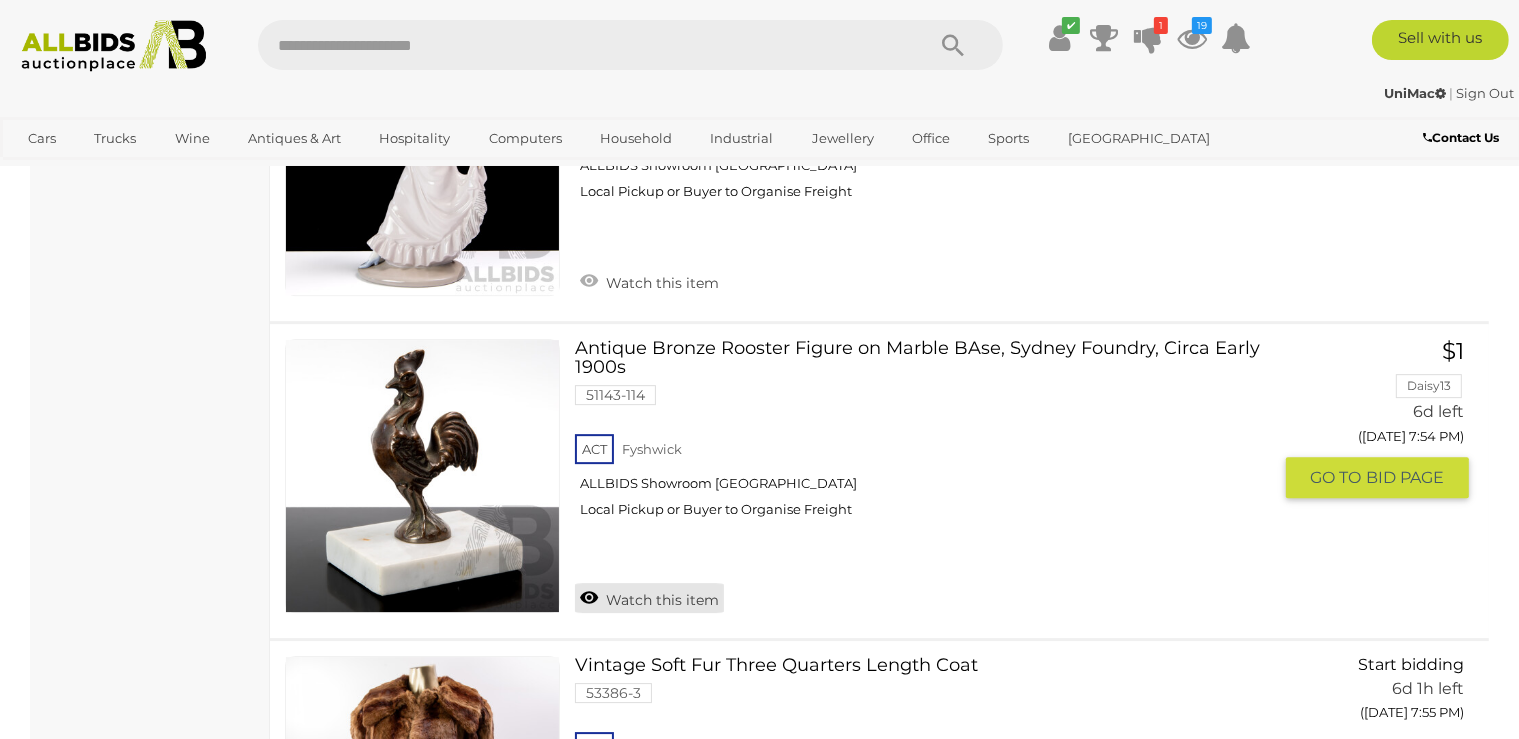 click on "Watch this item" at bounding box center (649, 598) 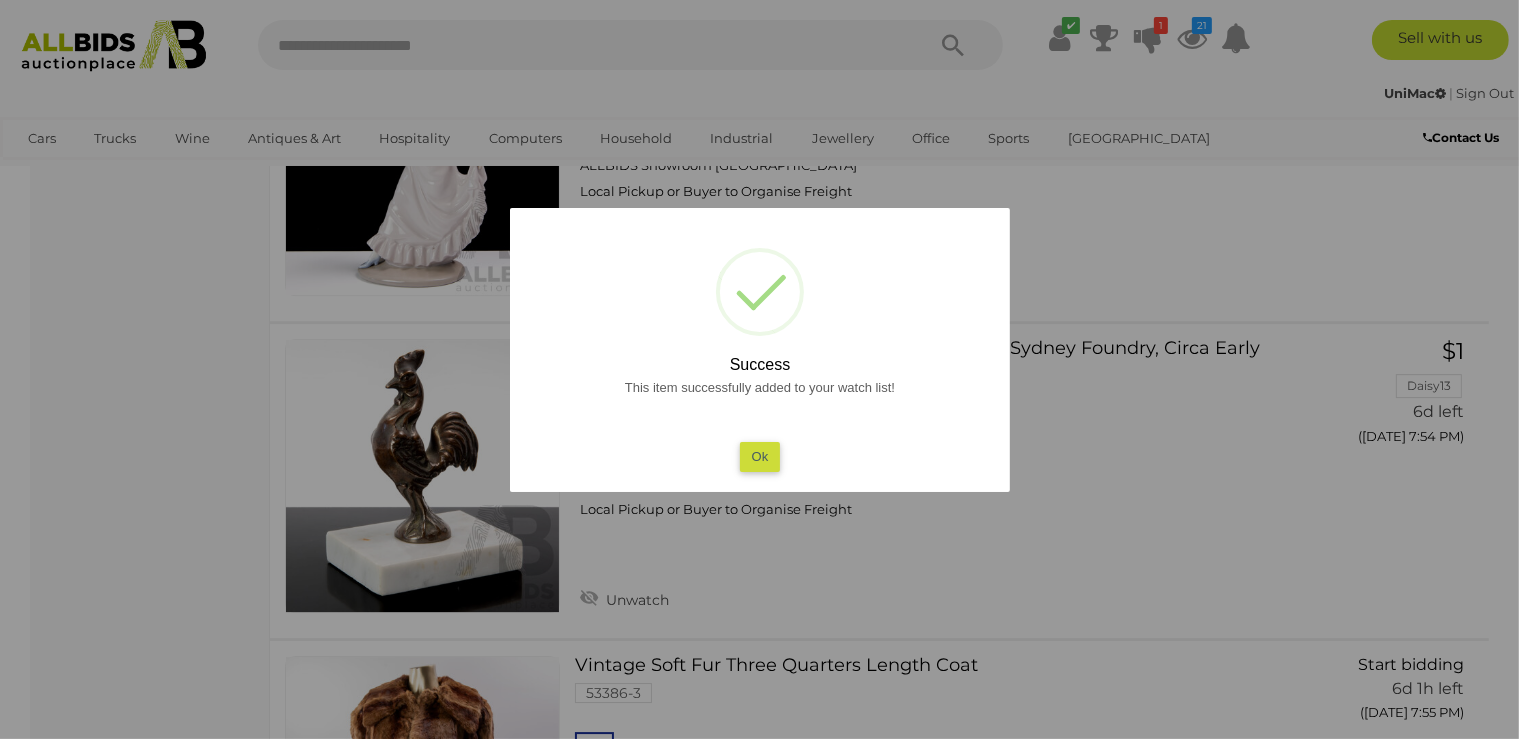 click on "Ok" at bounding box center (759, 456) 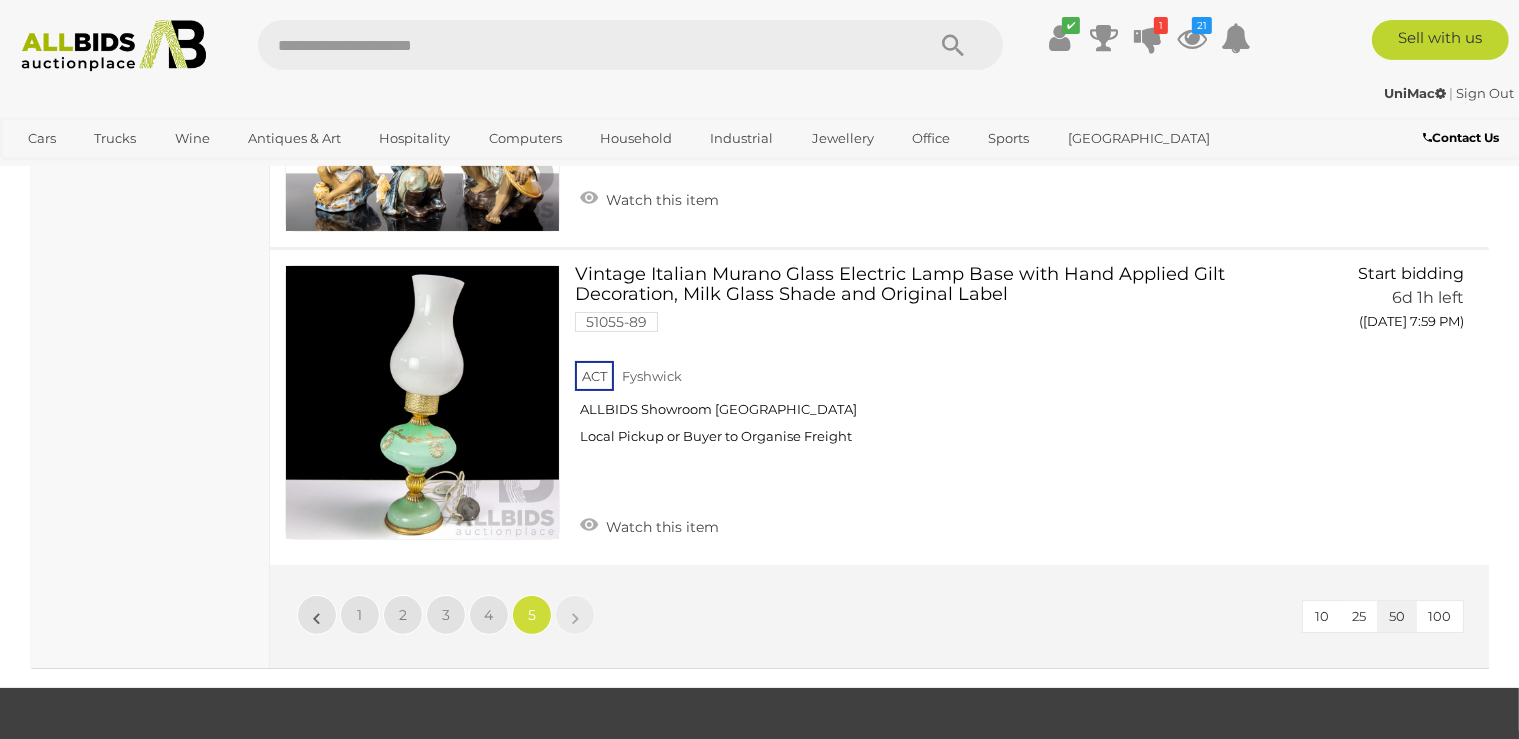 scroll, scrollTop: 15283, scrollLeft: 0, axis: vertical 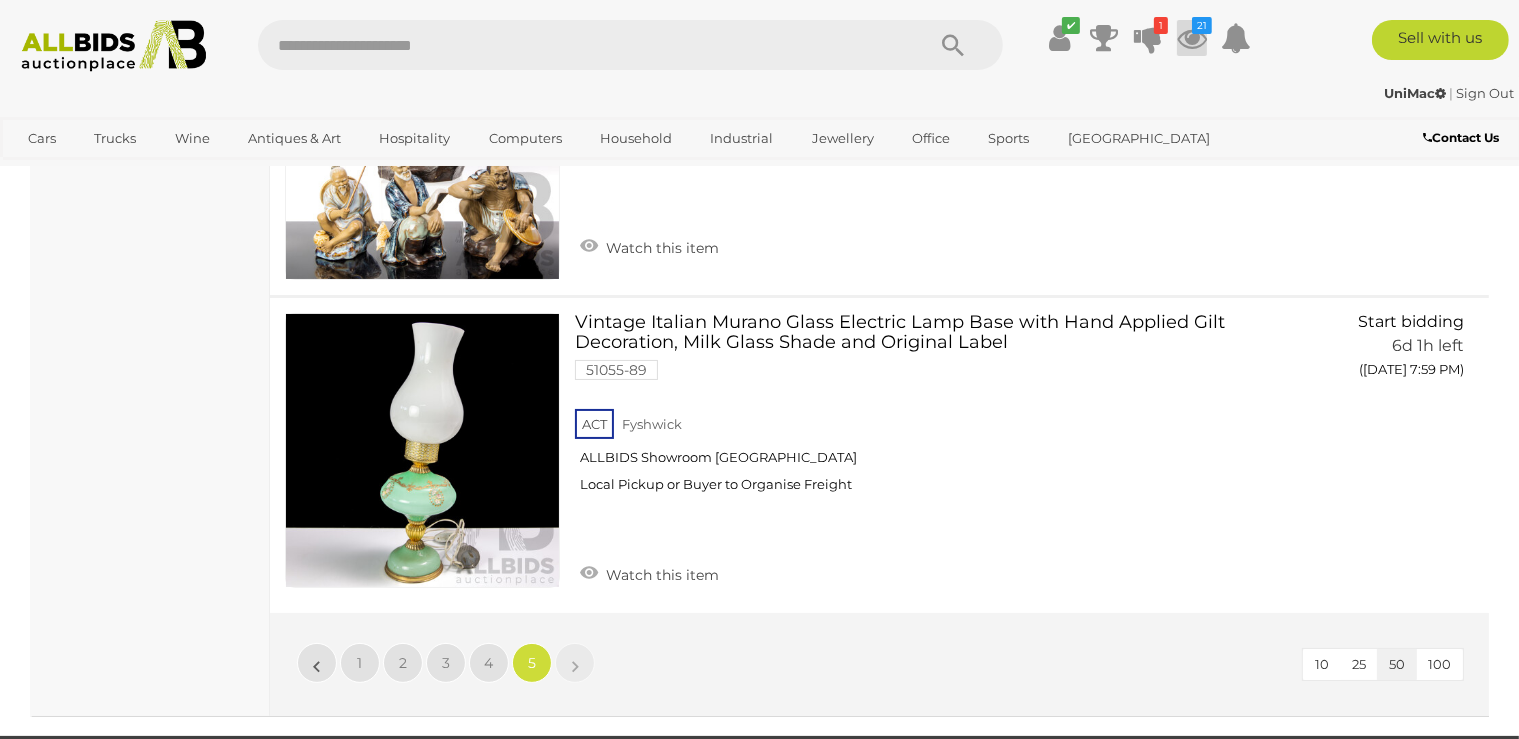 click at bounding box center (1192, 38) 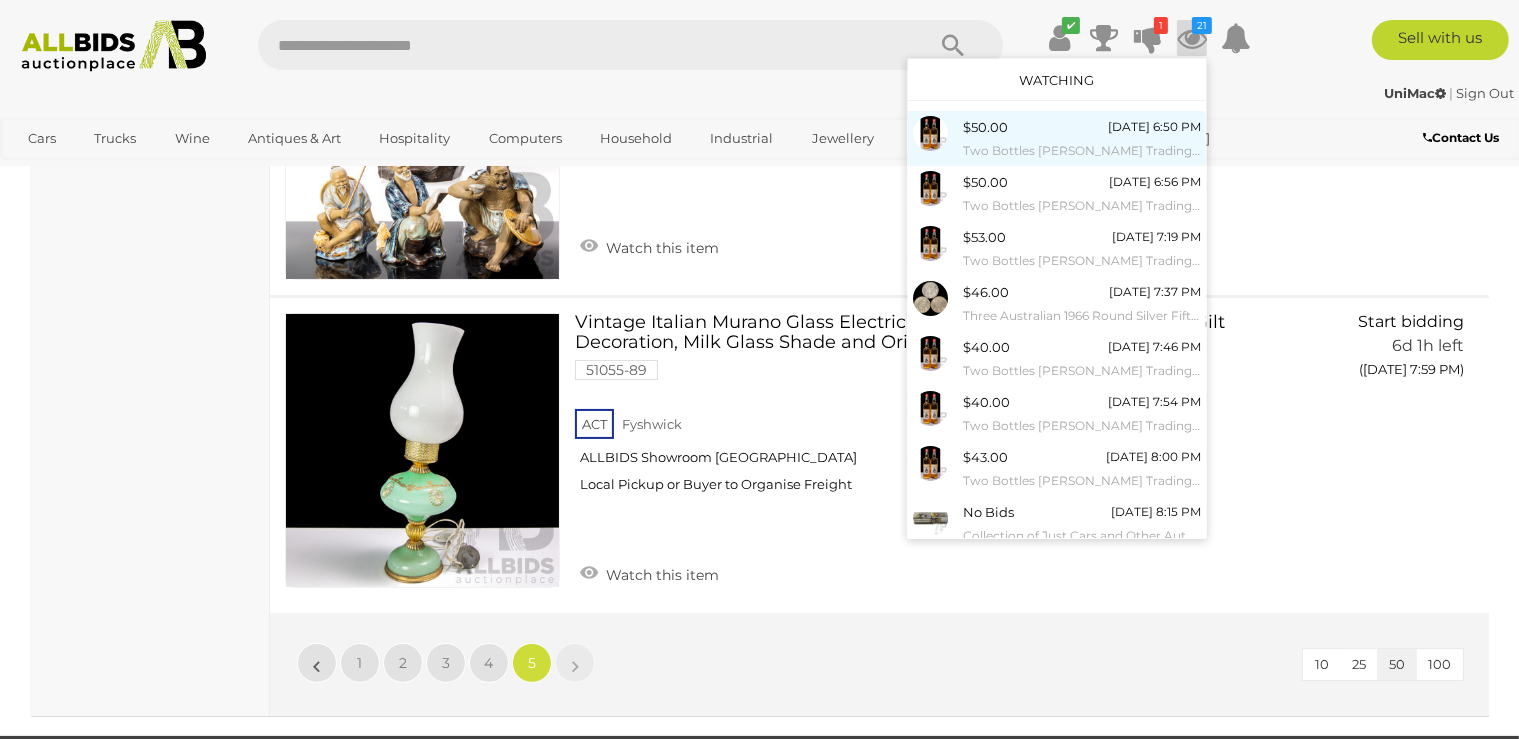 click at bounding box center [930, 133] 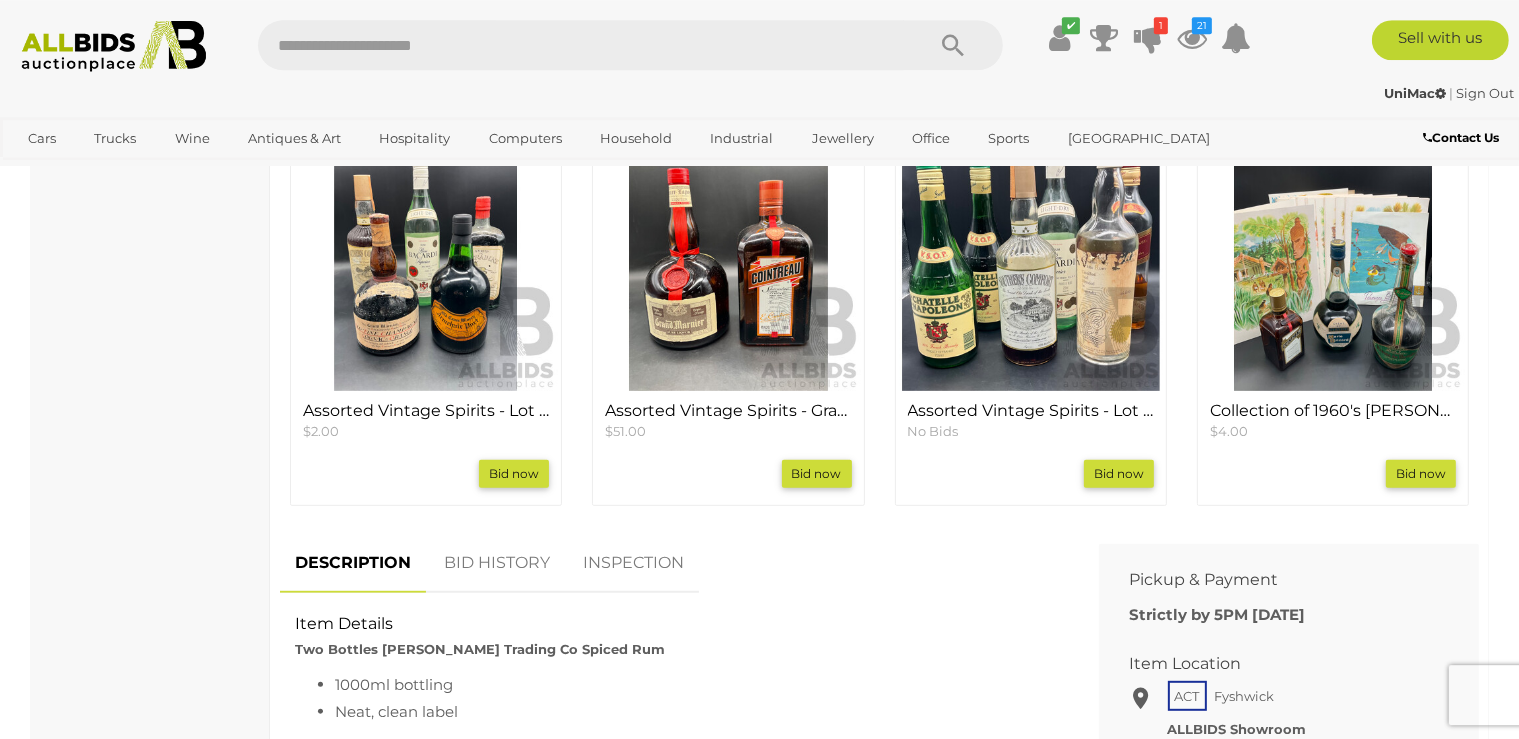 scroll, scrollTop: 844, scrollLeft: 0, axis: vertical 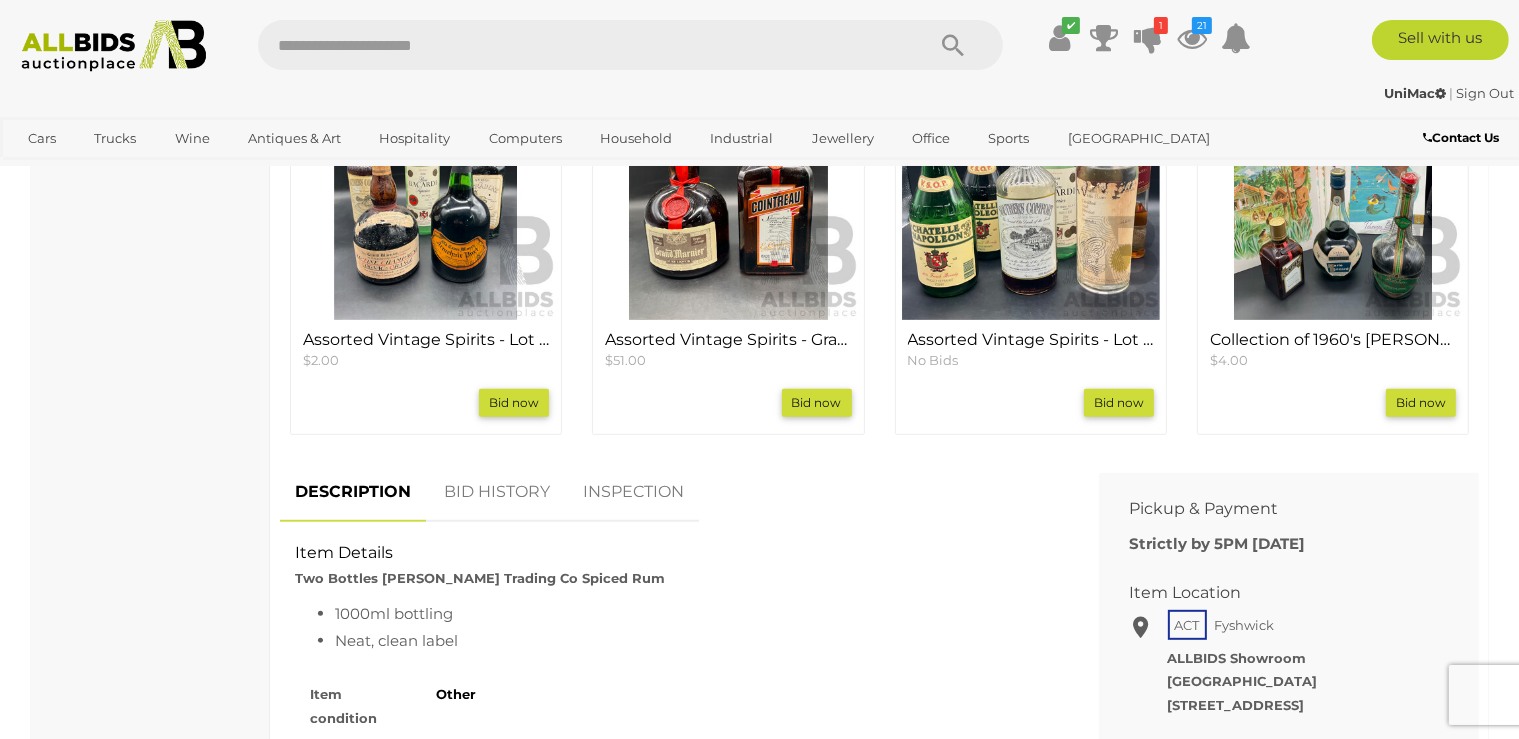 click on "BID HISTORY" at bounding box center (497, 492) 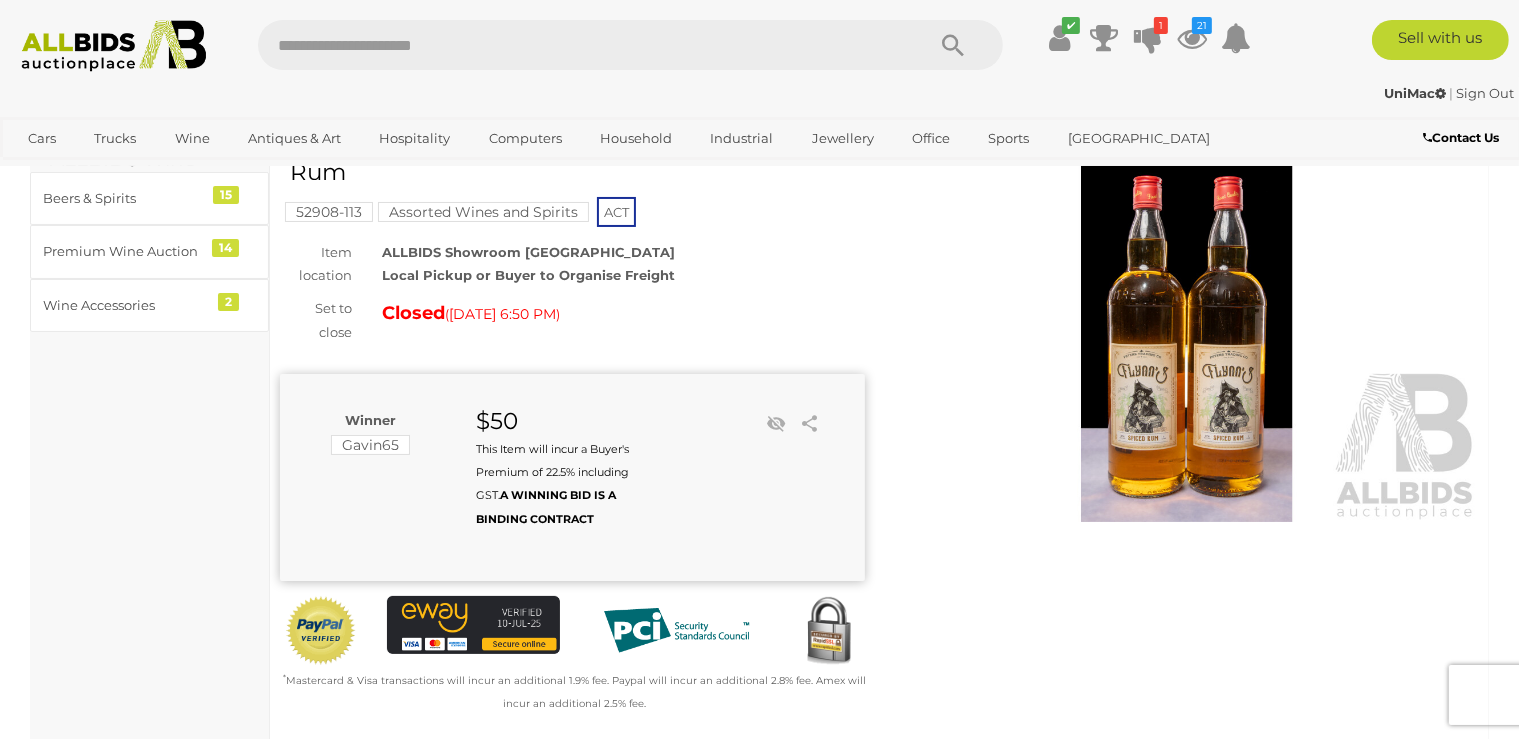 scroll, scrollTop: 0, scrollLeft: 0, axis: both 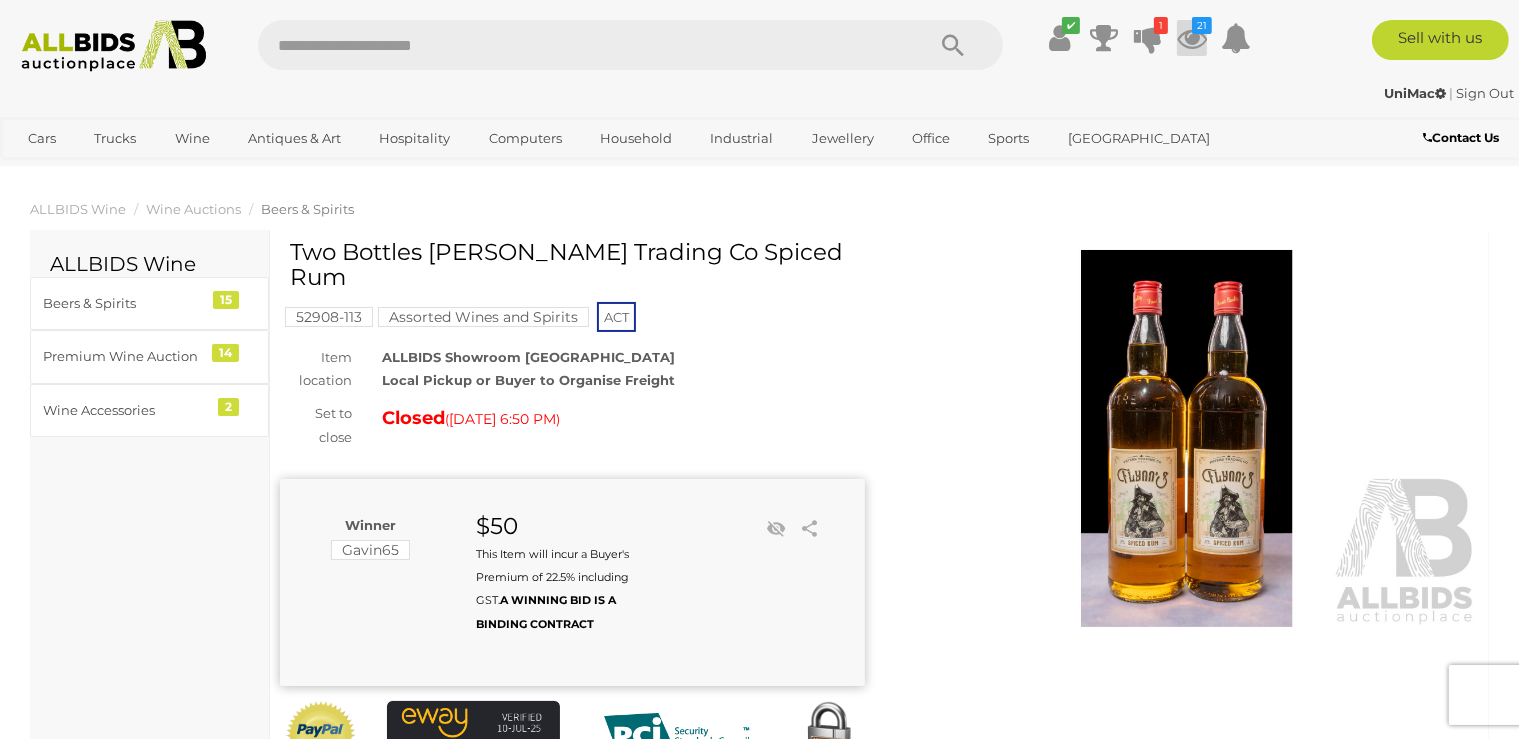 click at bounding box center [1192, 38] 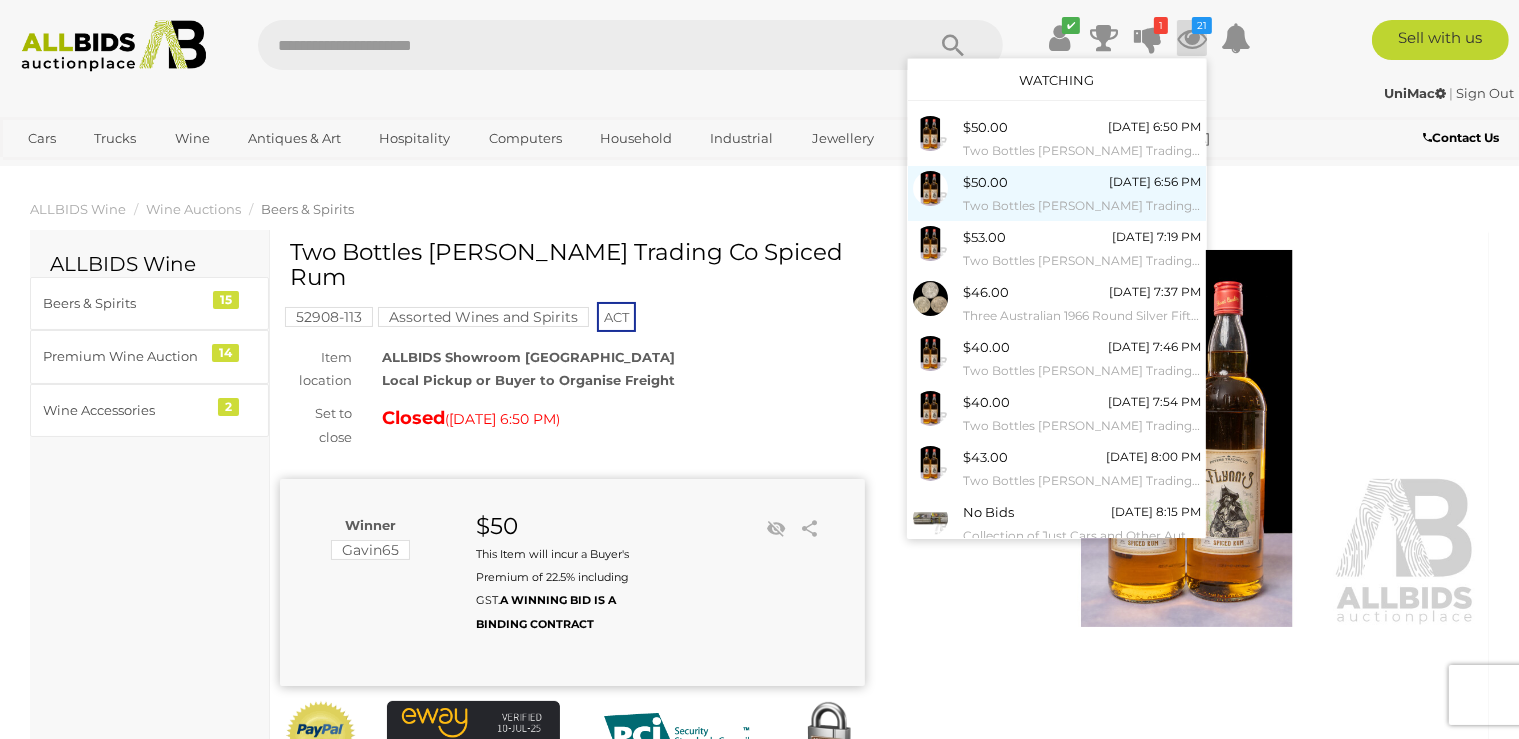click on "$50.00" at bounding box center (985, 182) 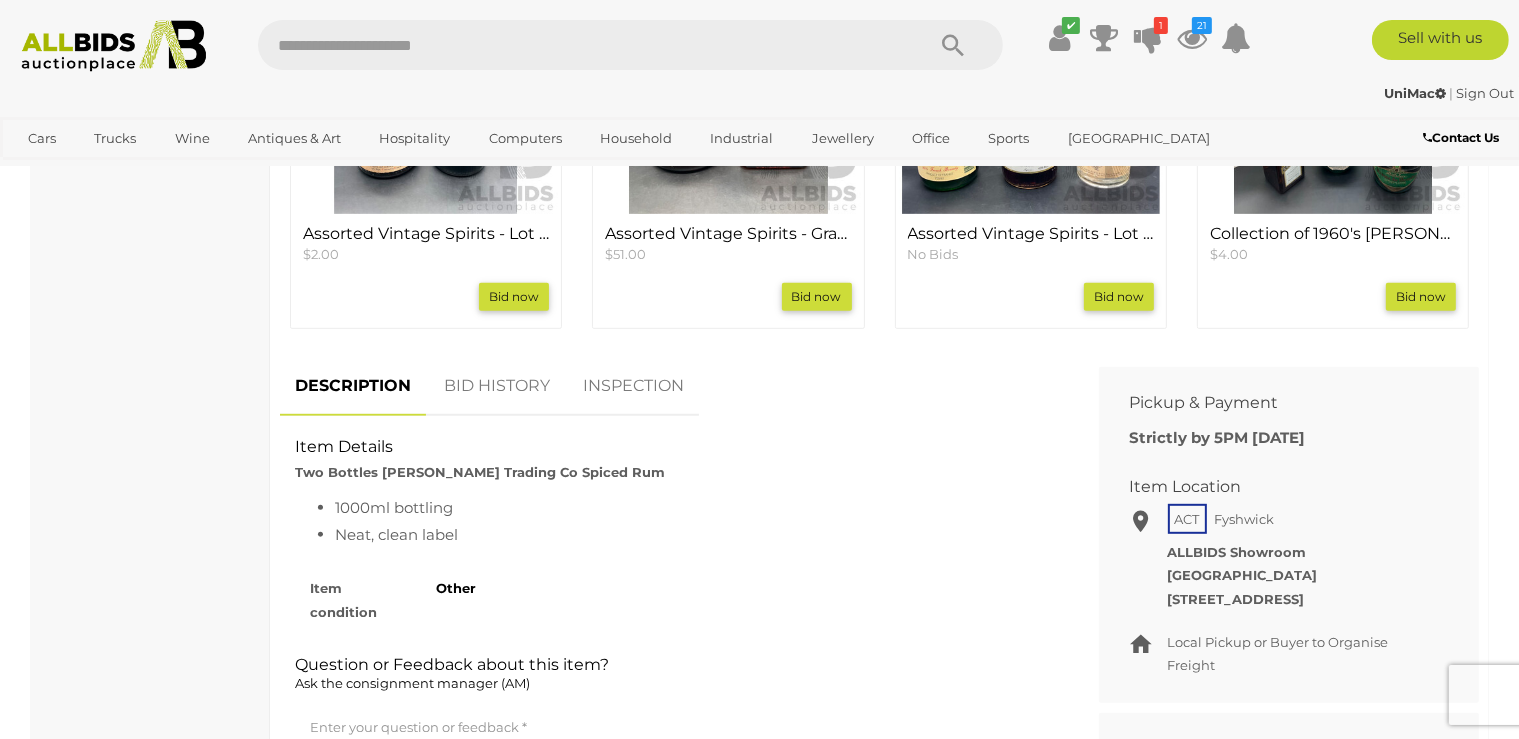 scroll, scrollTop: 950, scrollLeft: 0, axis: vertical 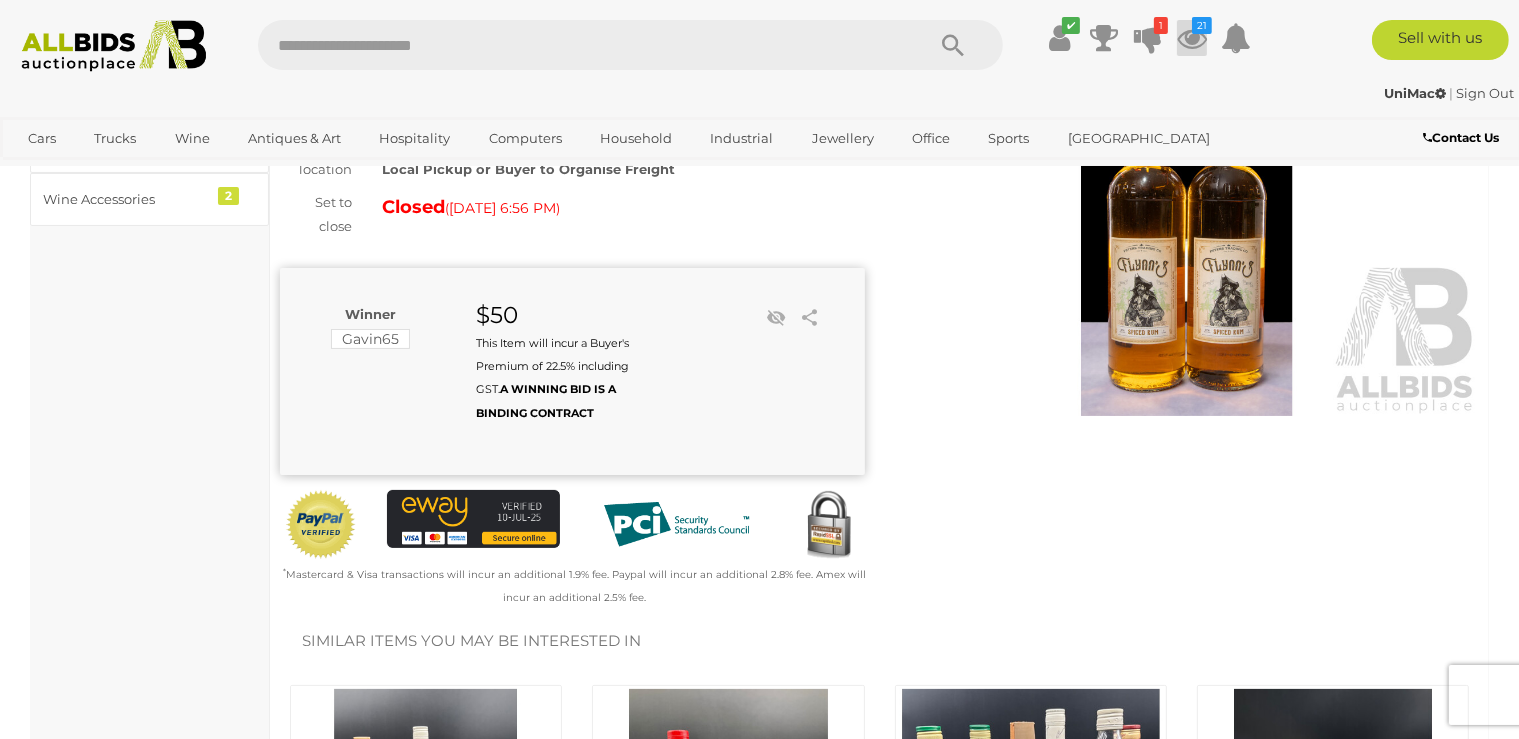 click at bounding box center [1192, 38] 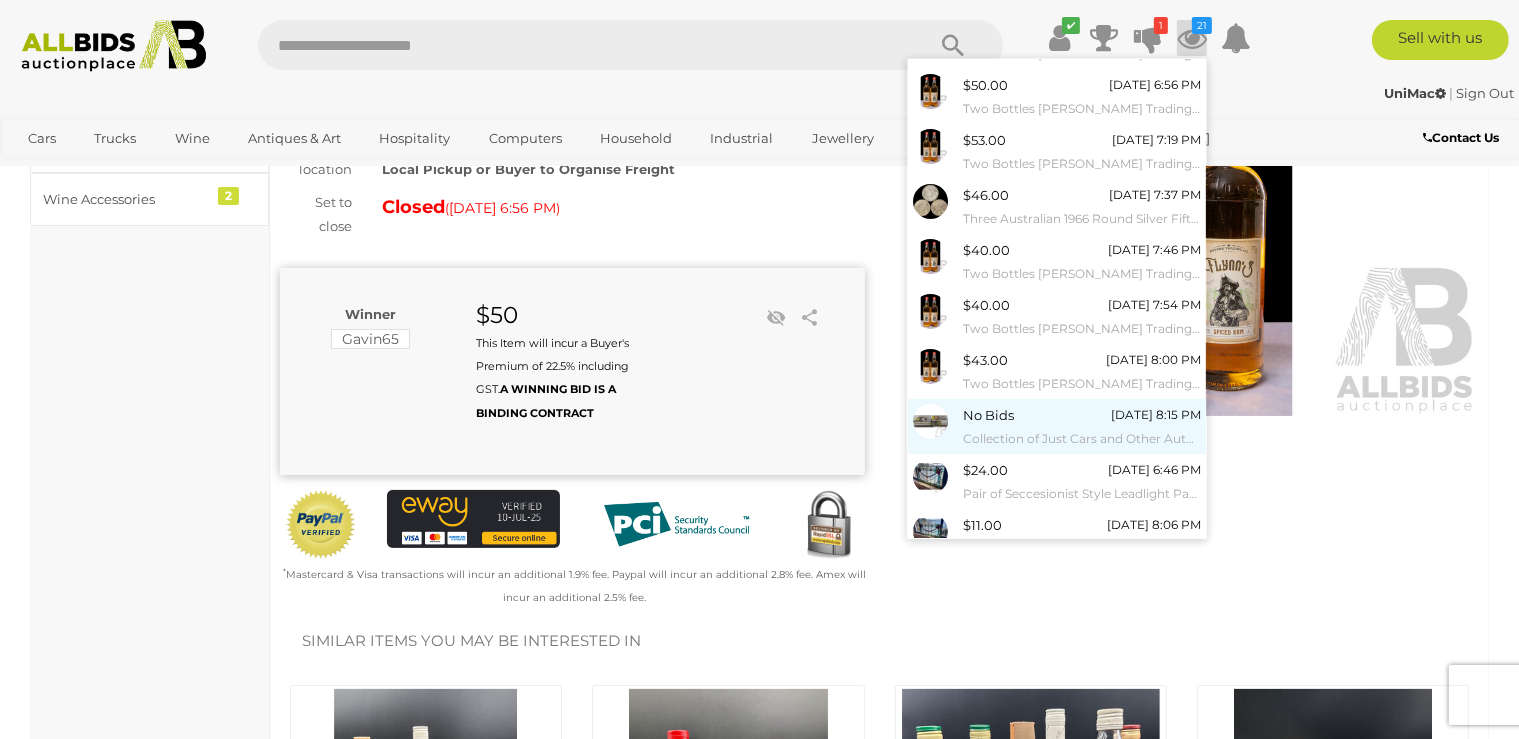 scroll, scrollTop: 157, scrollLeft: 0, axis: vertical 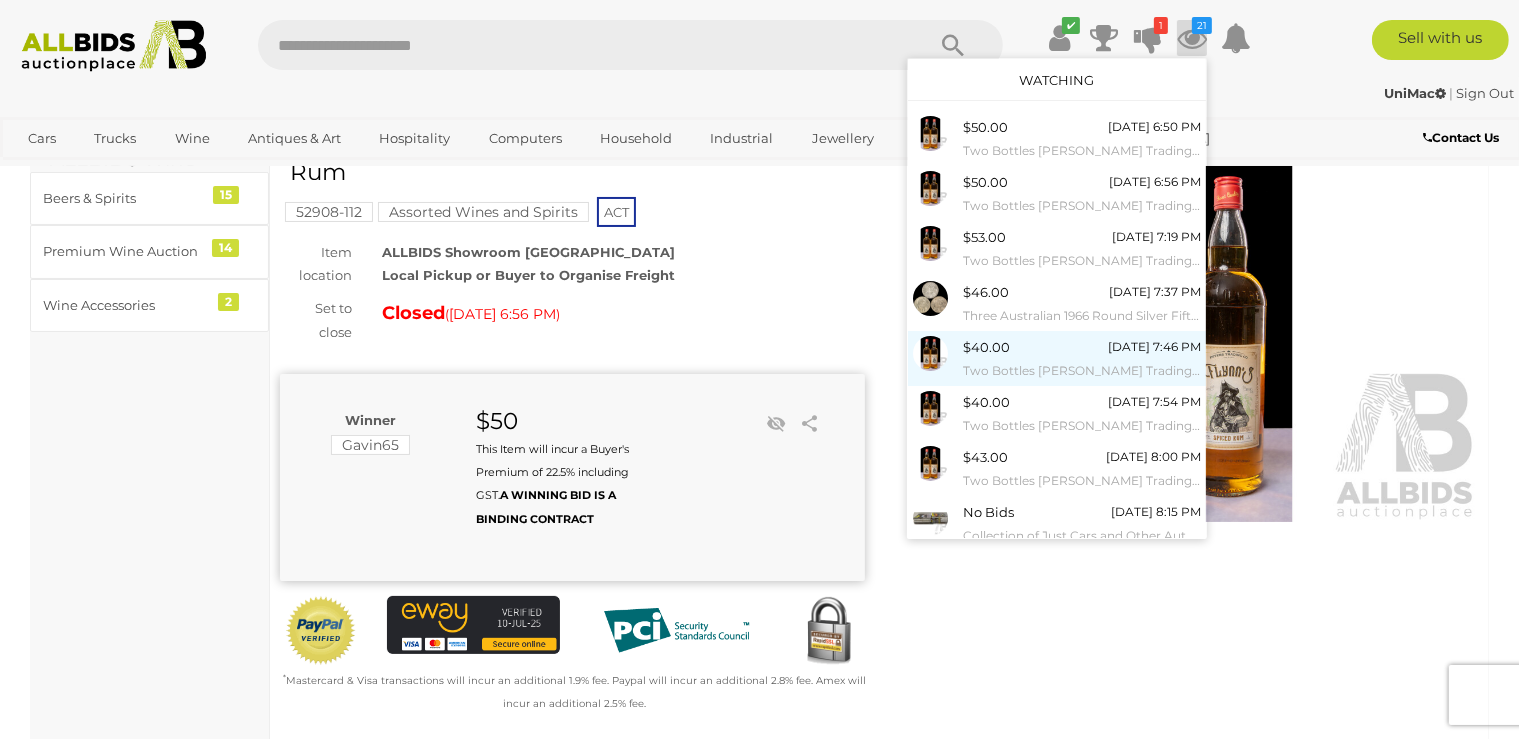 click on "$40.00
Today 7:46 PM
Two Bottles Peters Trading Co Spiced Rum" at bounding box center (1082, 358) 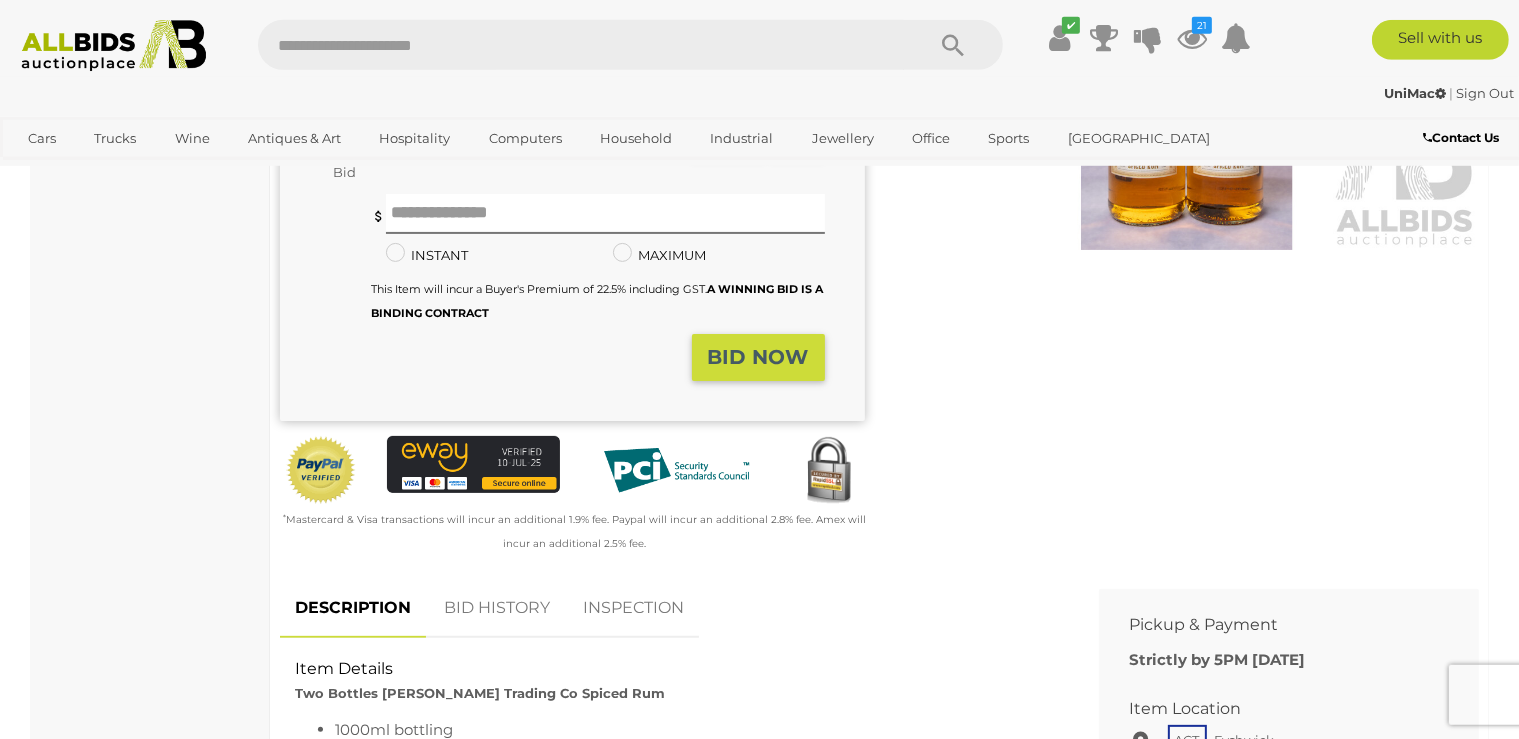 scroll, scrollTop: 422, scrollLeft: 0, axis: vertical 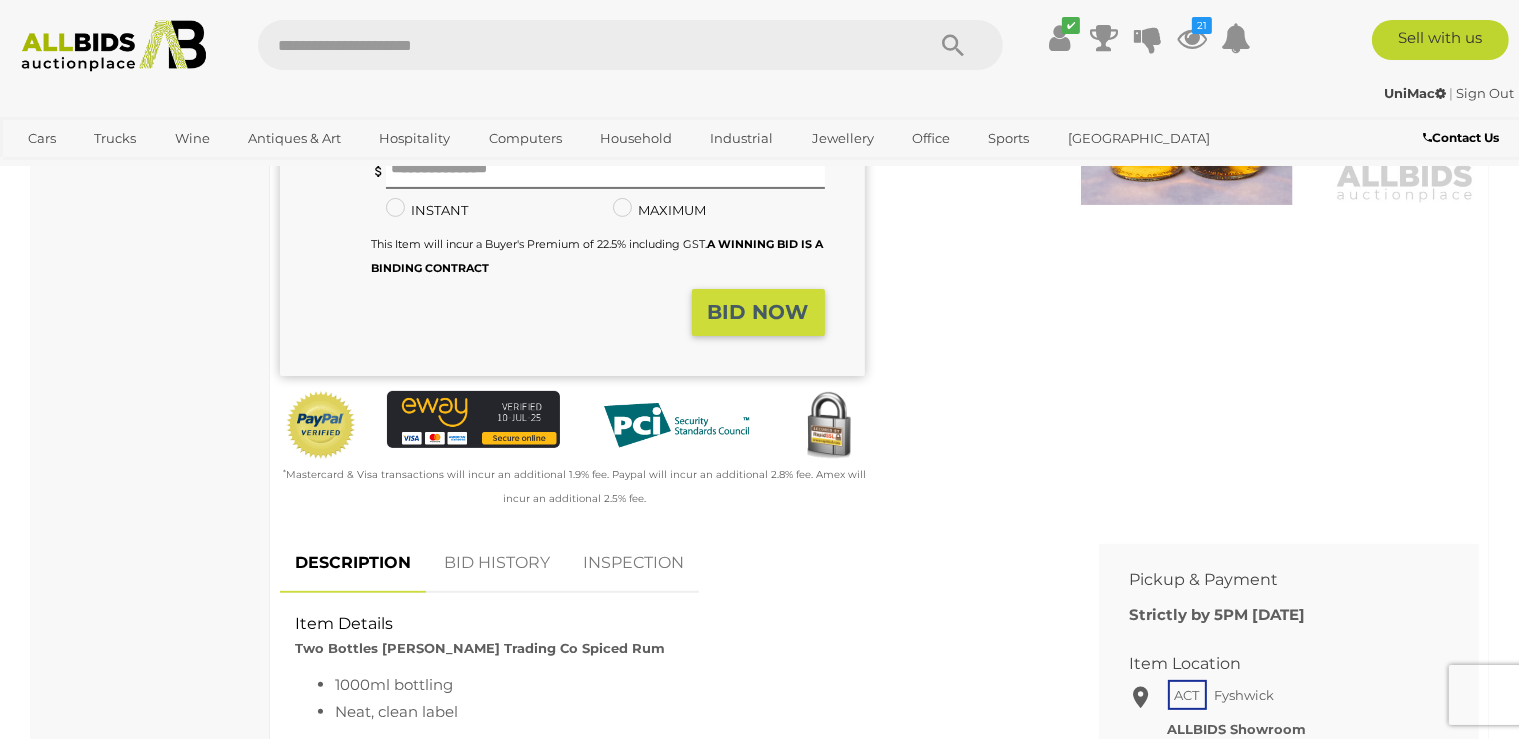 click on "BID HISTORY" at bounding box center (497, 563) 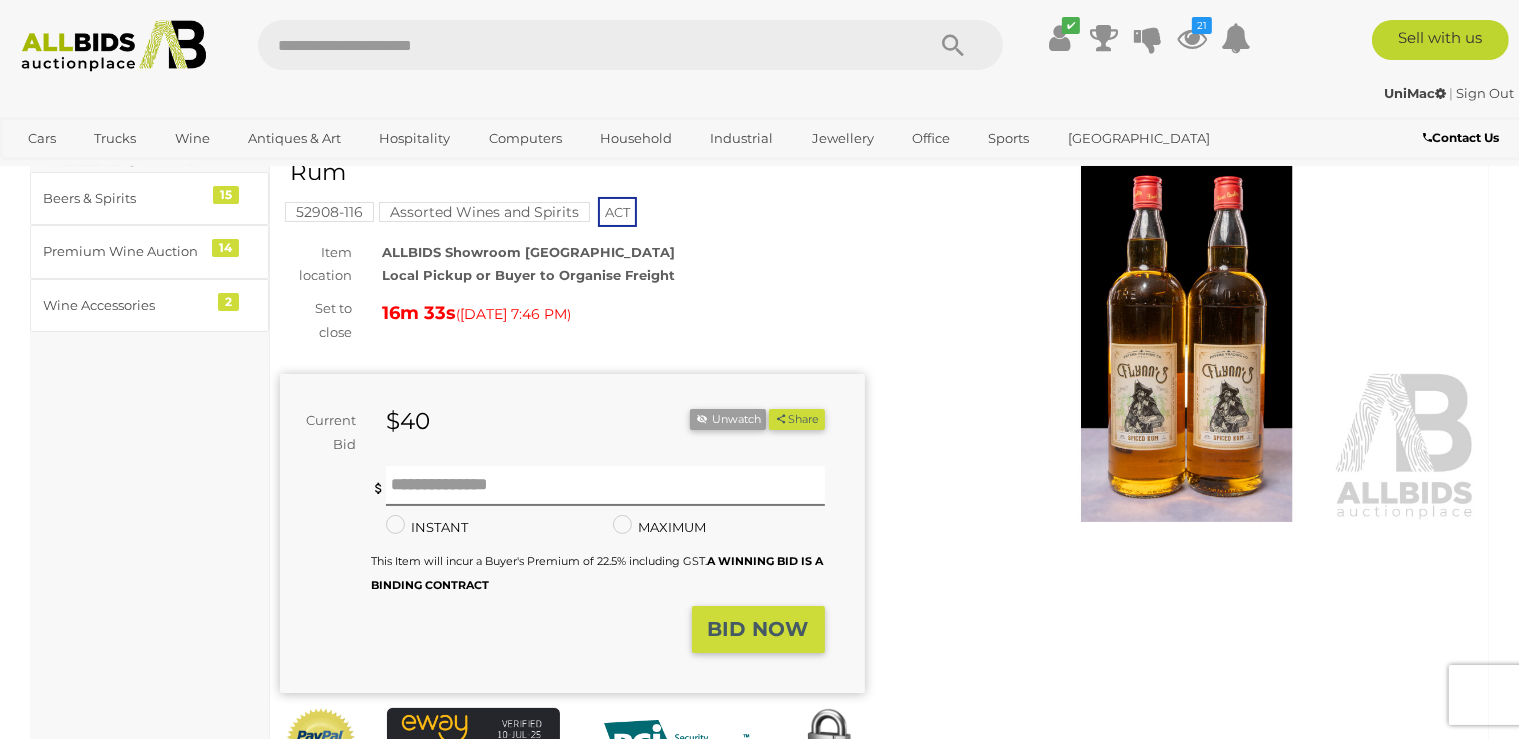 scroll, scrollTop: 0, scrollLeft: 0, axis: both 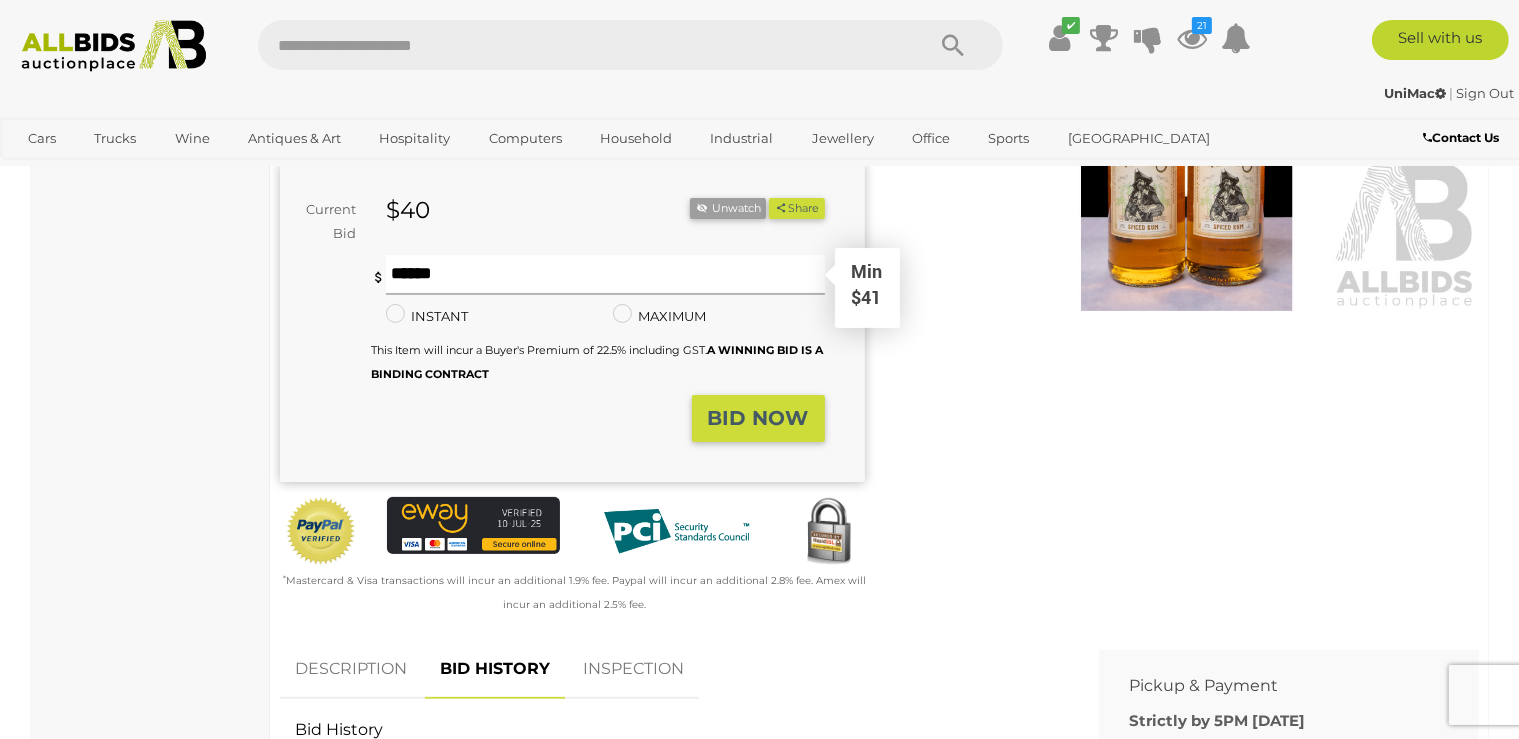 click at bounding box center [605, 275] 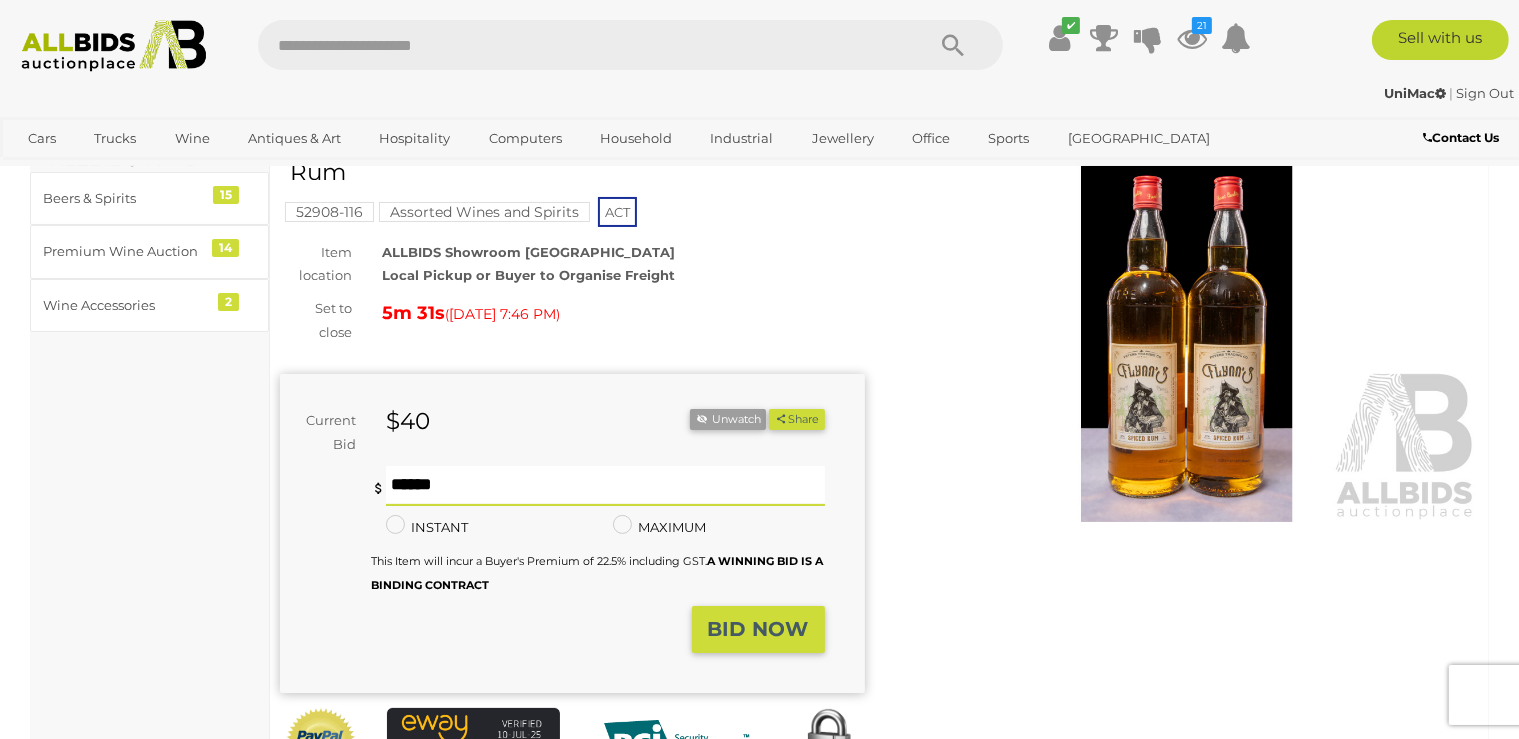 scroll, scrollTop: 211, scrollLeft: 0, axis: vertical 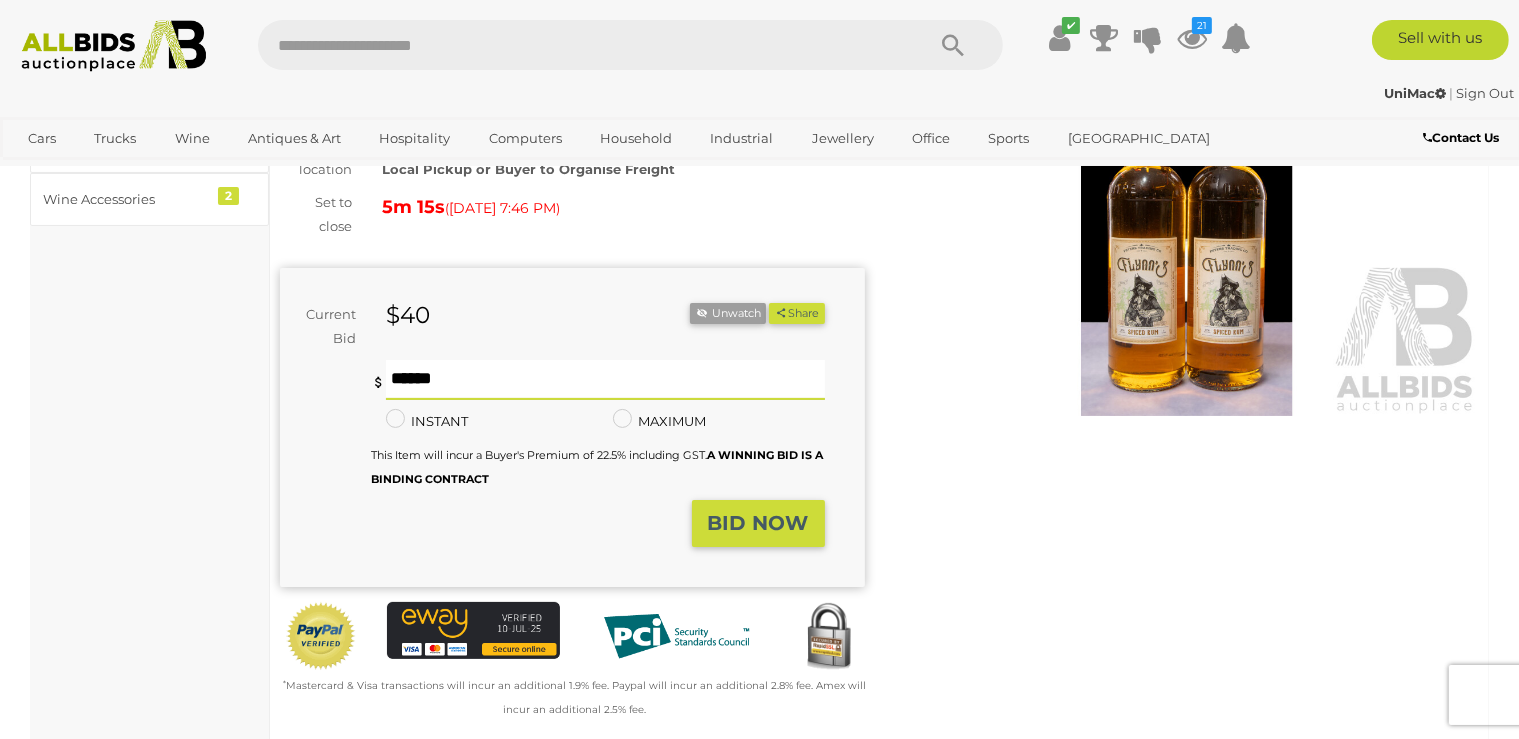 type on "**" 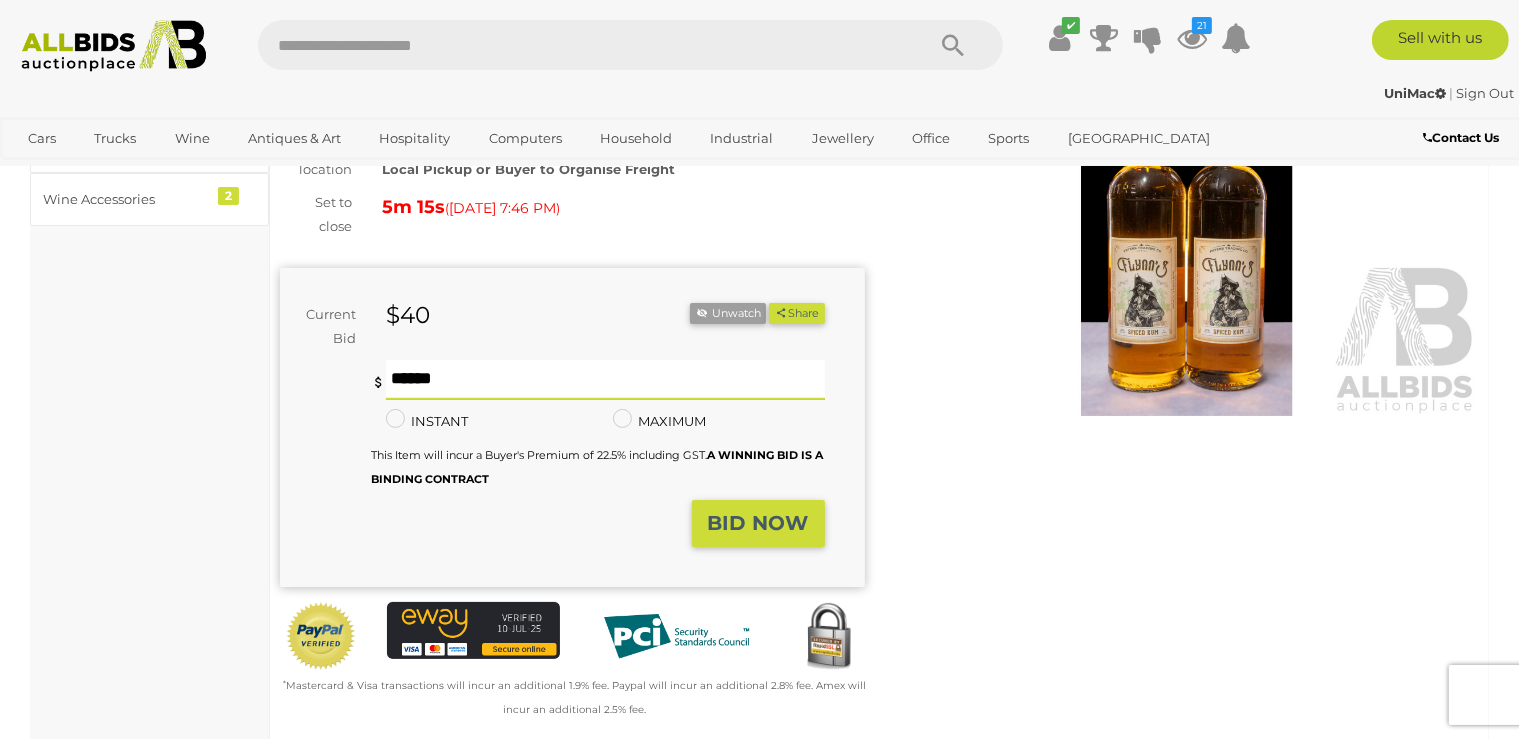 click on "BID NOW" at bounding box center (758, 523) 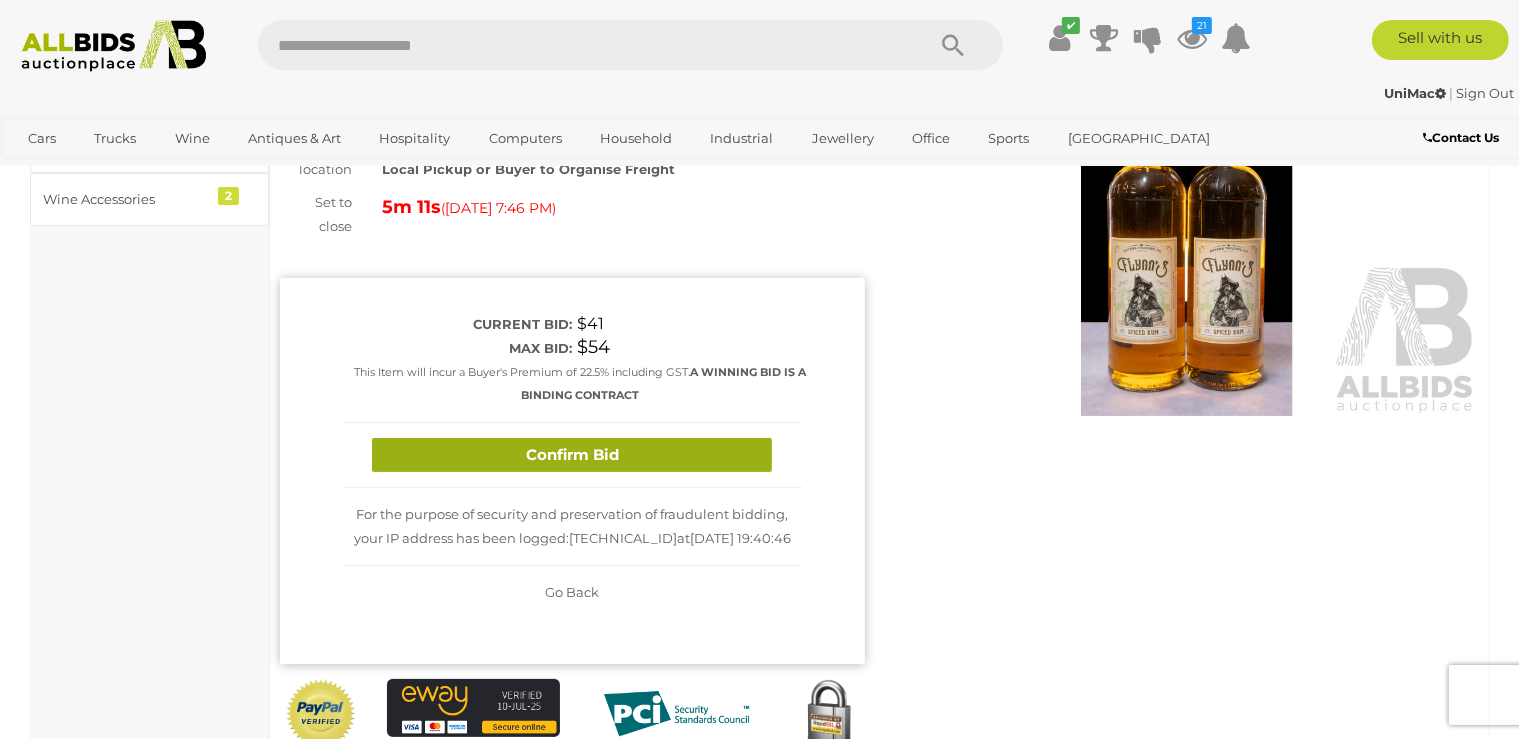 click on "Confirm Bid" at bounding box center [572, 455] 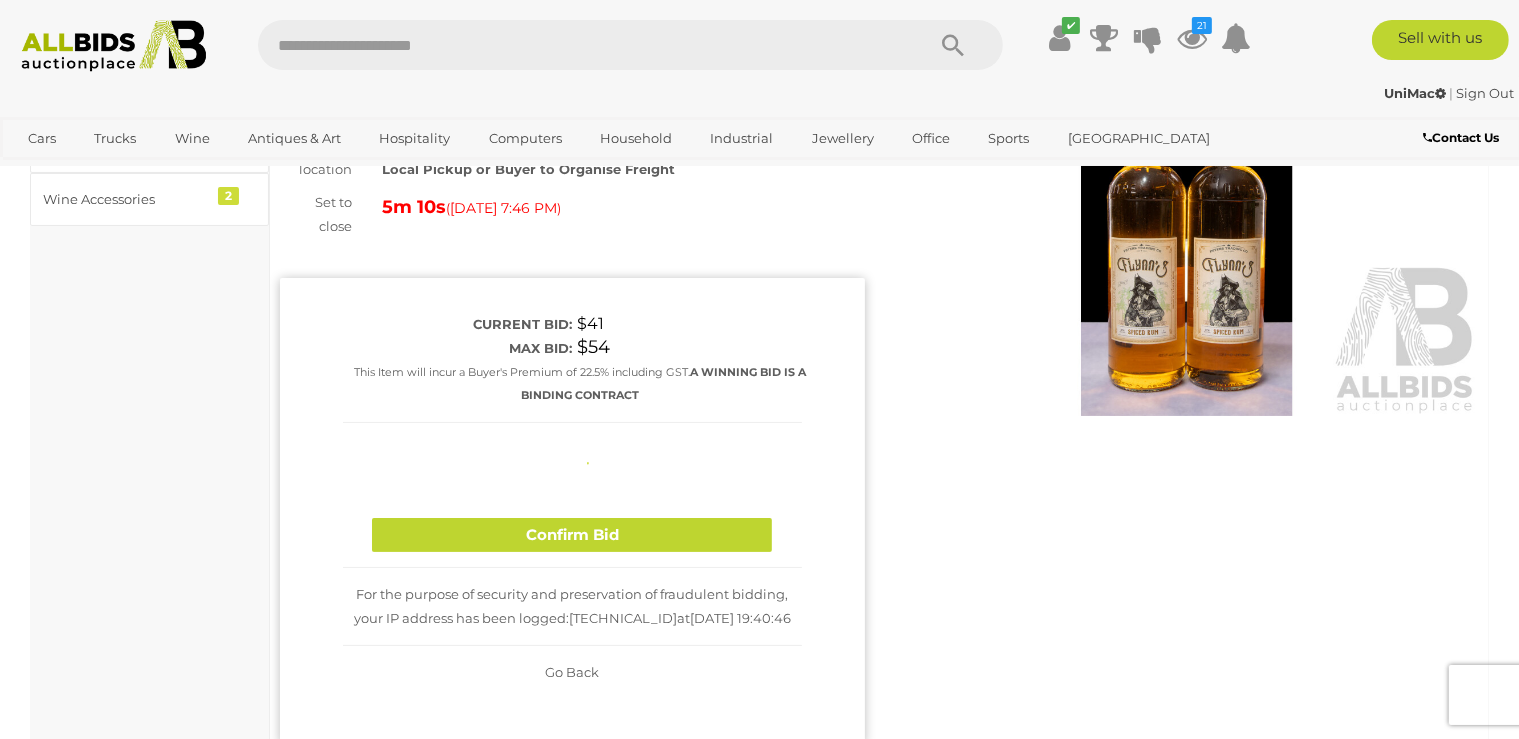 type 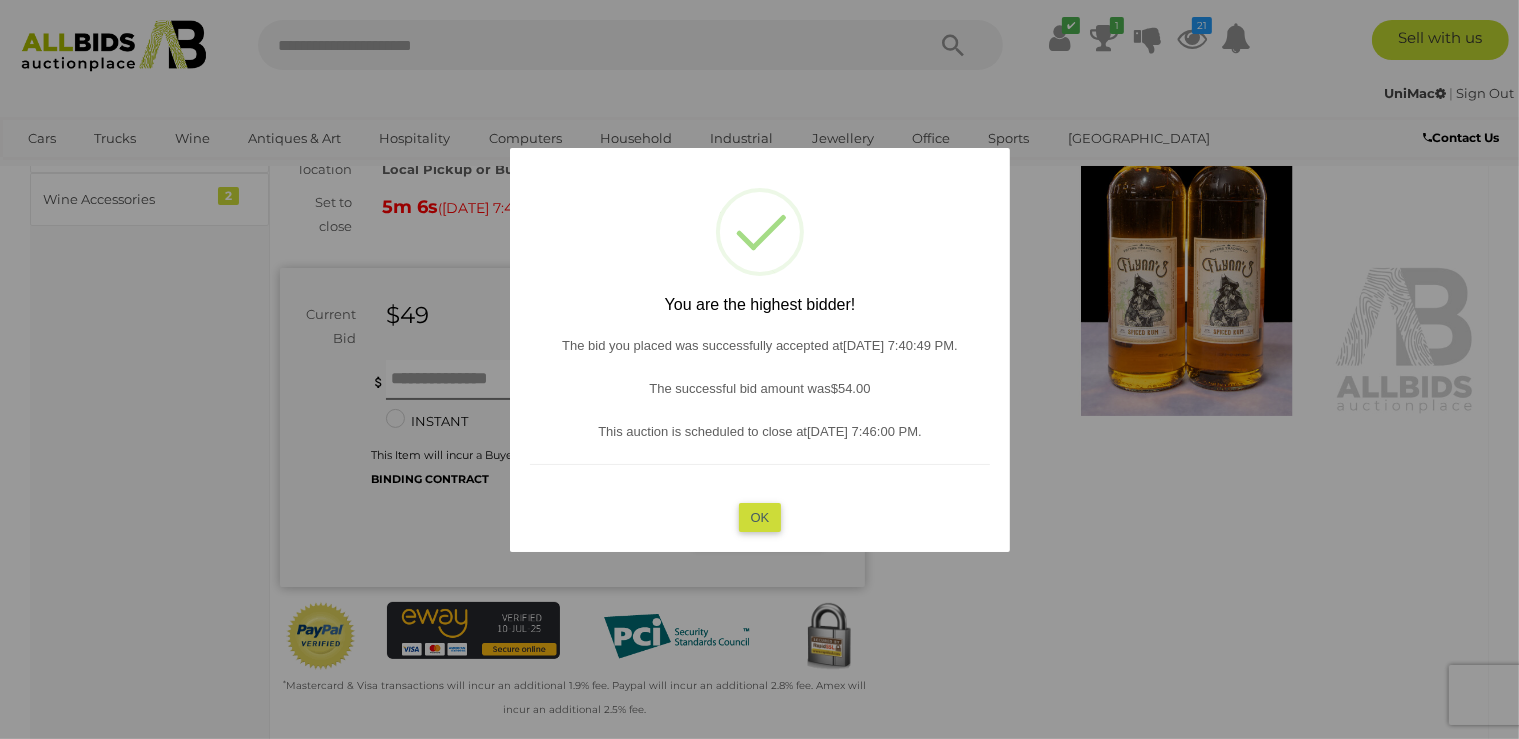 click on "OK" at bounding box center [759, 516] 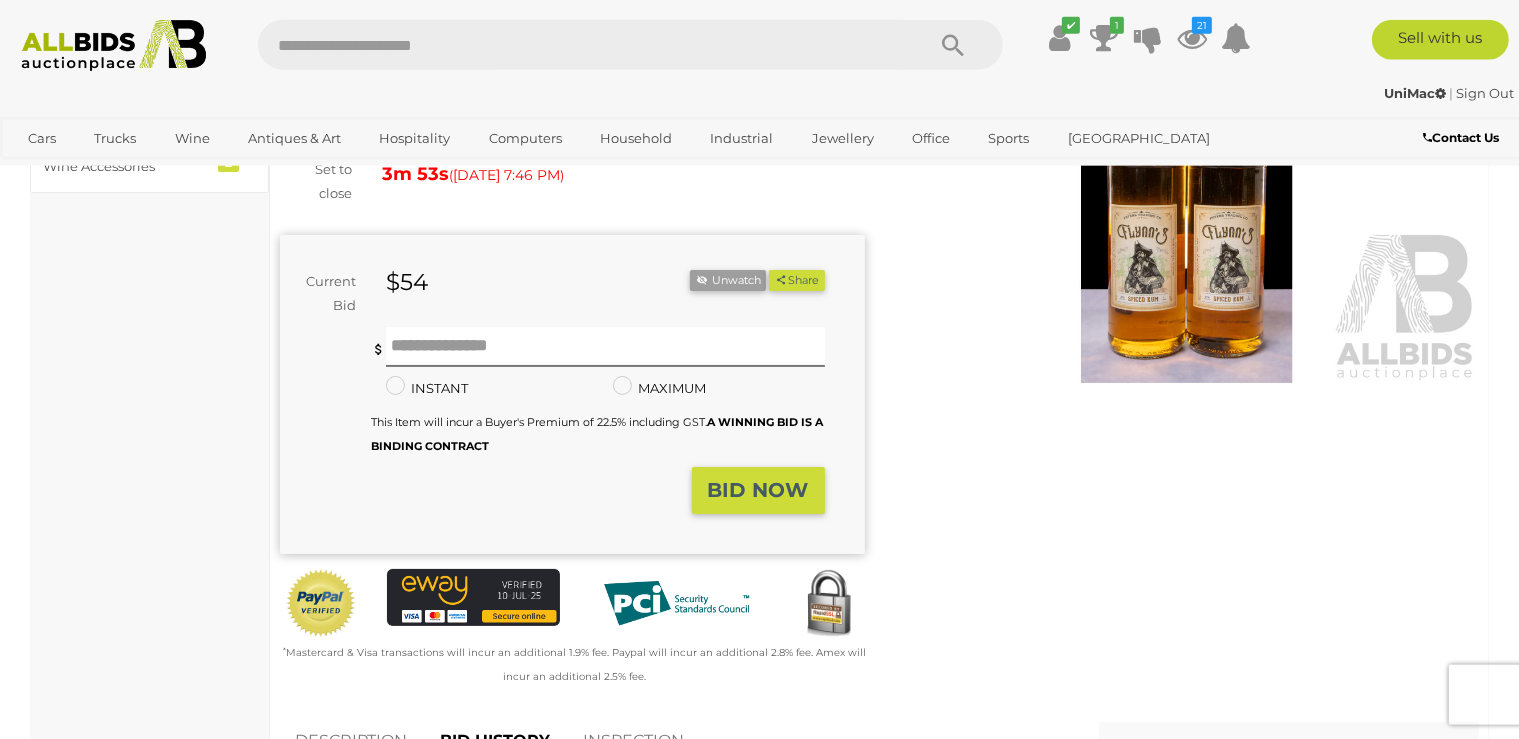 scroll, scrollTop: 211, scrollLeft: 0, axis: vertical 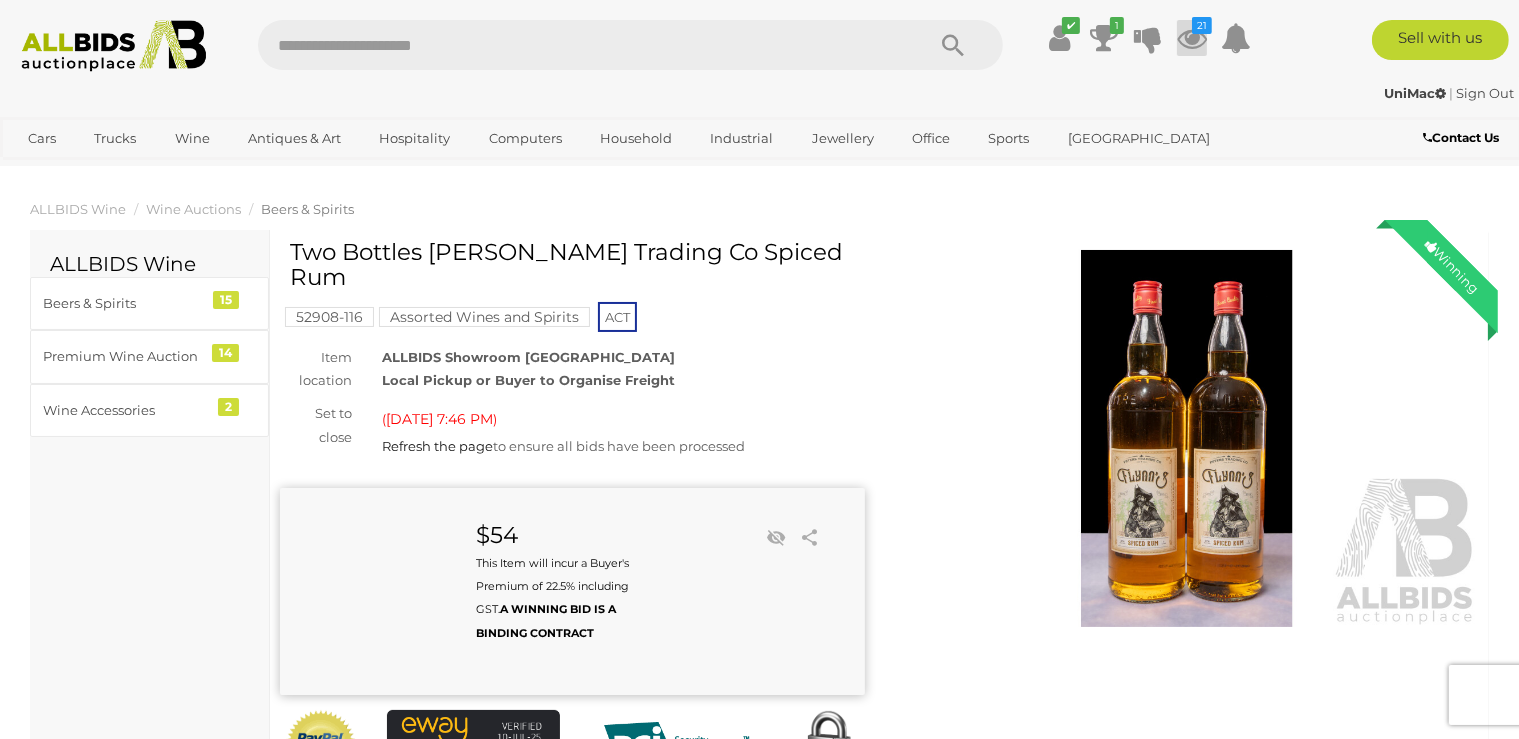 click at bounding box center [1192, 38] 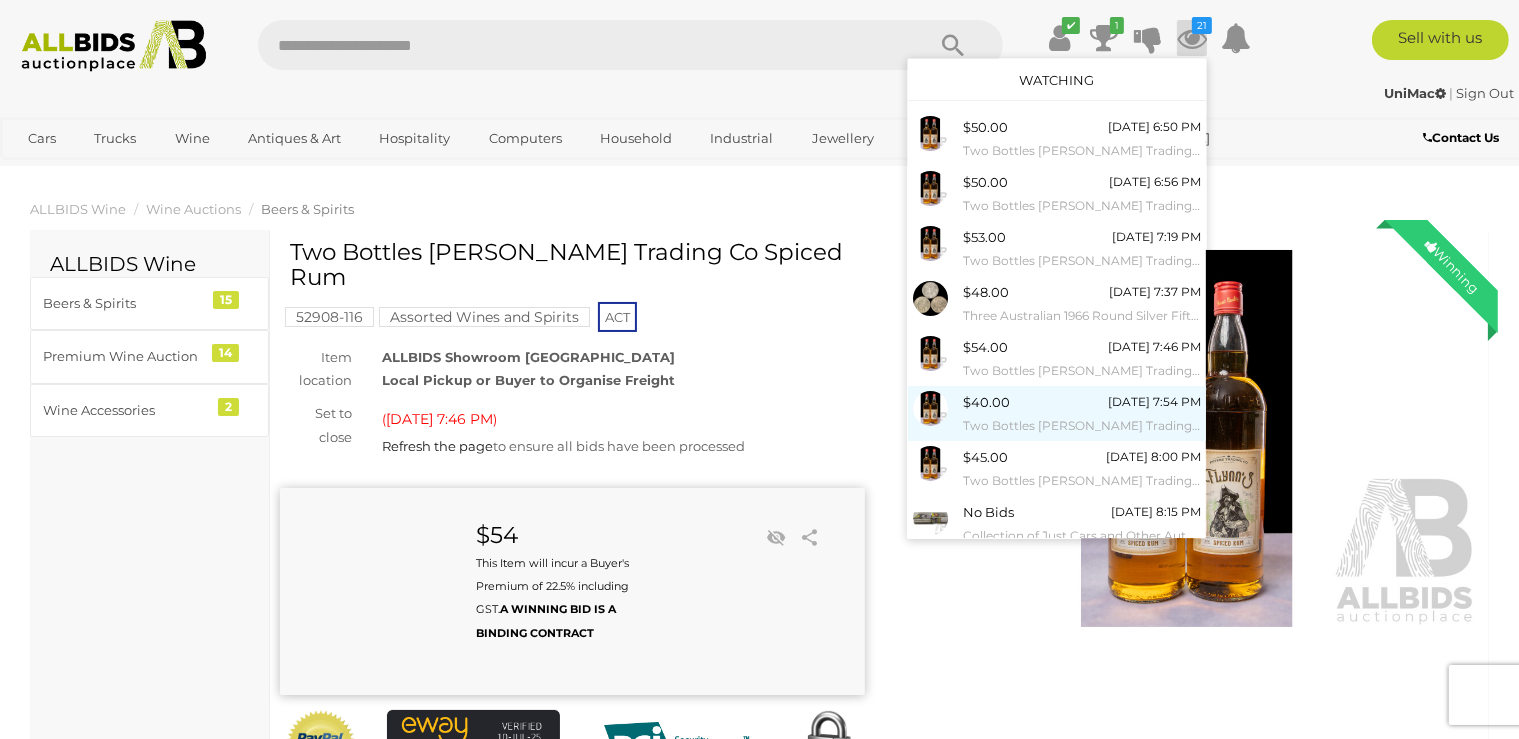 click on "$40.00" at bounding box center [986, 402] 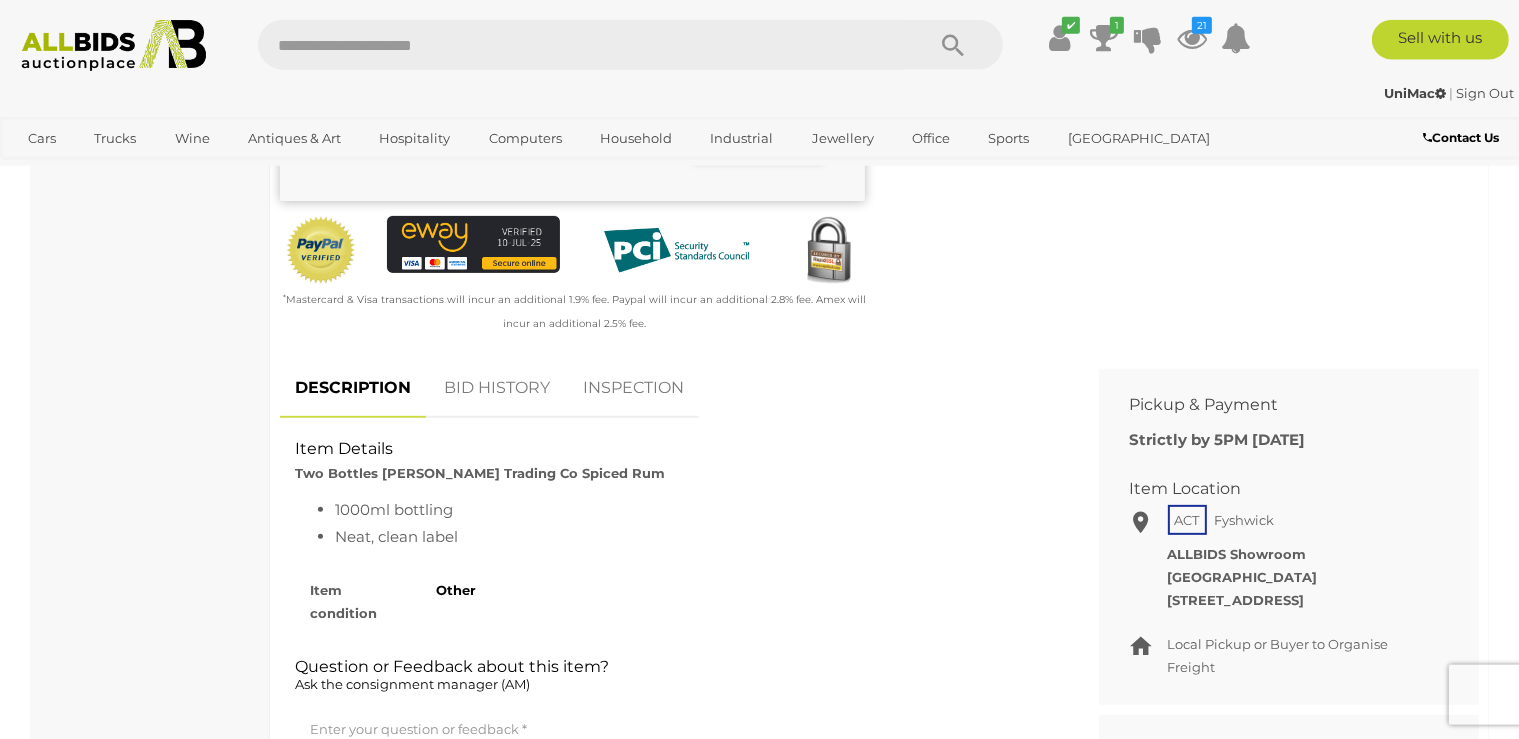 scroll, scrollTop: 633, scrollLeft: 0, axis: vertical 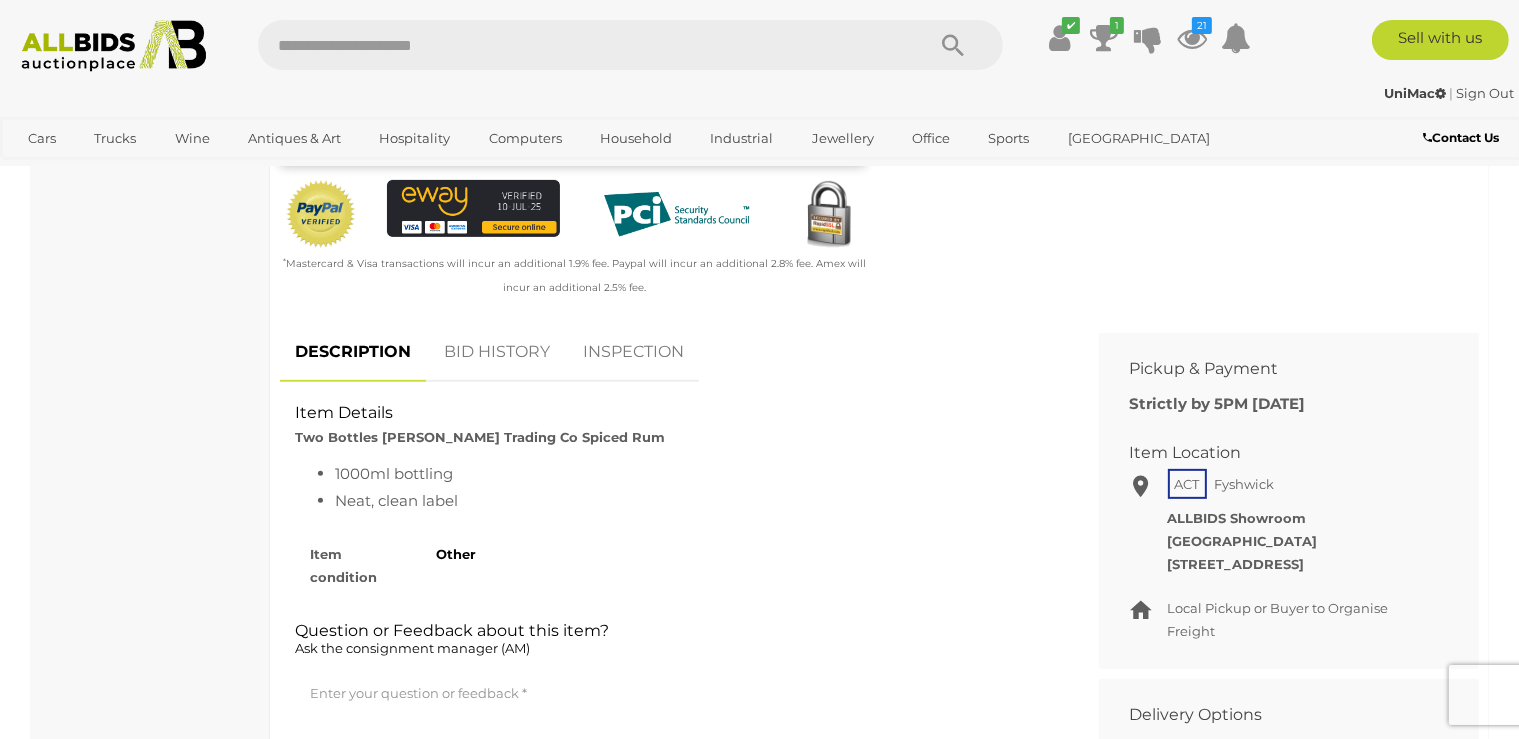 click on "BID HISTORY" at bounding box center [497, 352] 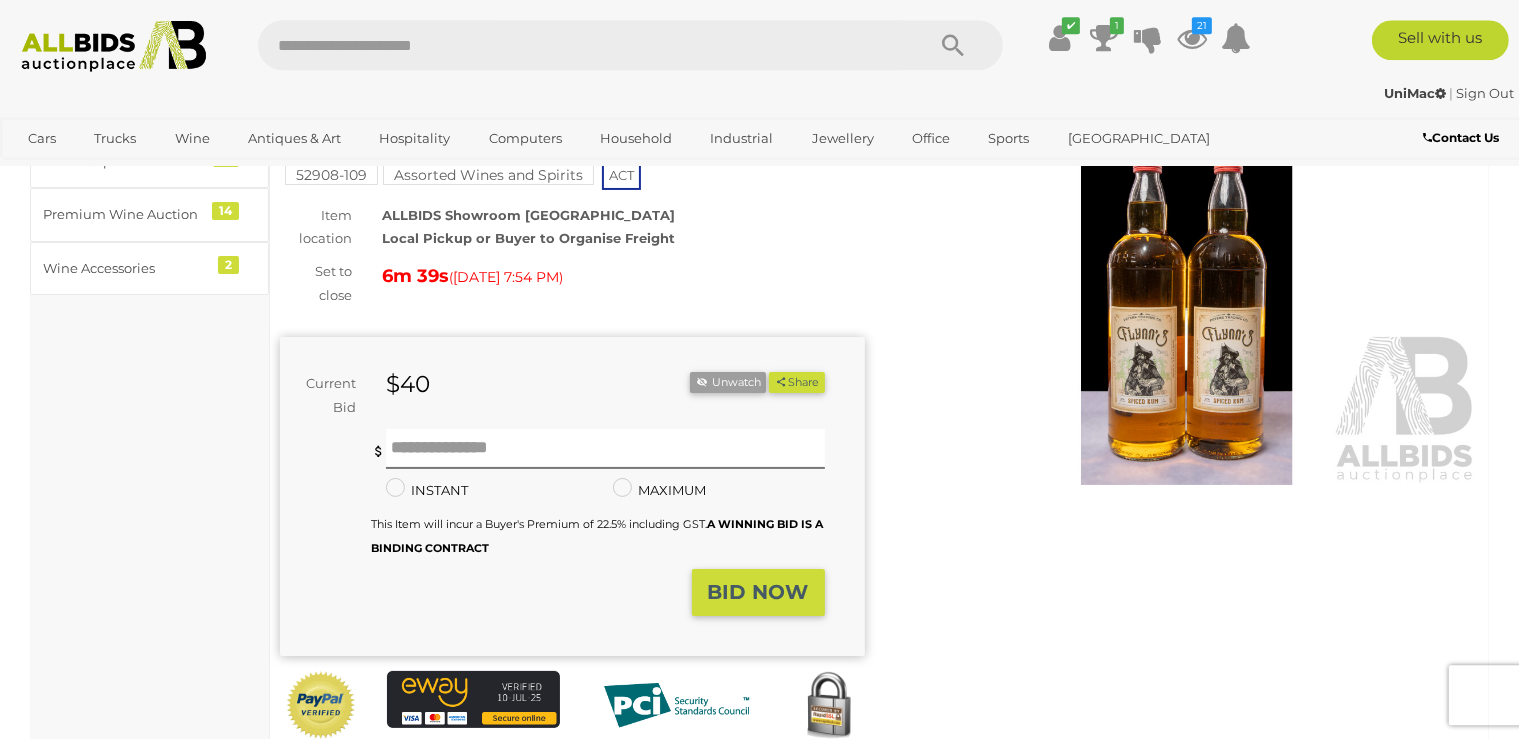 scroll, scrollTop: 105, scrollLeft: 0, axis: vertical 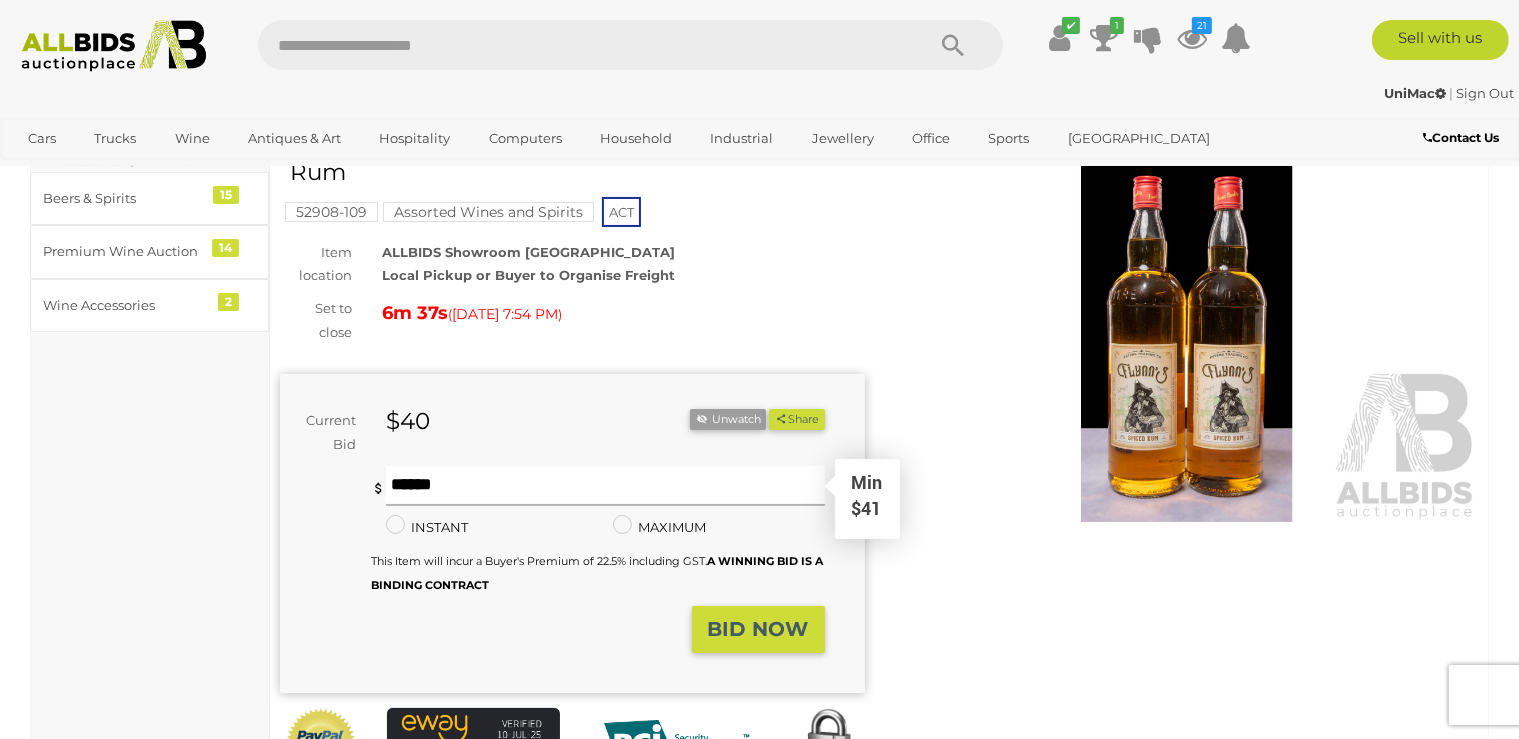 click at bounding box center [605, 486] 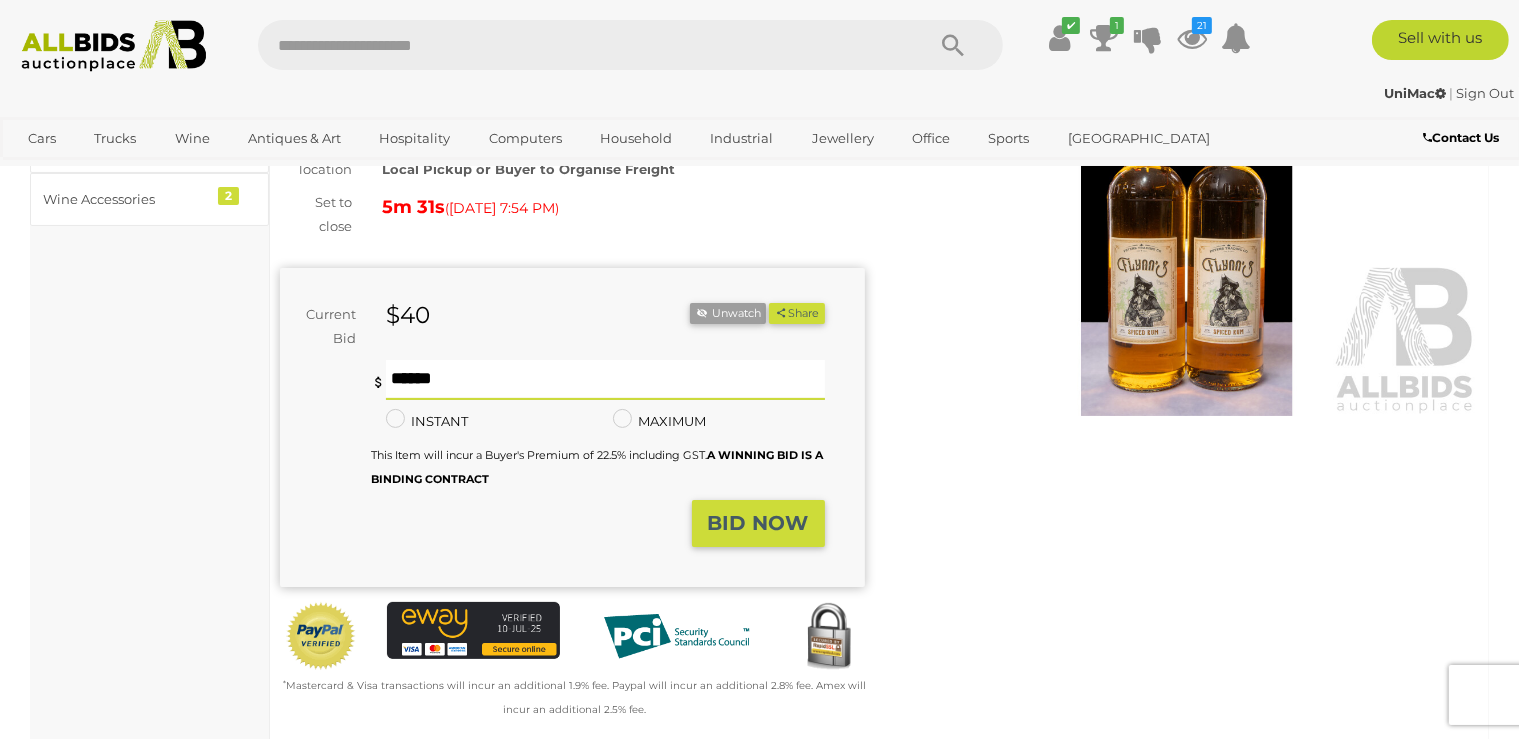 scroll, scrollTop: 105, scrollLeft: 0, axis: vertical 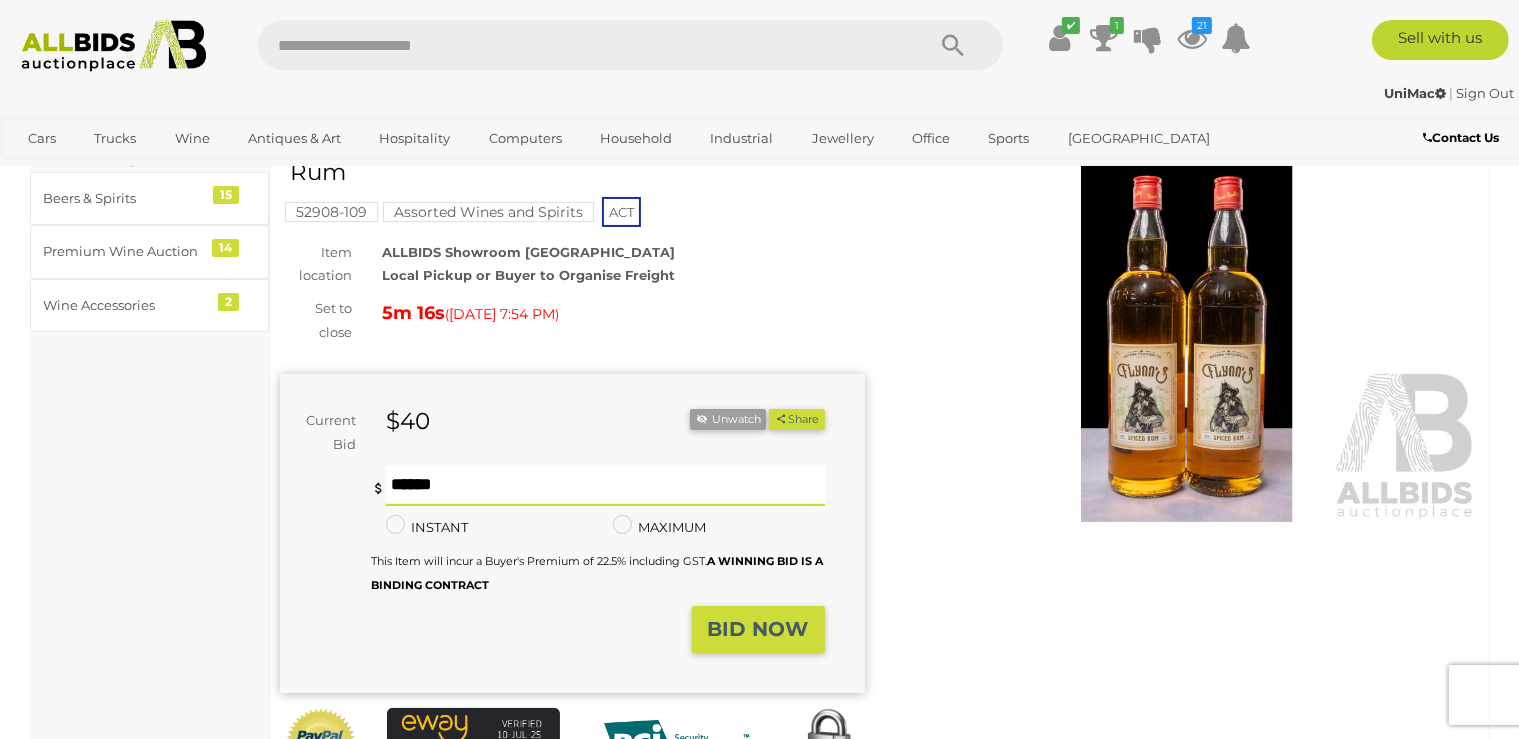 type on "**" 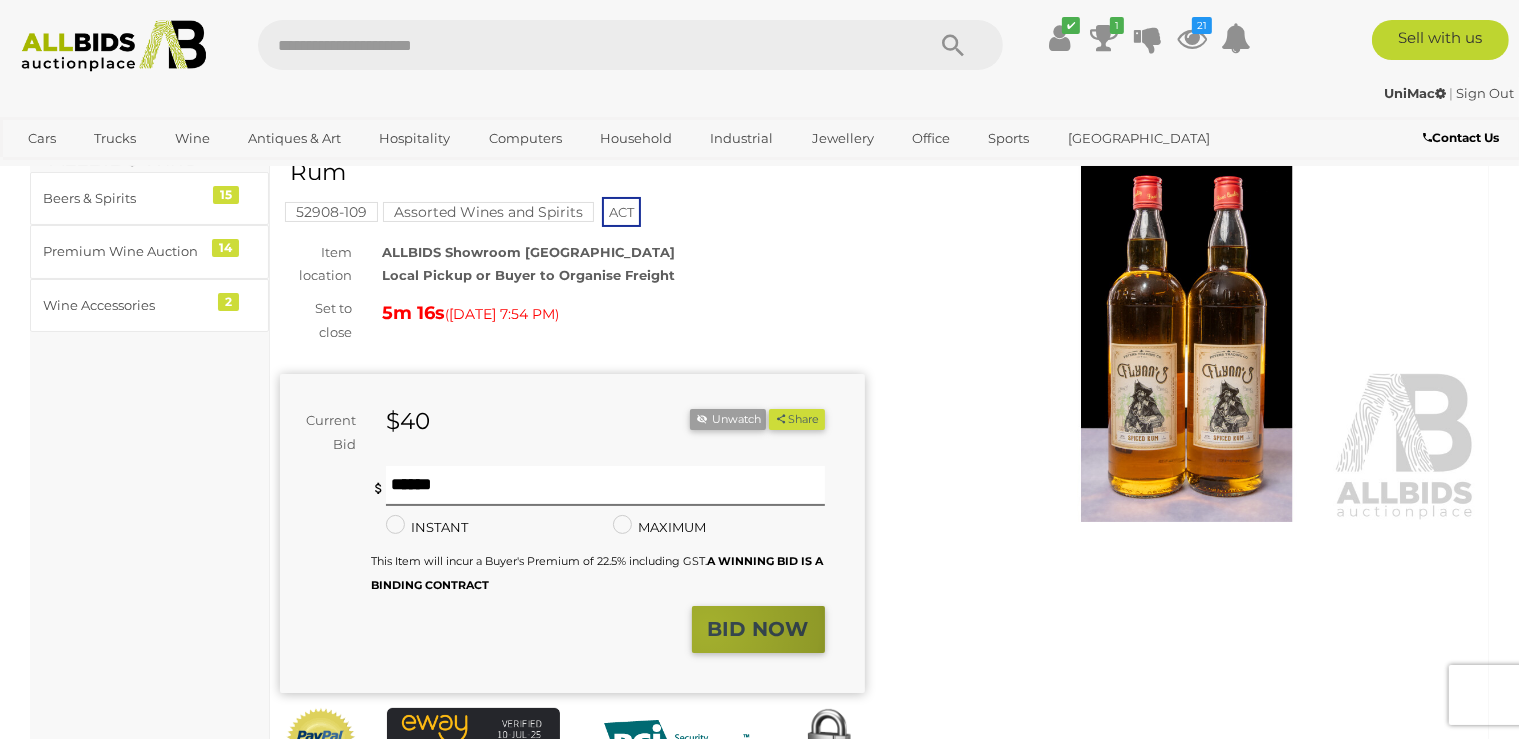 click on "BID NOW" at bounding box center [758, 629] 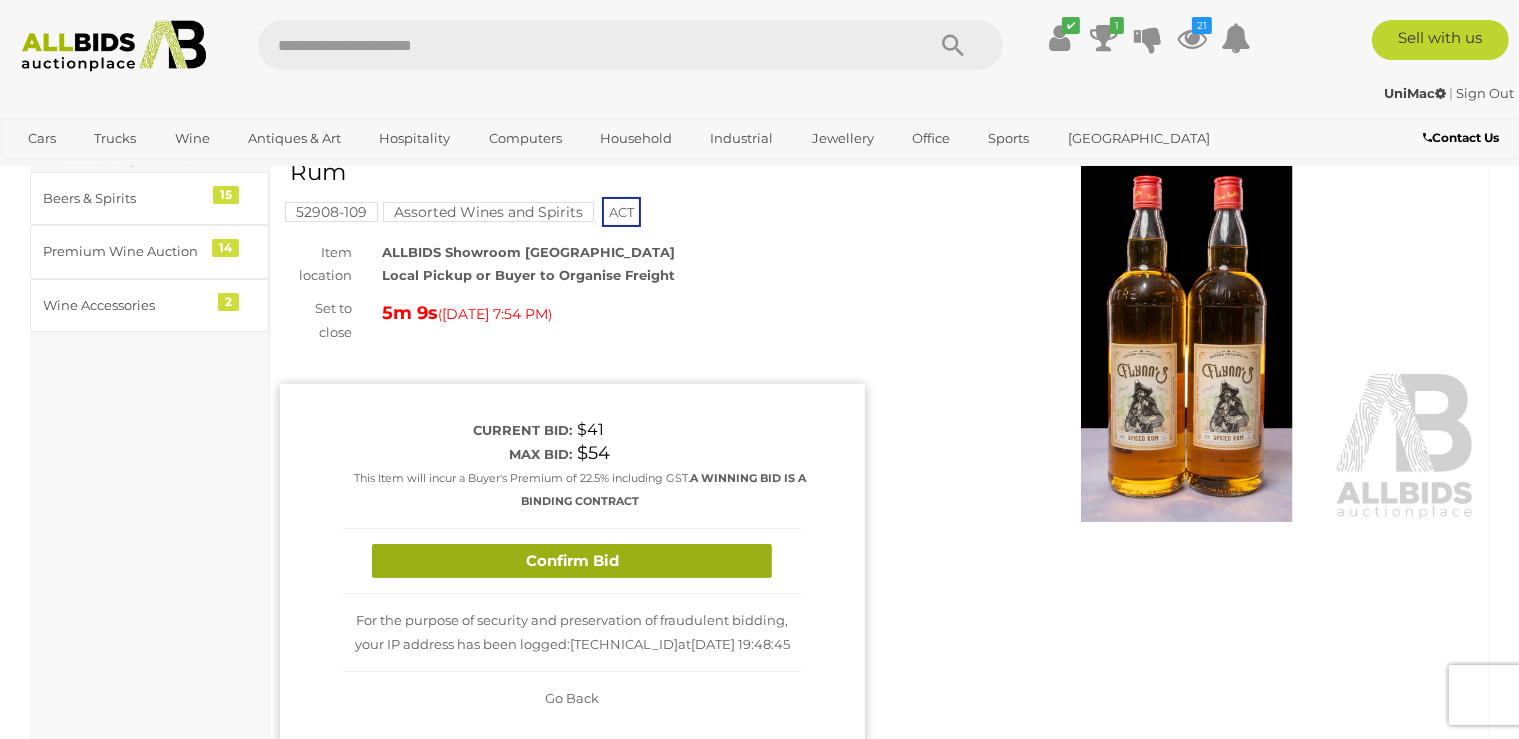 click on "Confirm Bid" at bounding box center [572, 561] 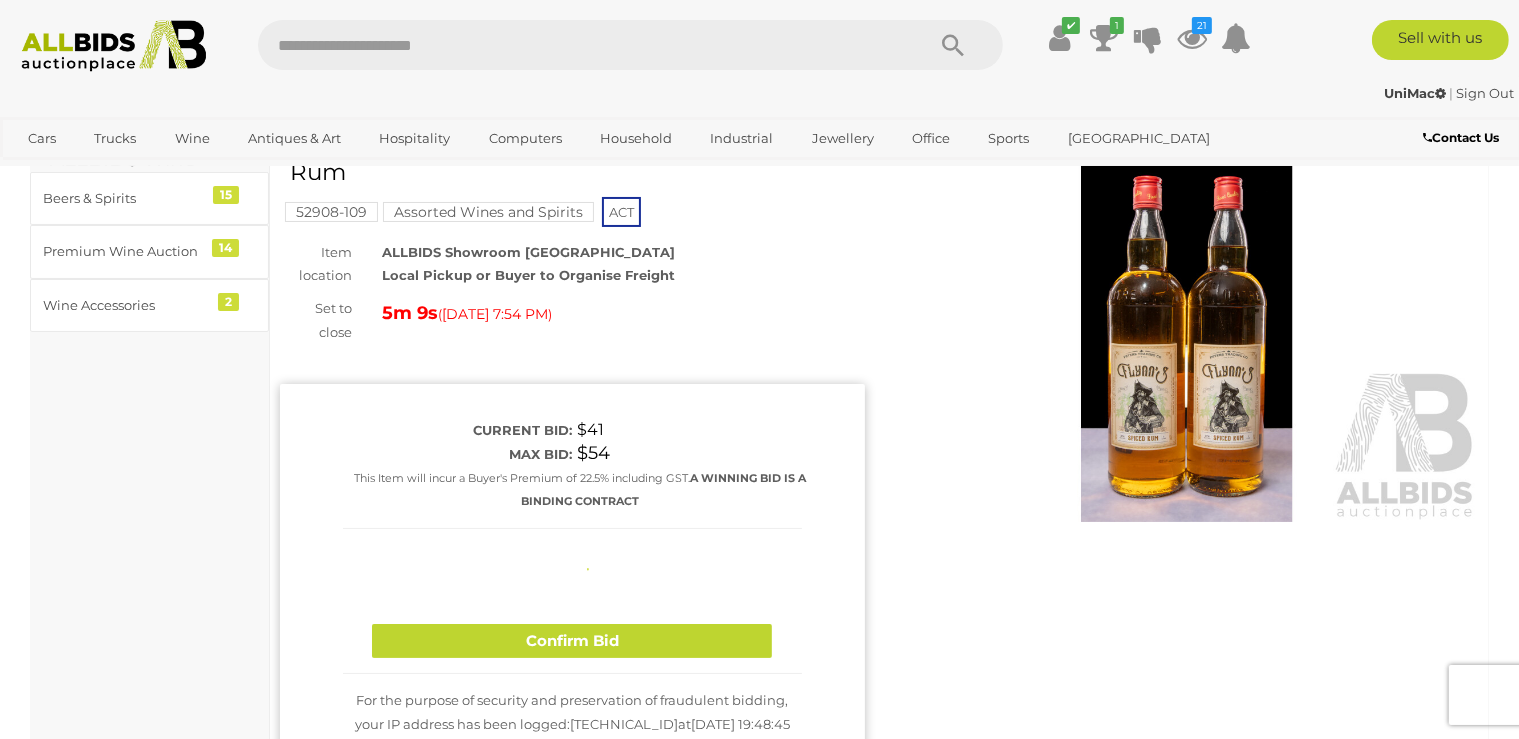 type 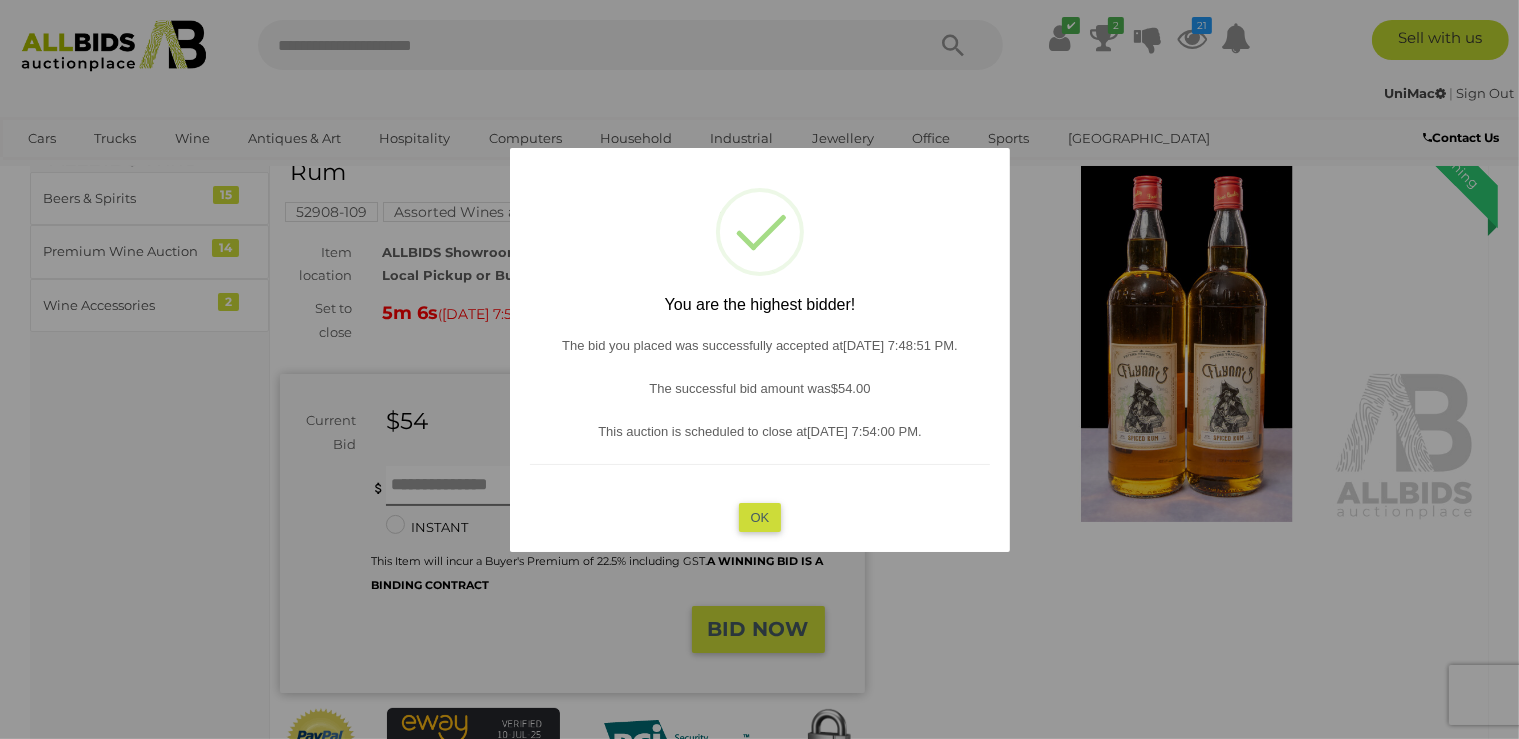 click on "OK" at bounding box center (759, 516) 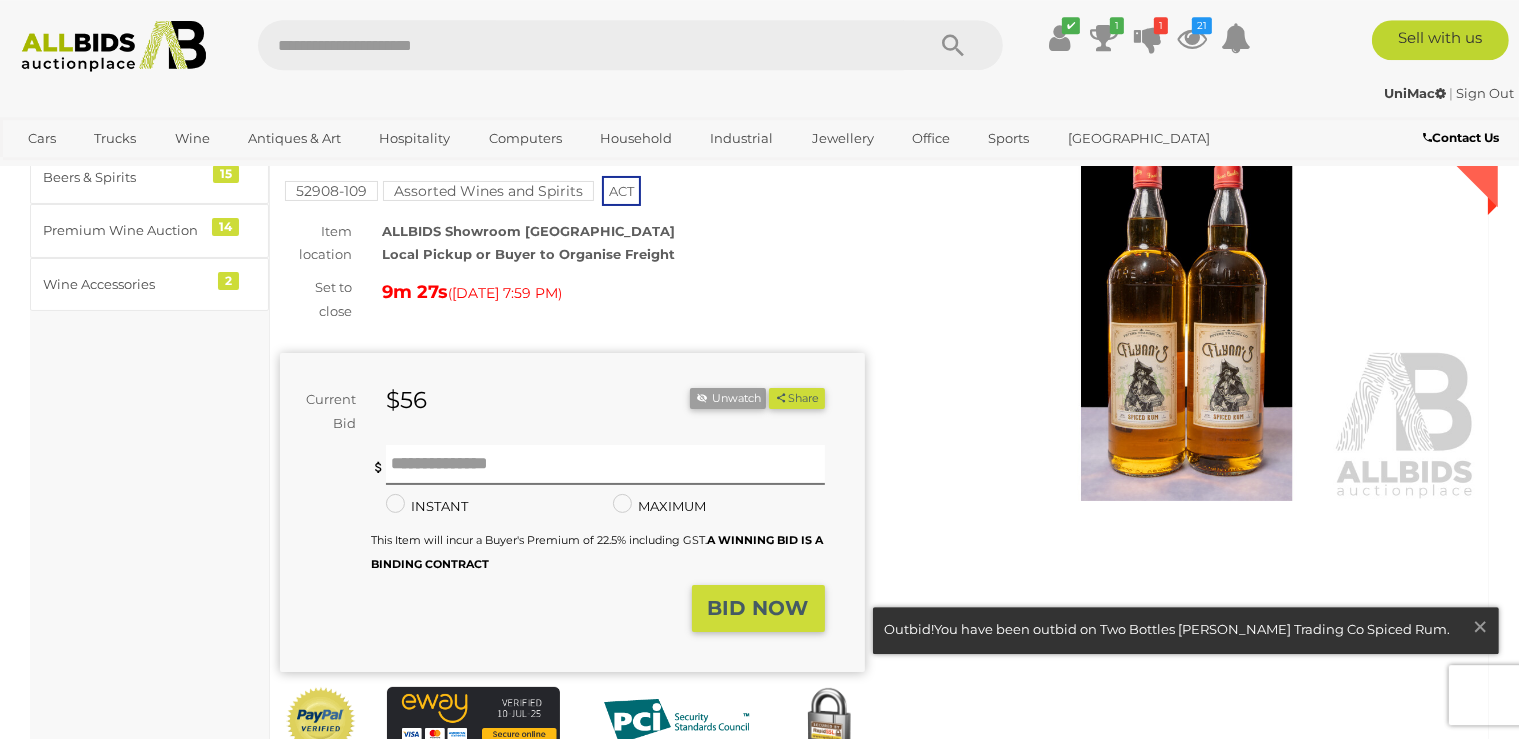 scroll, scrollTop: 0, scrollLeft: 0, axis: both 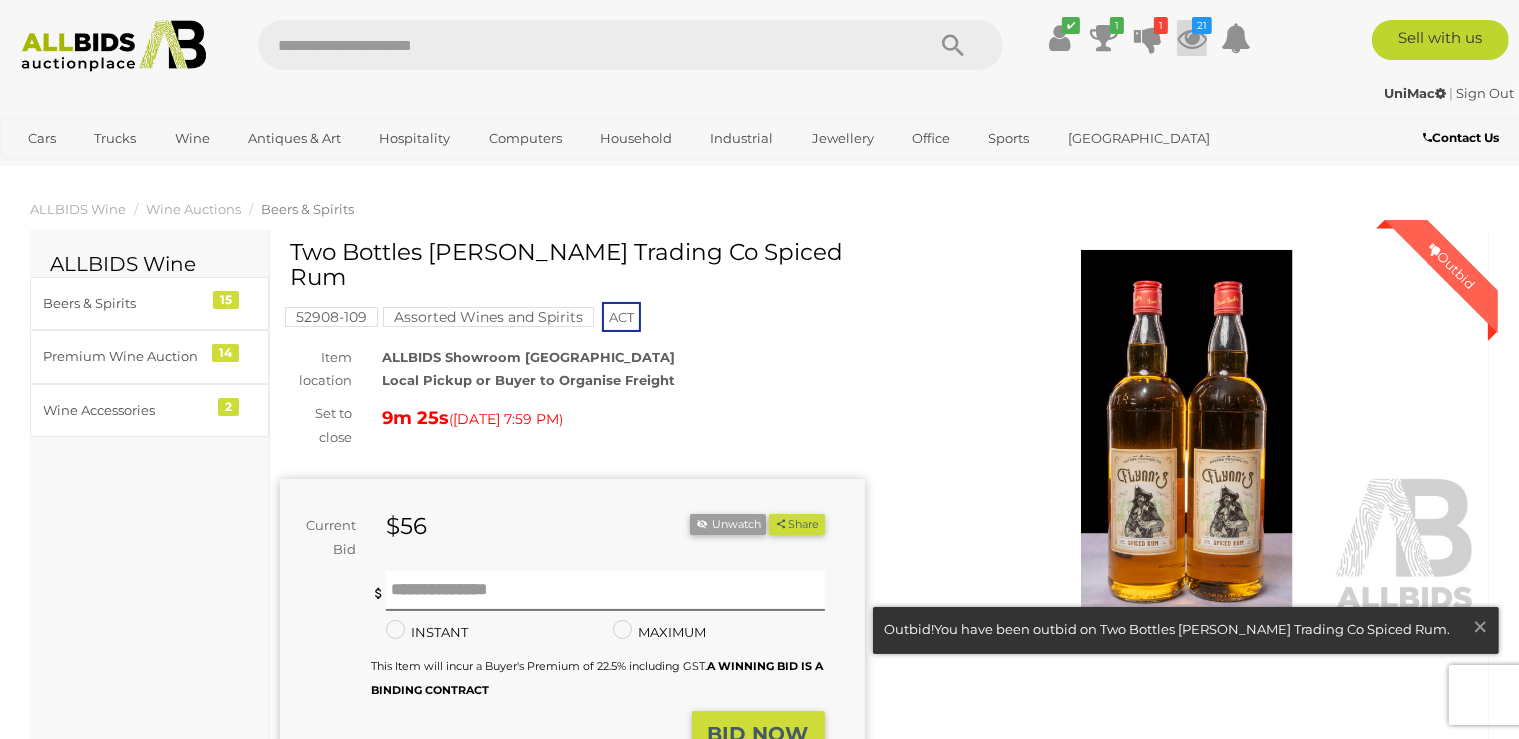 click at bounding box center (1192, 38) 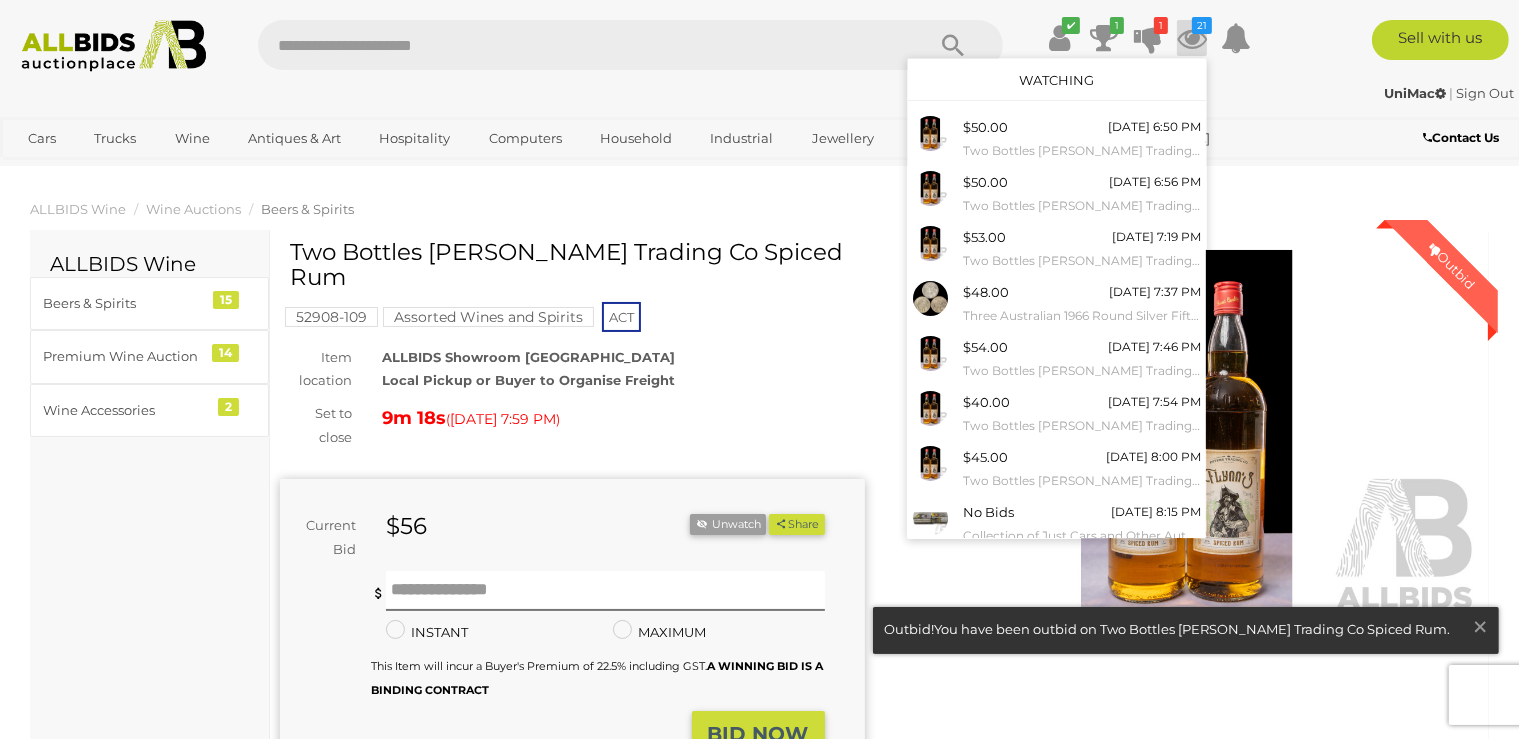 click at bounding box center (1192, 38) 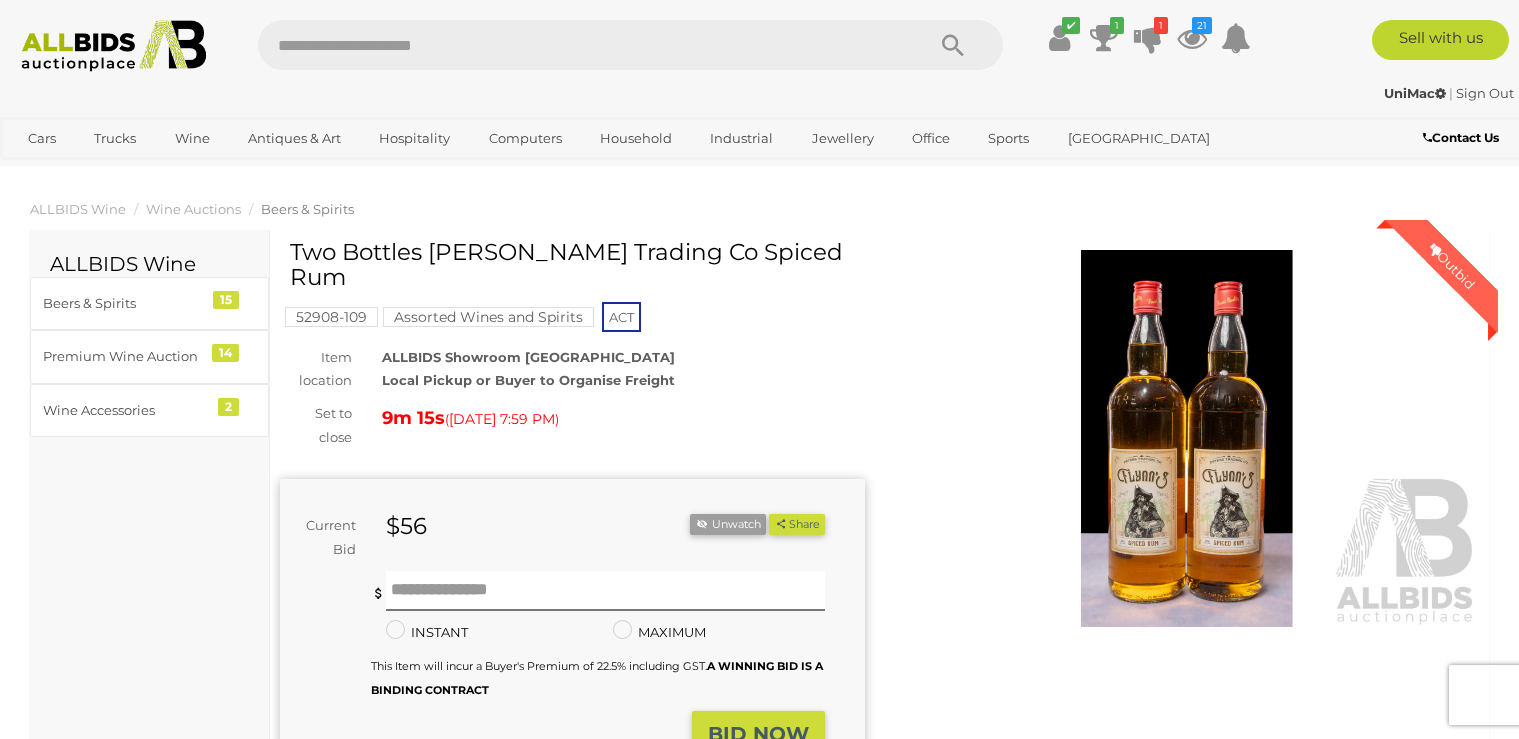 scroll, scrollTop: 0, scrollLeft: 0, axis: both 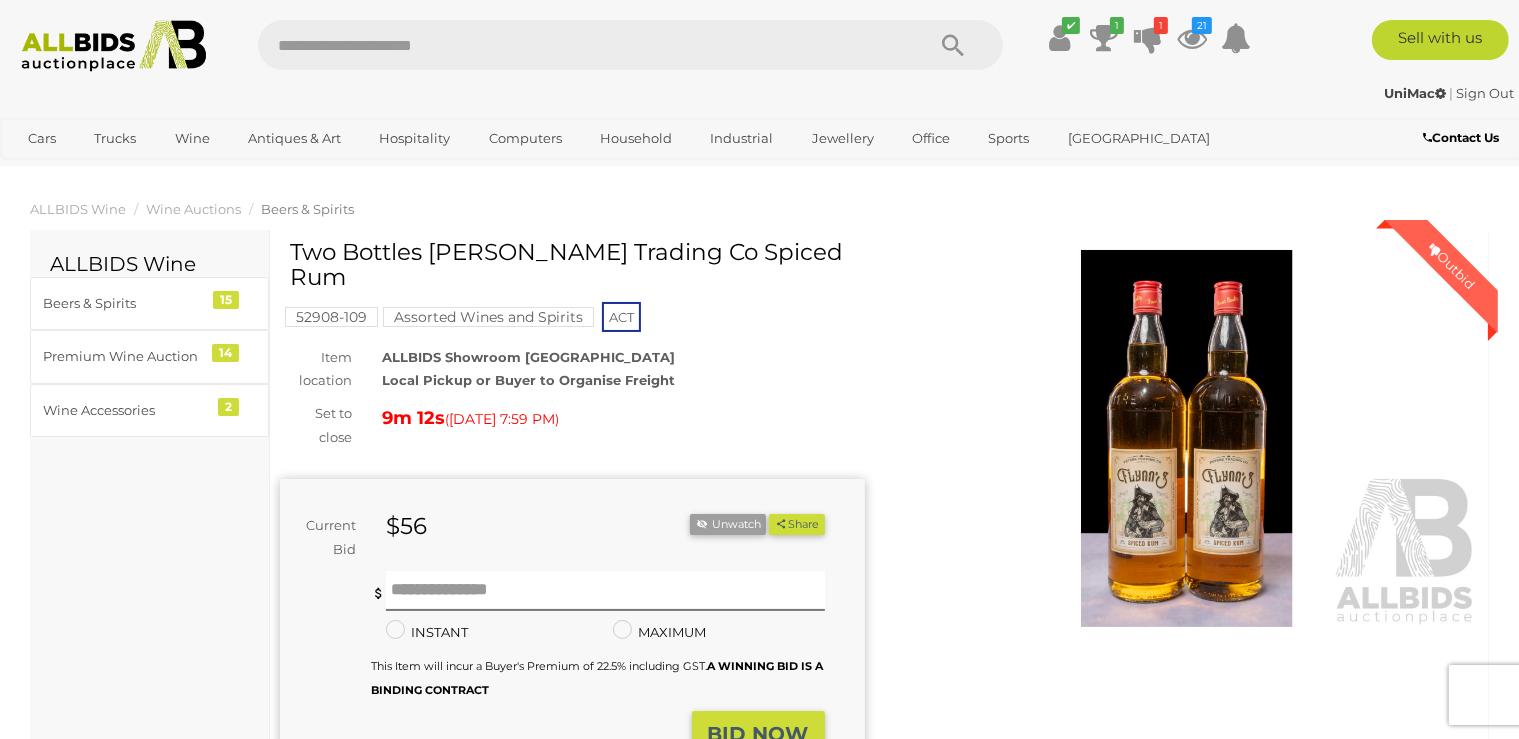 click at bounding box center (1192, 38) 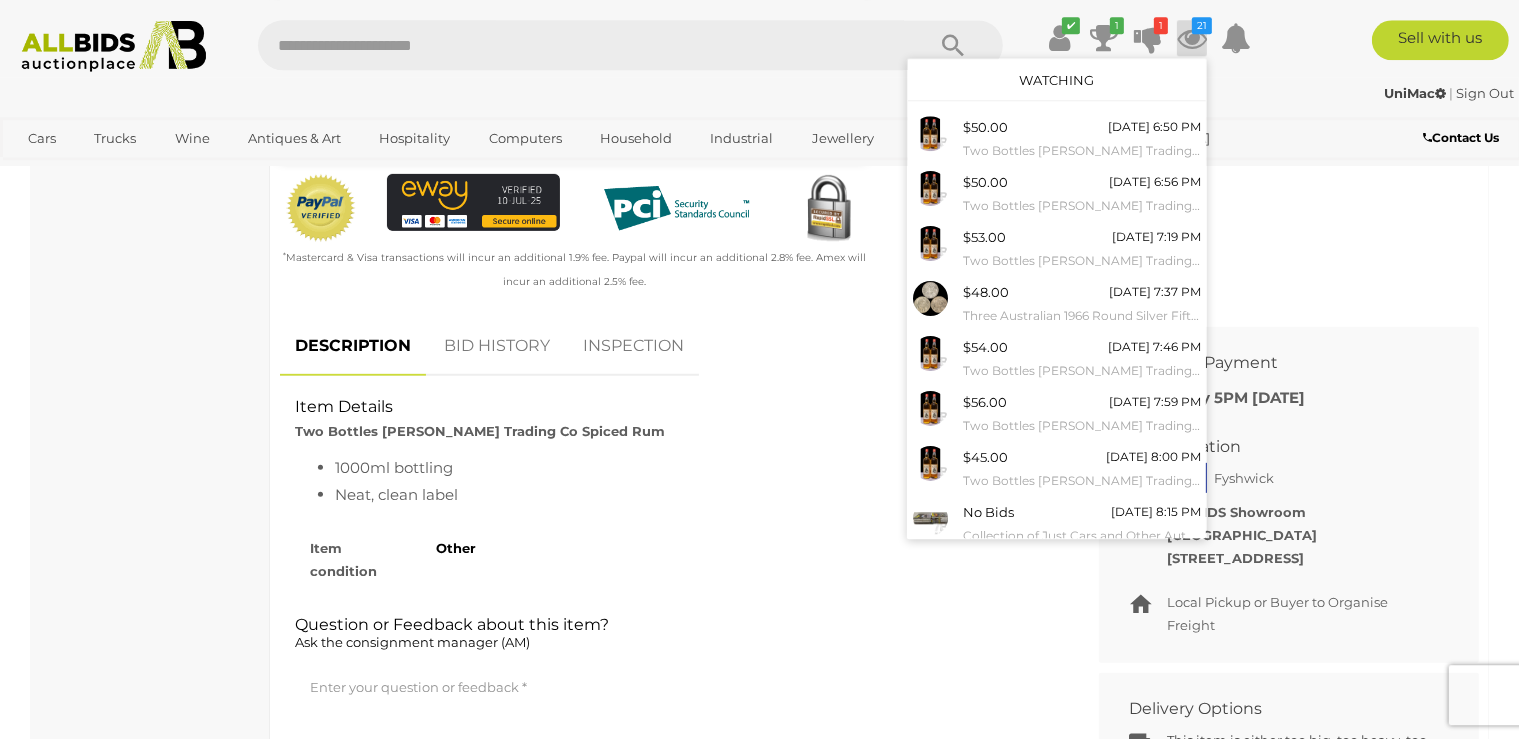 scroll, scrollTop: 633, scrollLeft: 0, axis: vertical 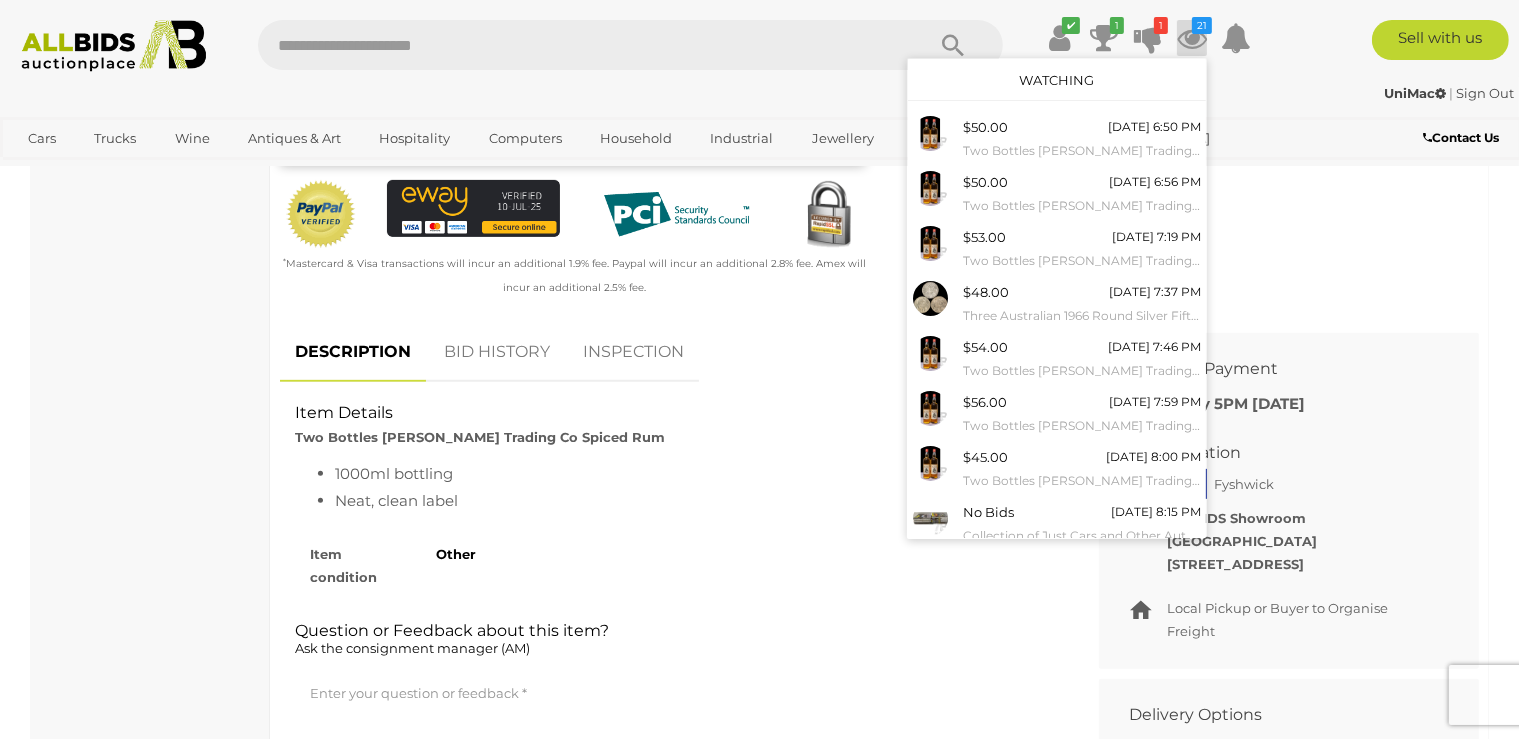 click on "BID HISTORY" at bounding box center [497, 352] 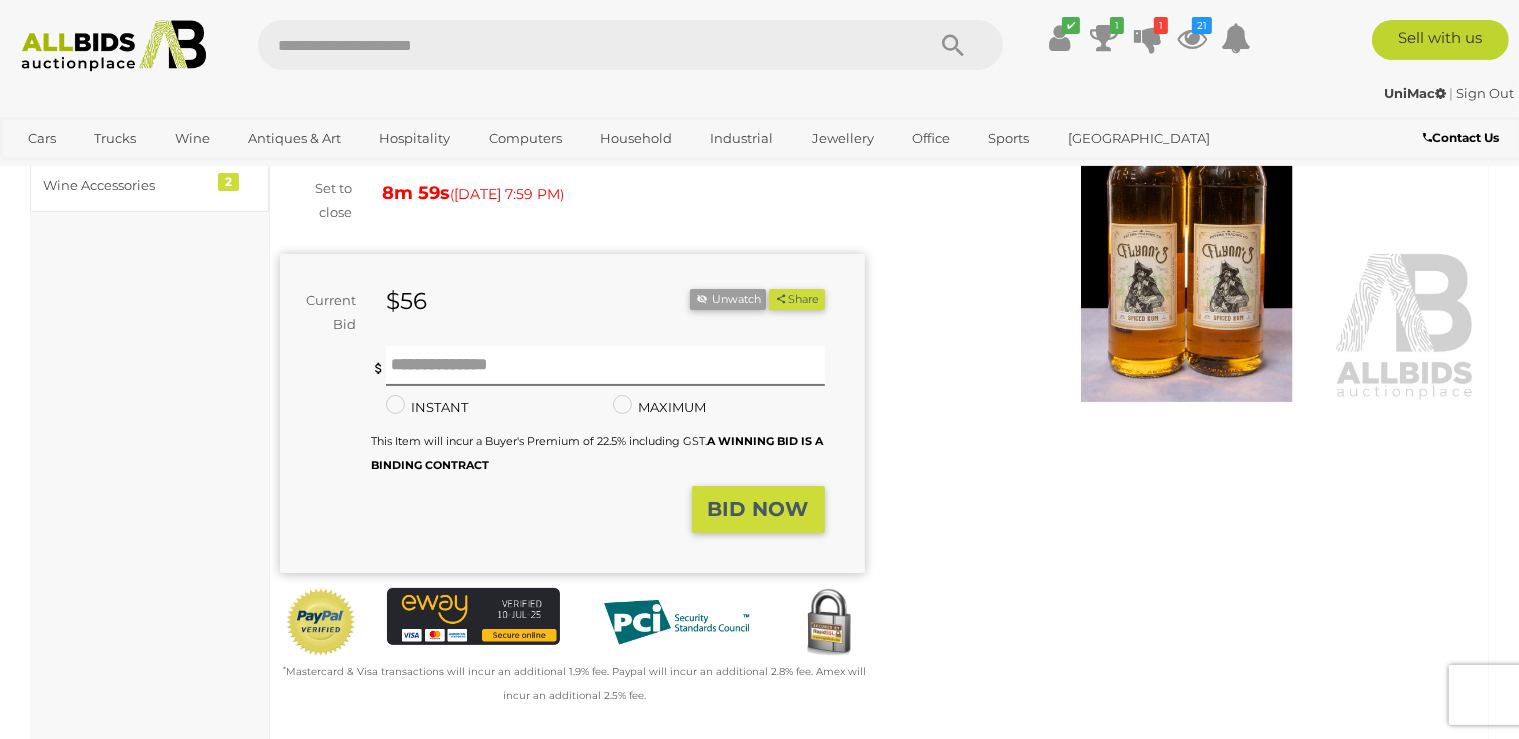 scroll, scrollTop: 0, scrollLeft: 0, axis: both 